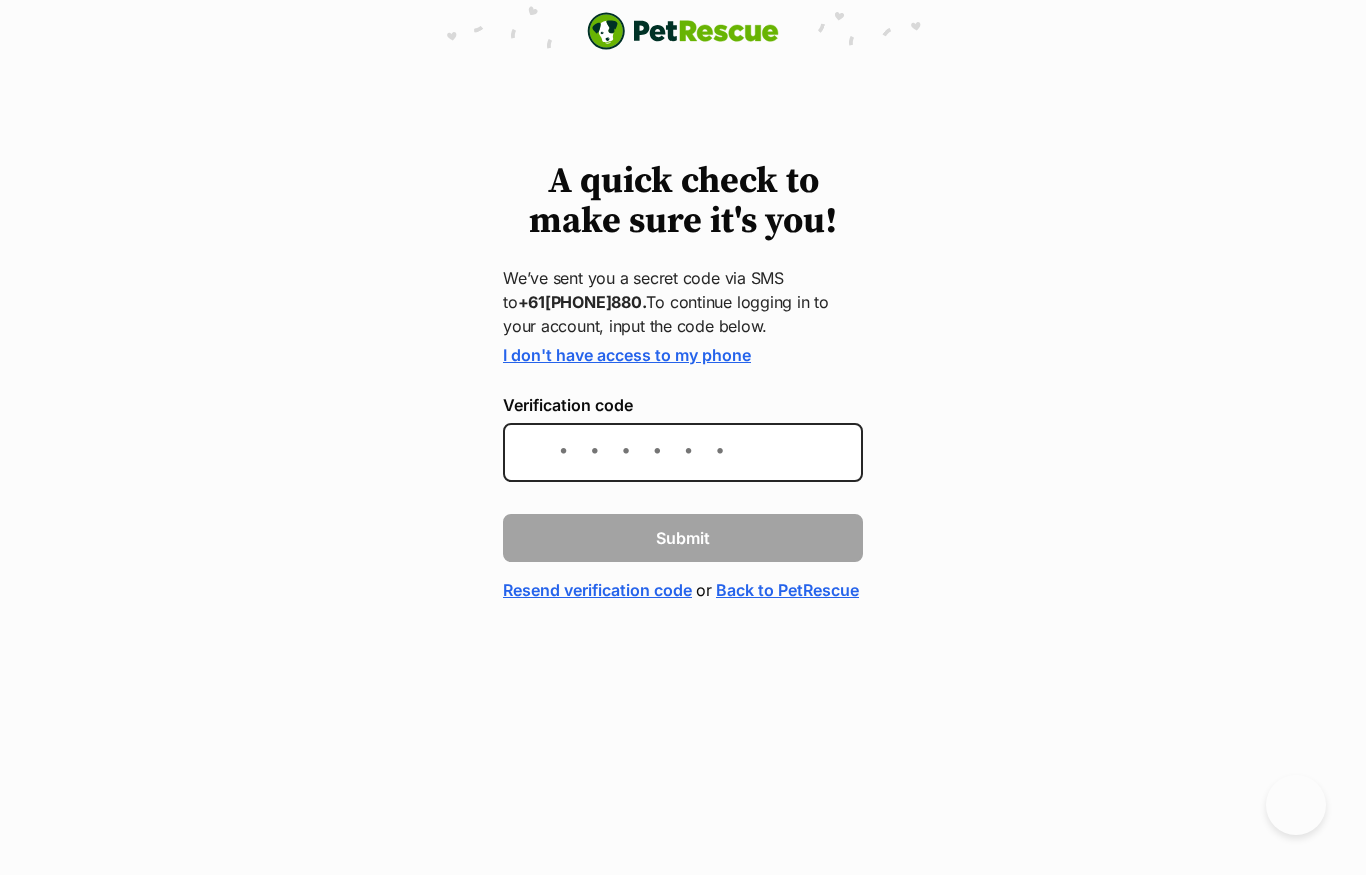 scroll, scrollTop: 0, scrollLeft: 0, axis: both 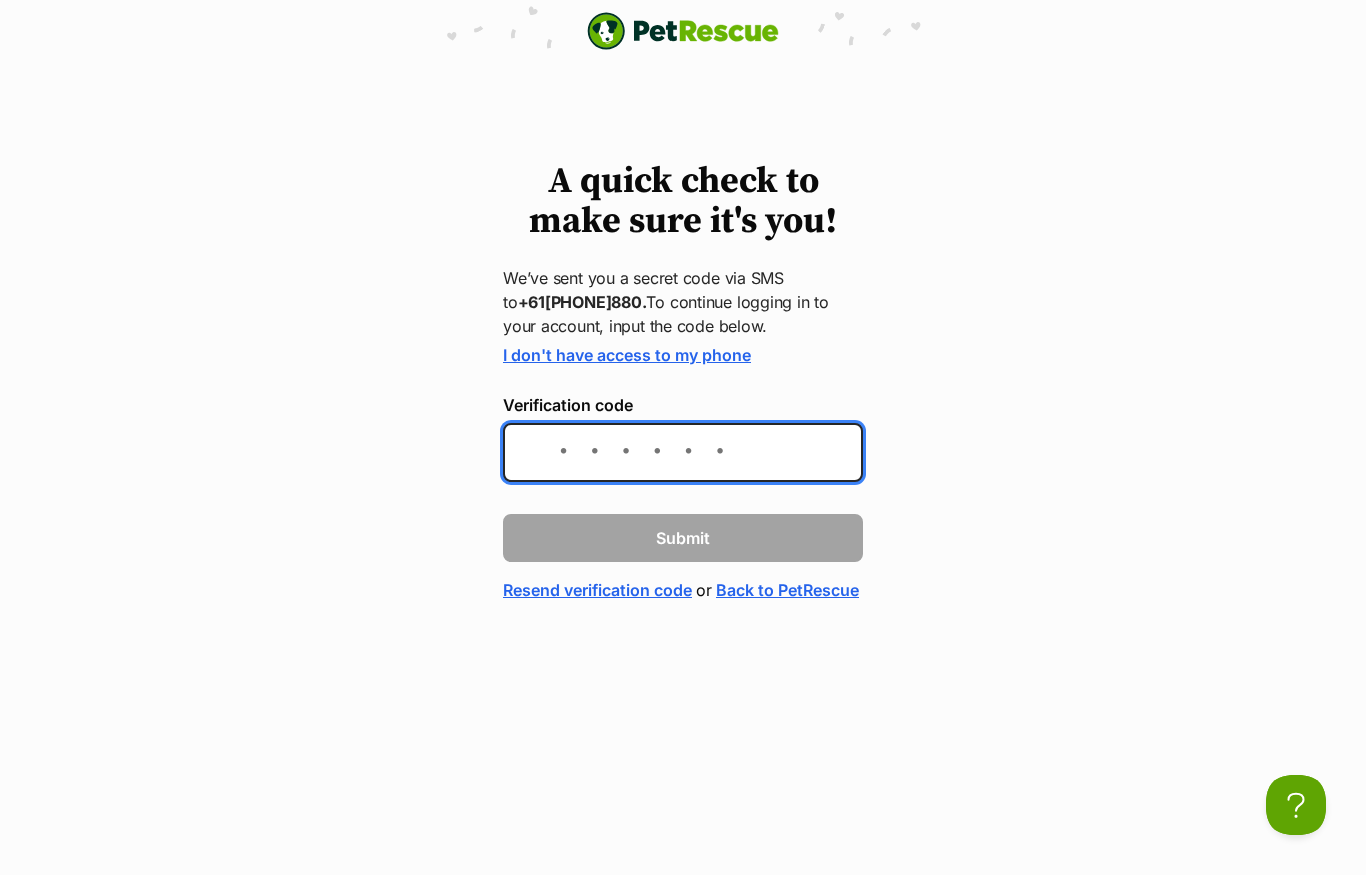 click on "Verification code" at bounding box center (683, 452) 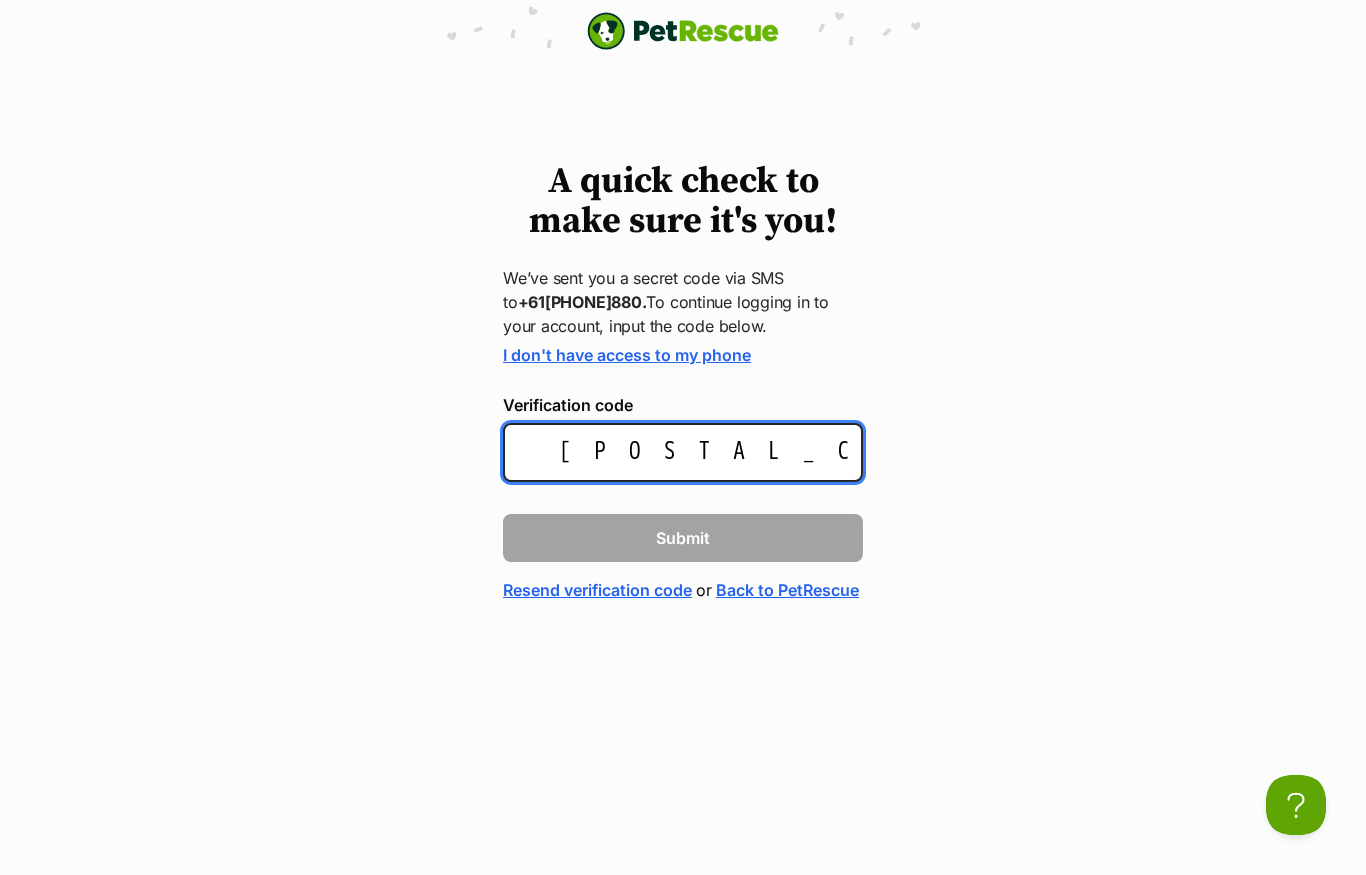 type on "[POSTAL_CODE]" 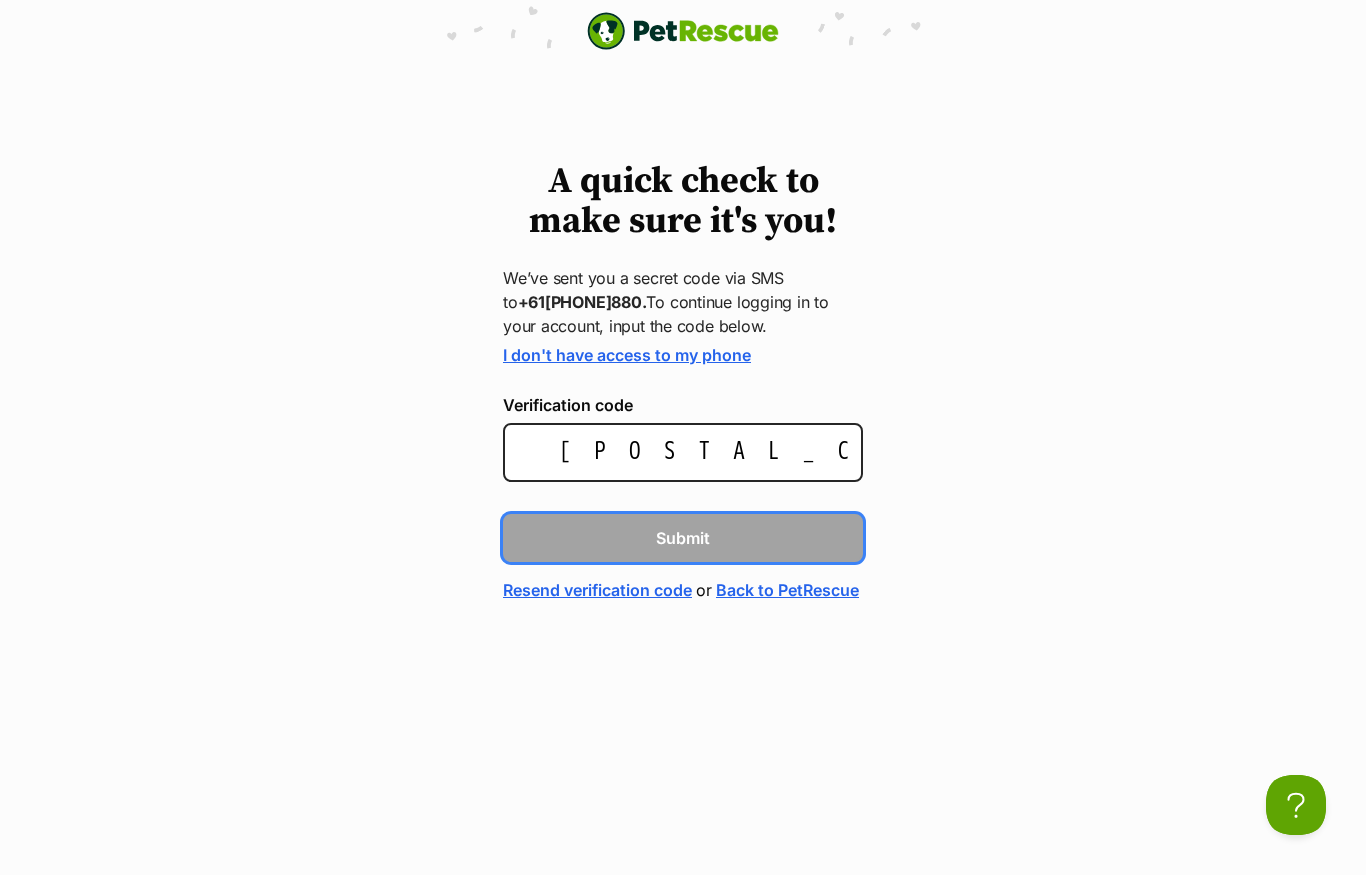 type 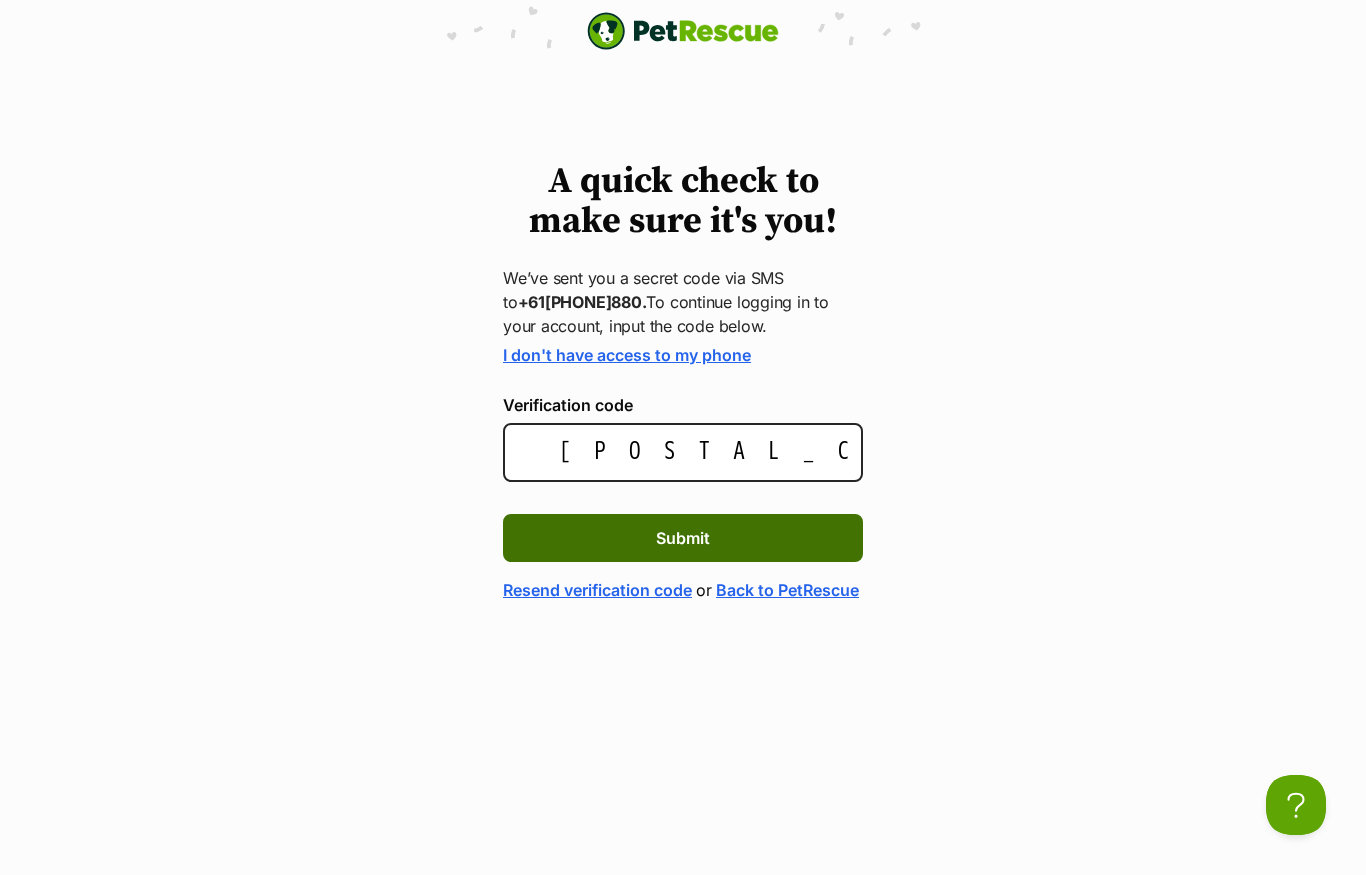 click on "Submit" at bounding box center [683, 538] 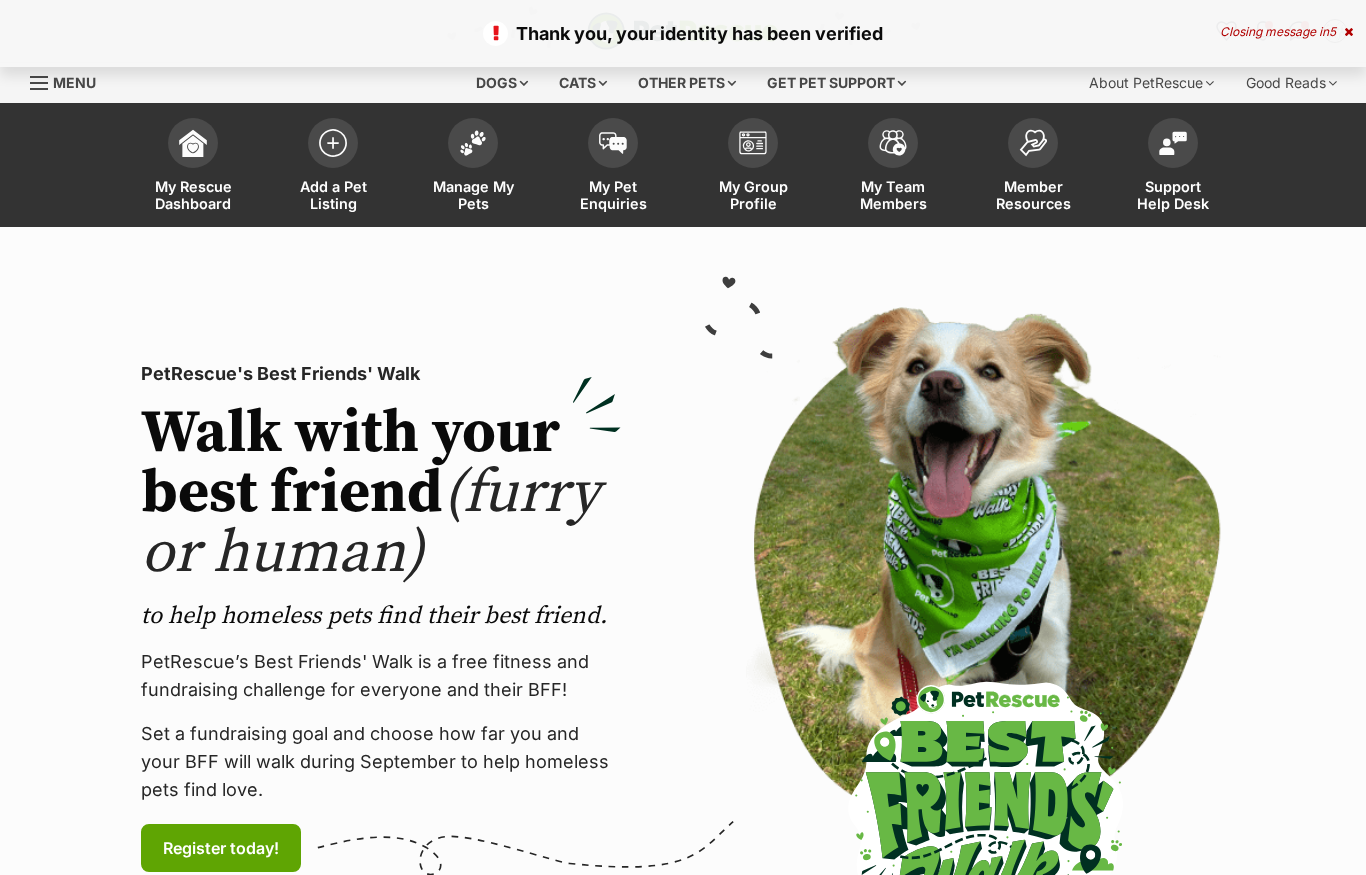 scroll, scrollTop: 0, scrollLeft: 0, axis: both 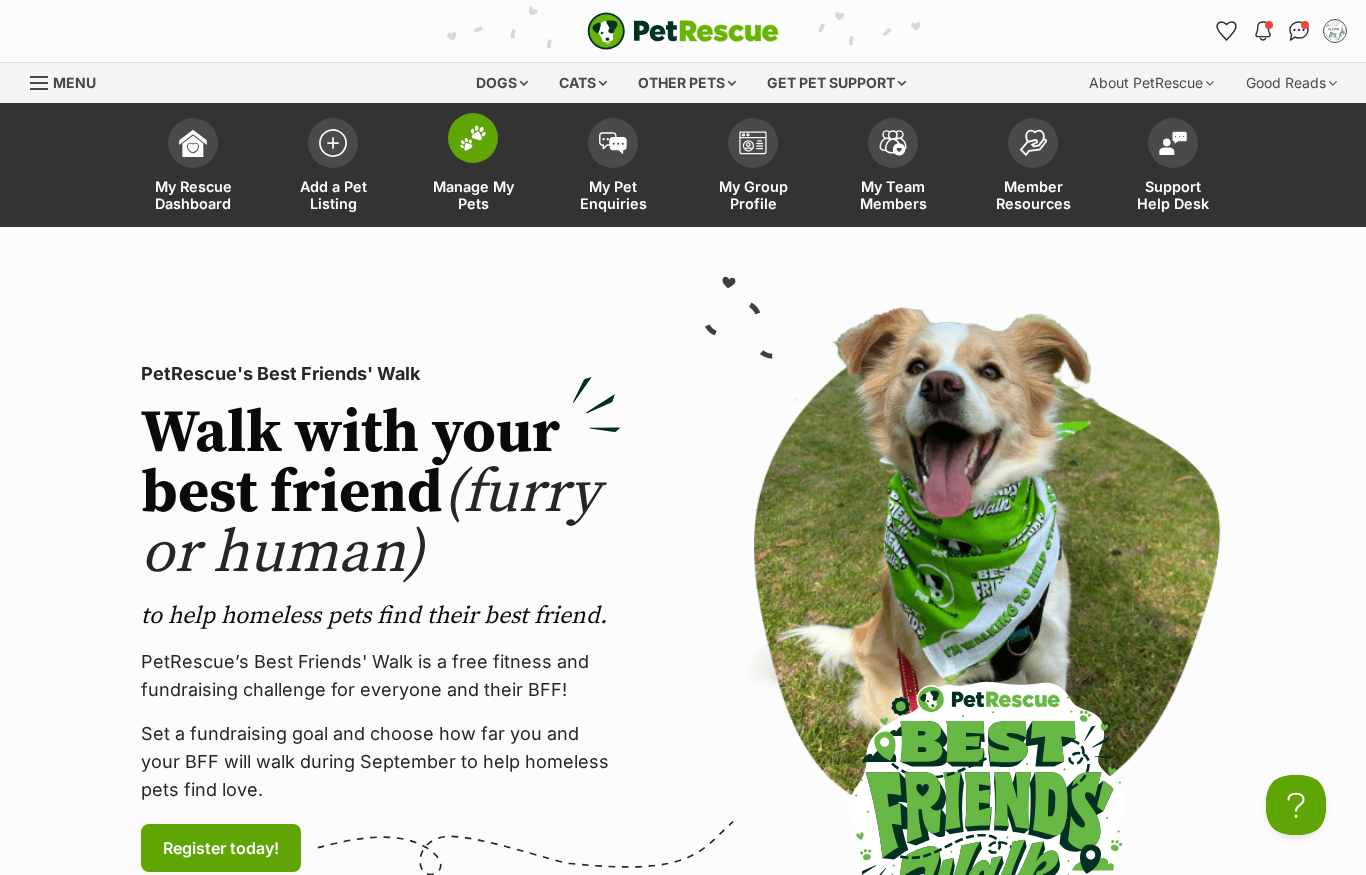 click at bounding box center [473, 138] 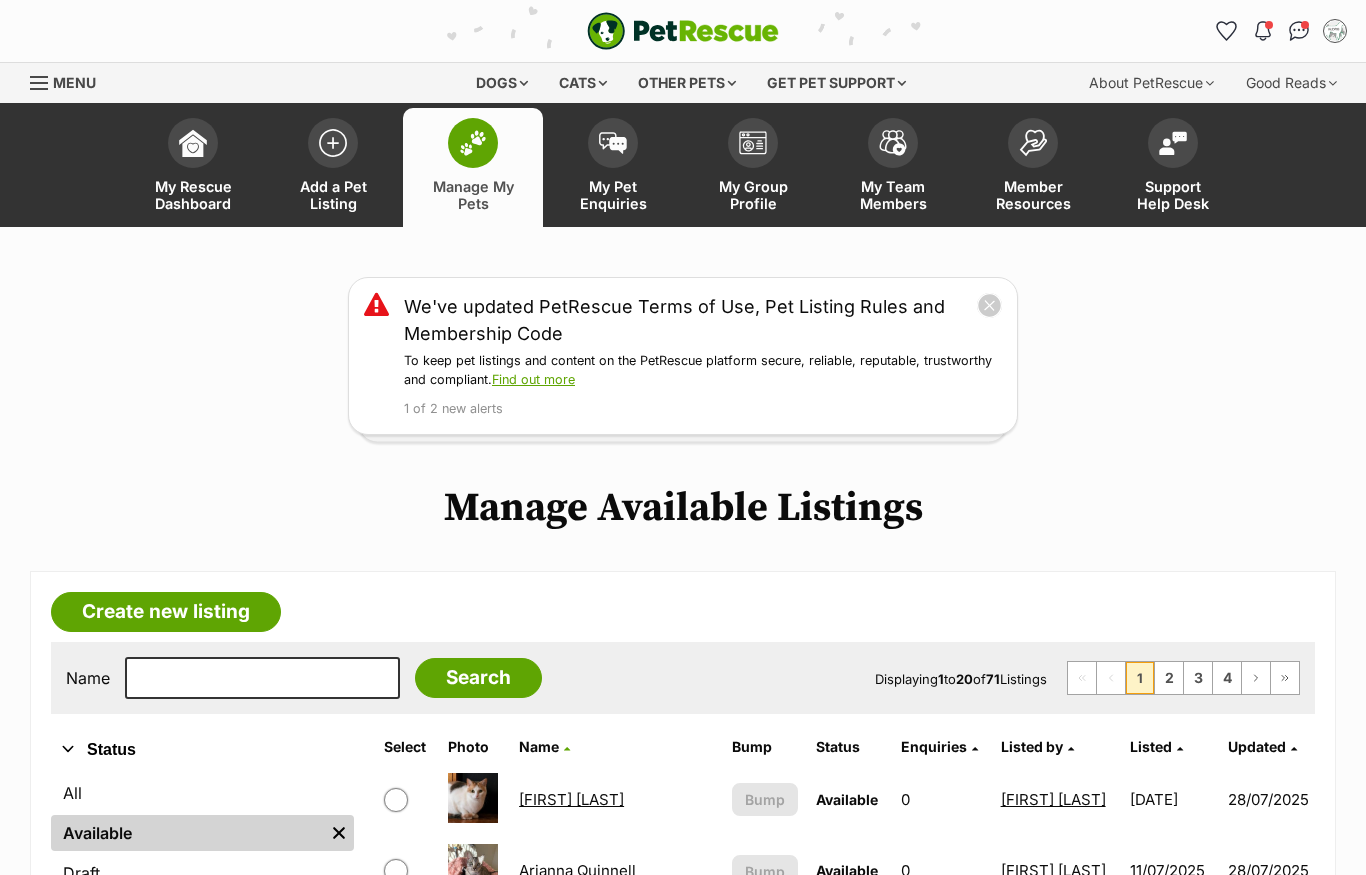 scroll, scrollTop: 0, scrollLeft: 0, axis: both 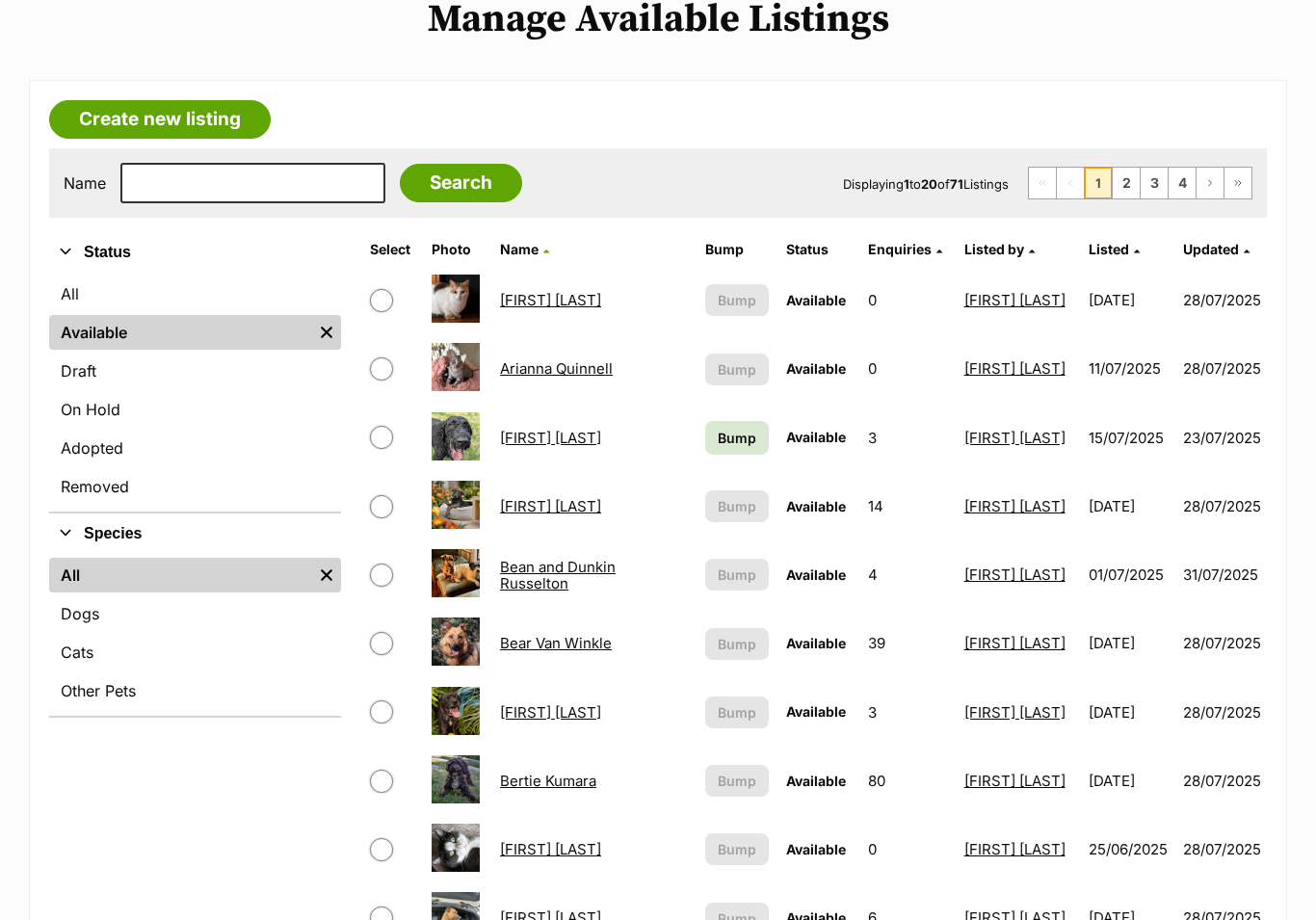 click on "[FIRST] [LAST]" at bounding box center (550, 437) 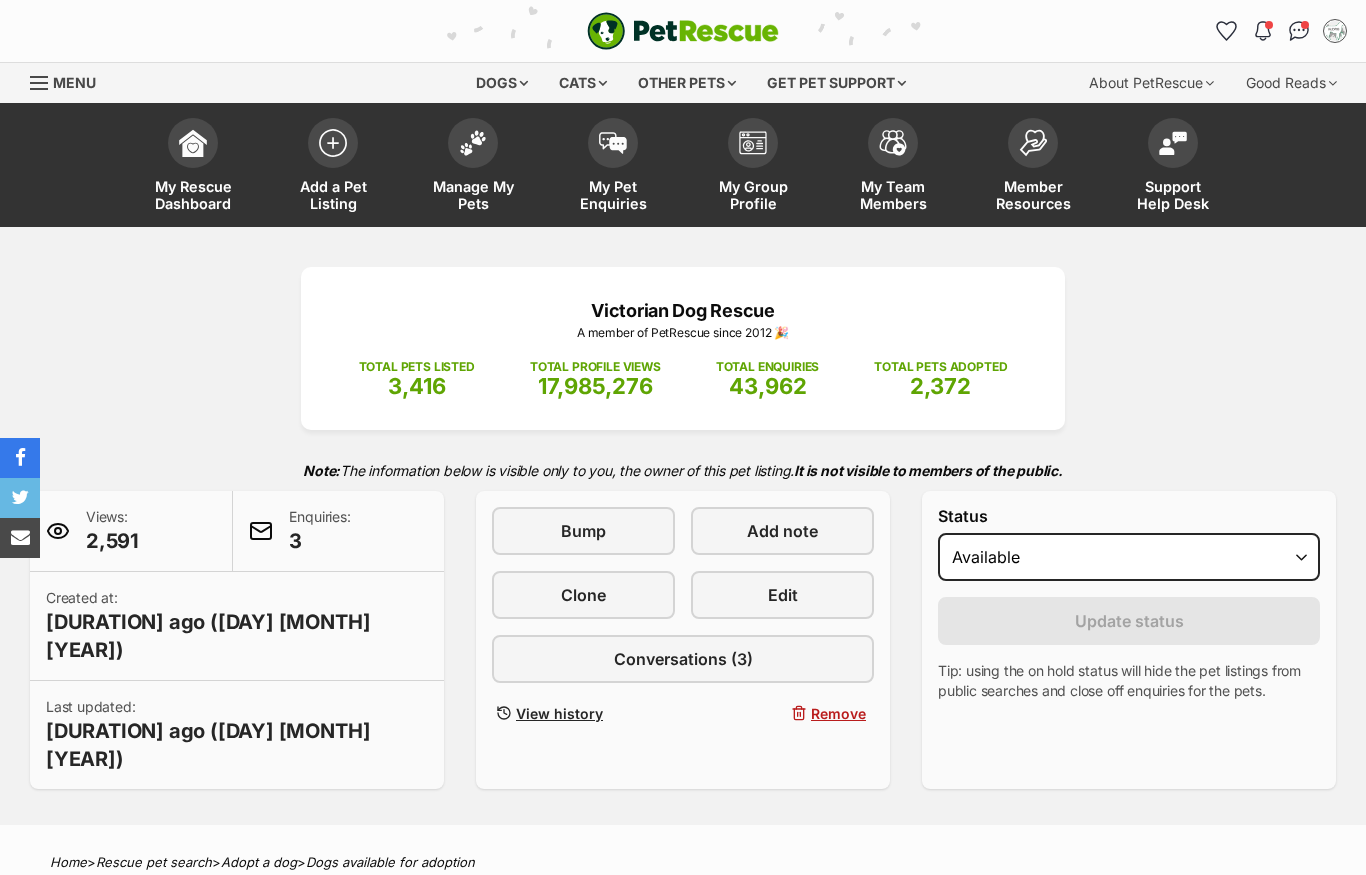 scroll, scrollTop: 0, scrollLeft: 0, axis: both 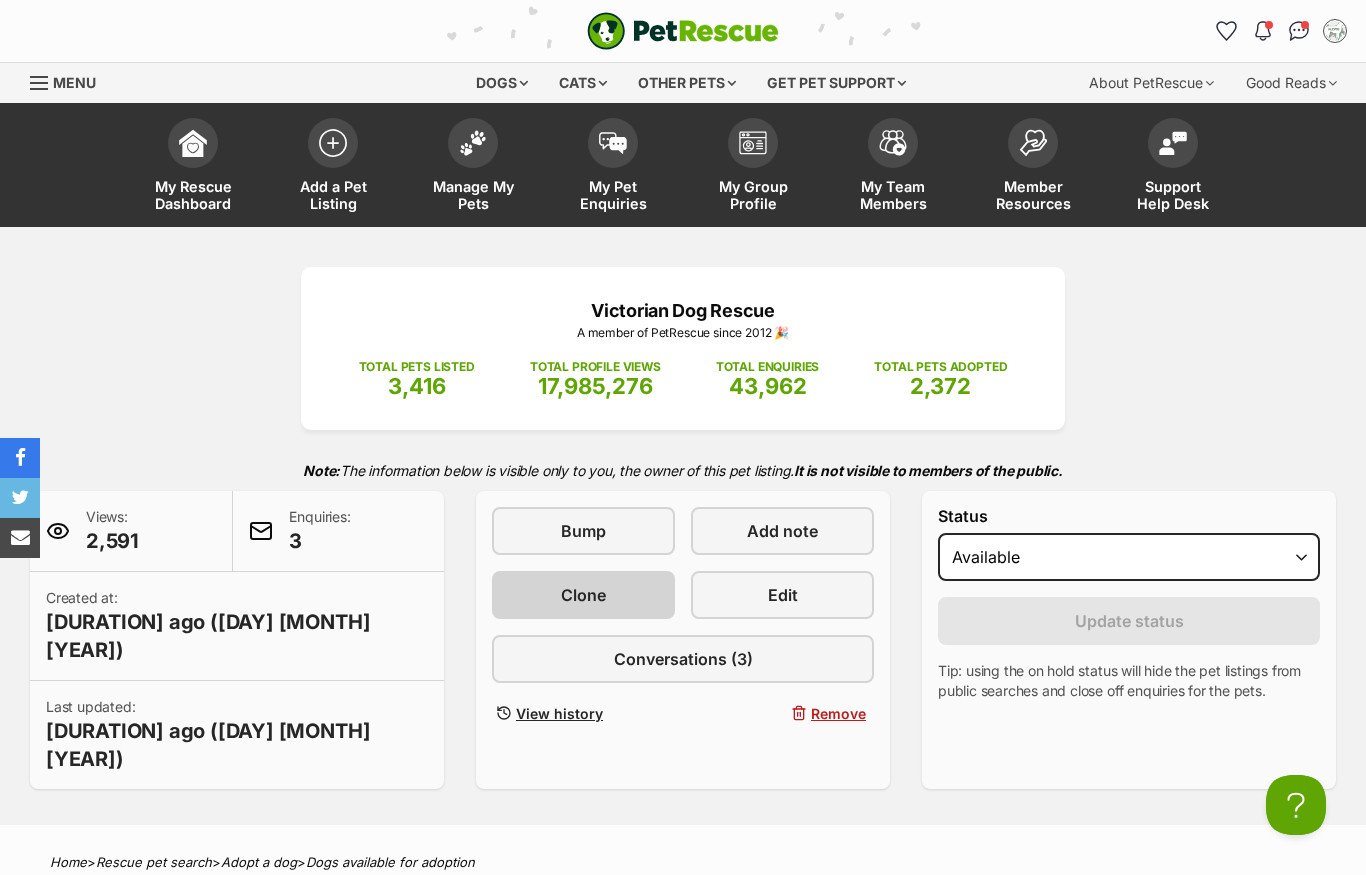 click on "Clone" at bounding box center (583, 595) 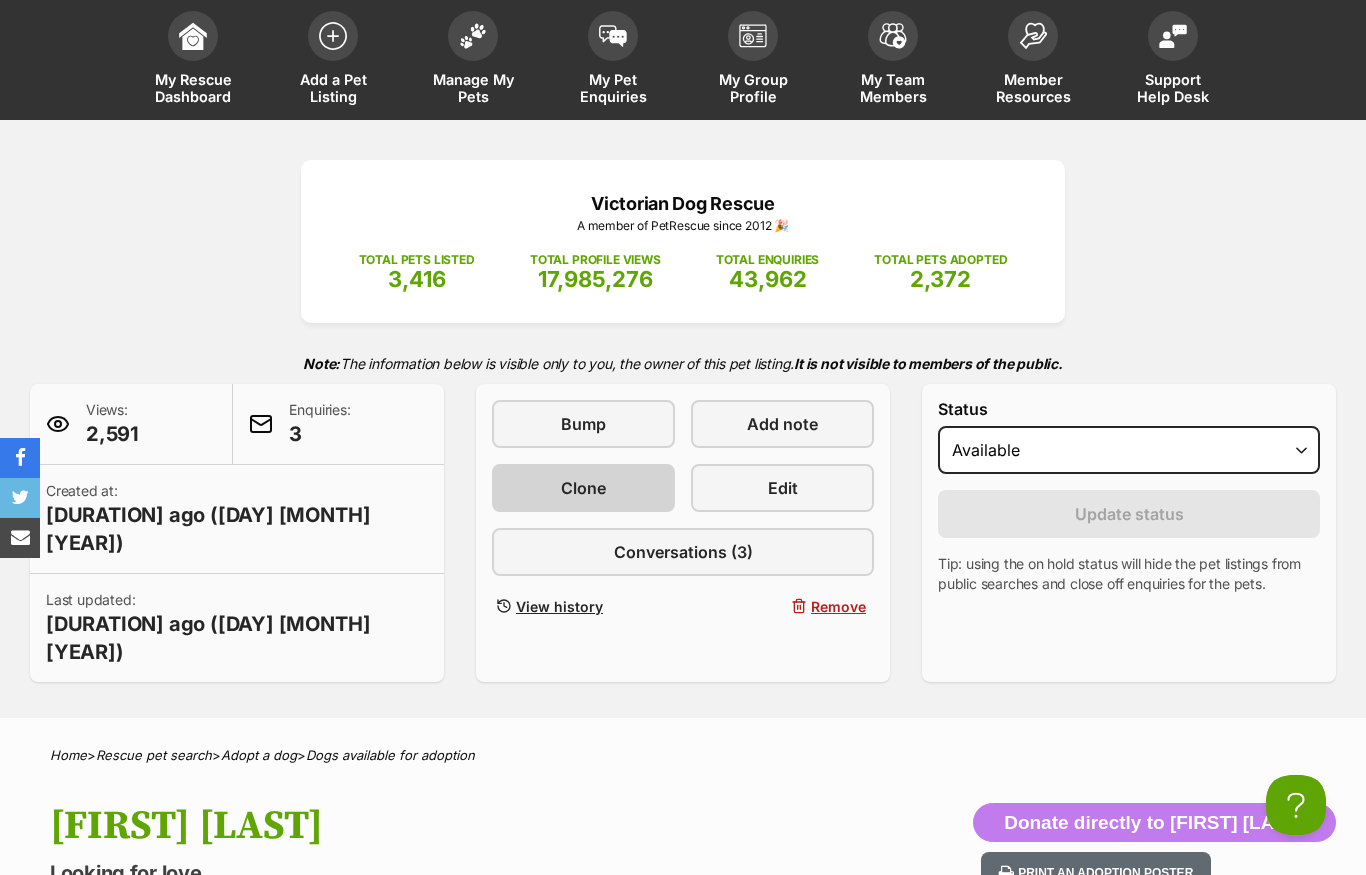 scroll, scrollTop: 83, scrollLeft: 0, axis: vertical 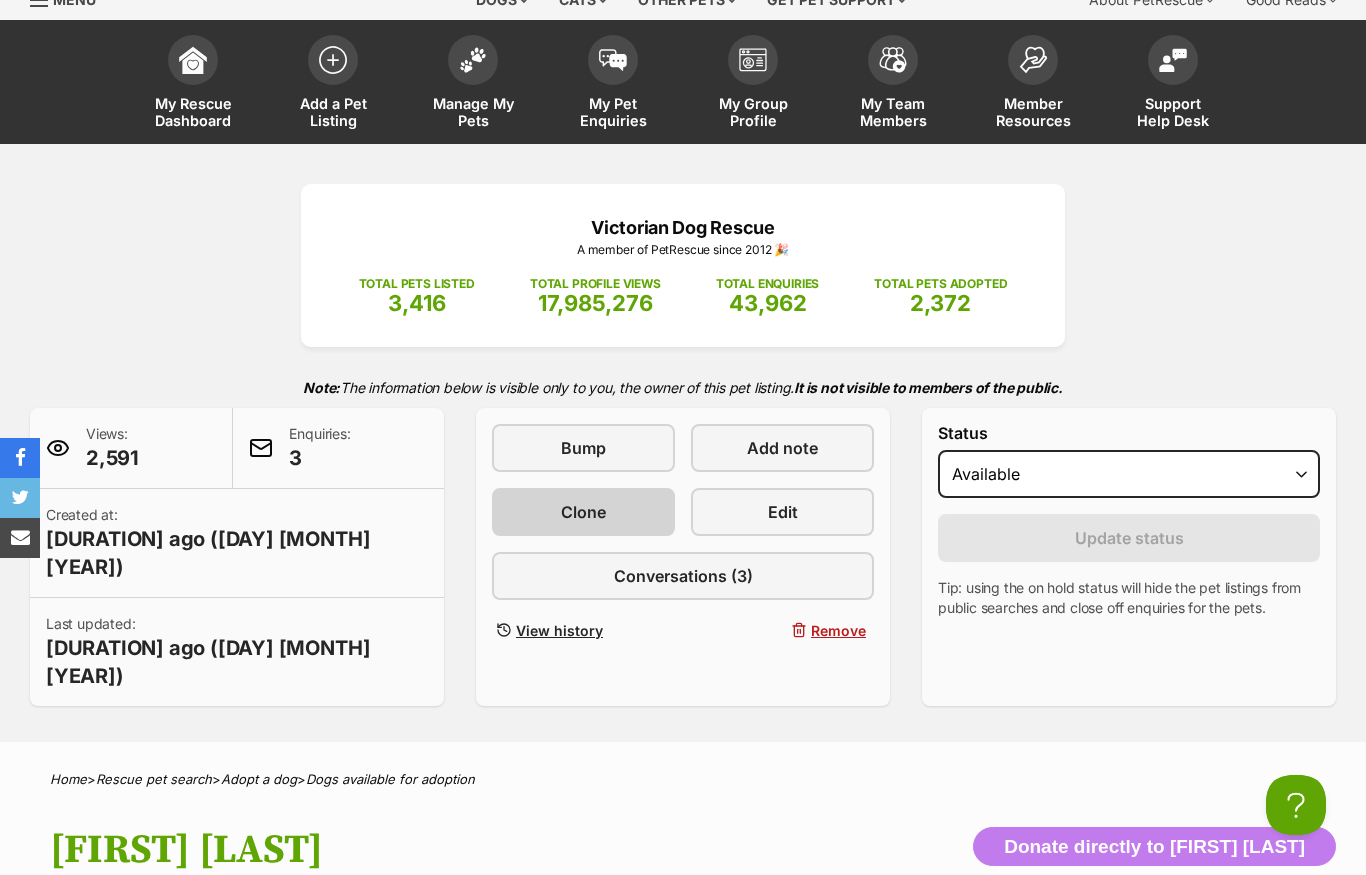 click on "Clone" at bounding box center (583, 512) 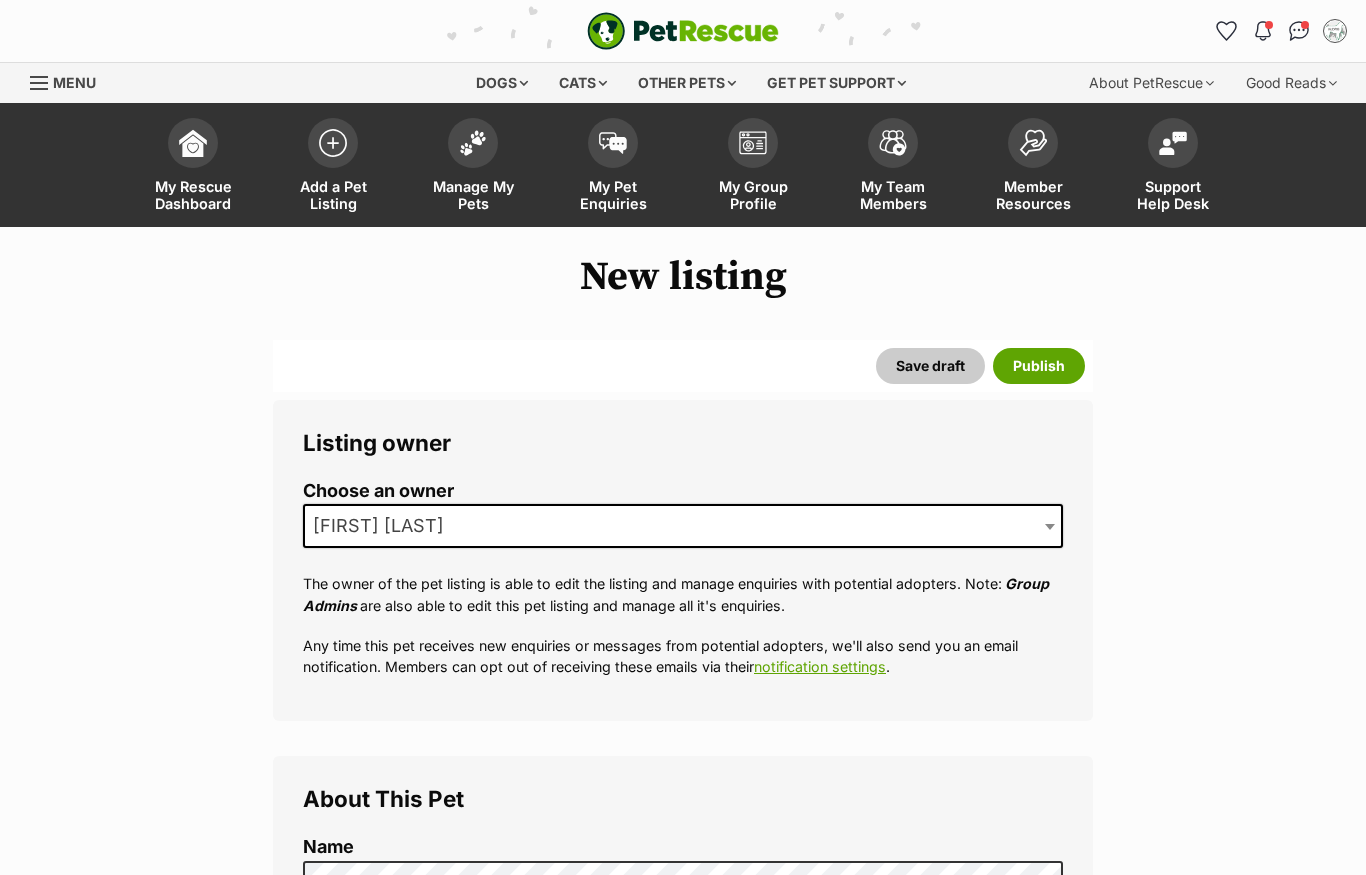 scroll, scrollTop: 0, scrollLeft: 0, axis: both 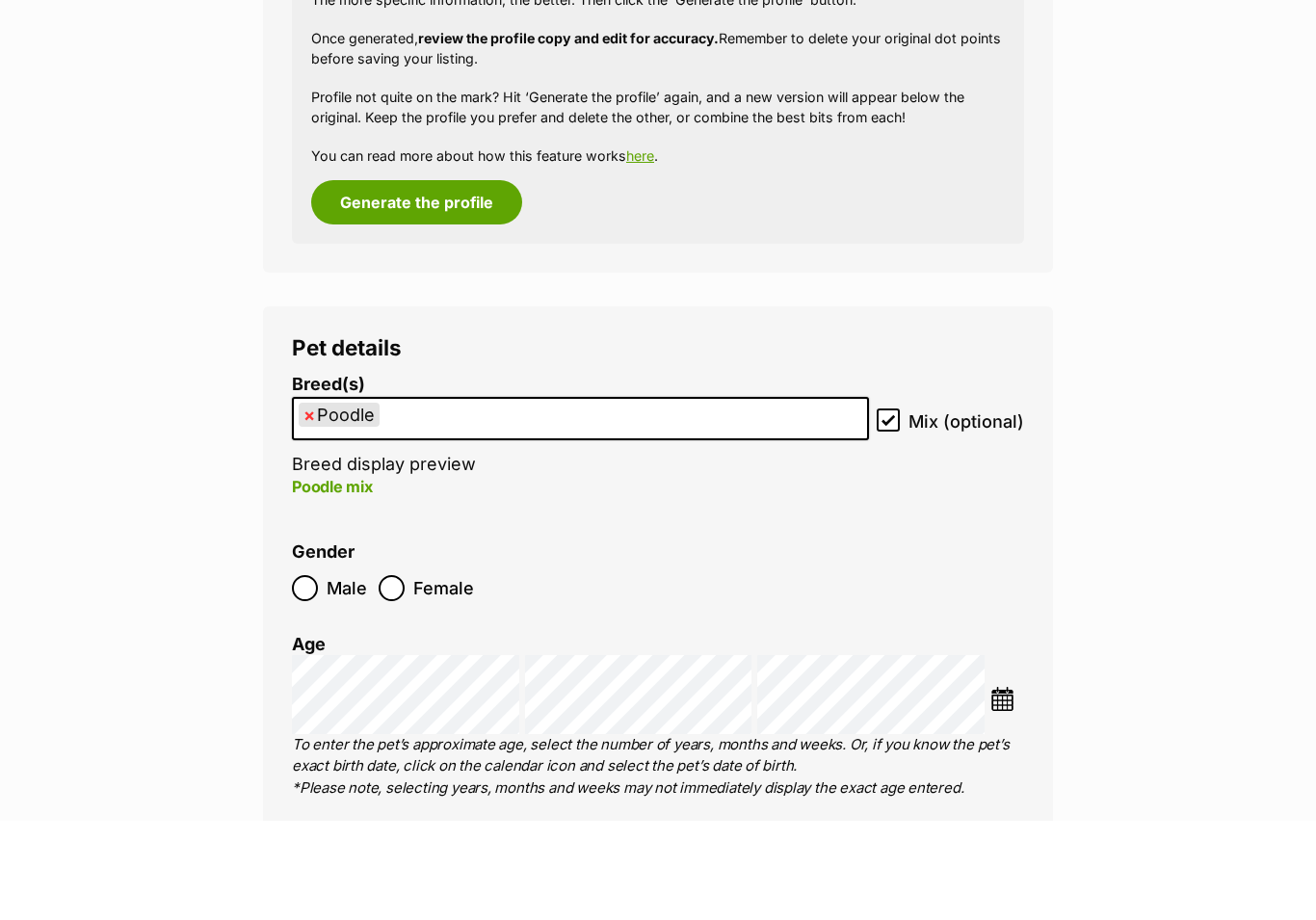 click on "×" at bounding box center [309, 513] 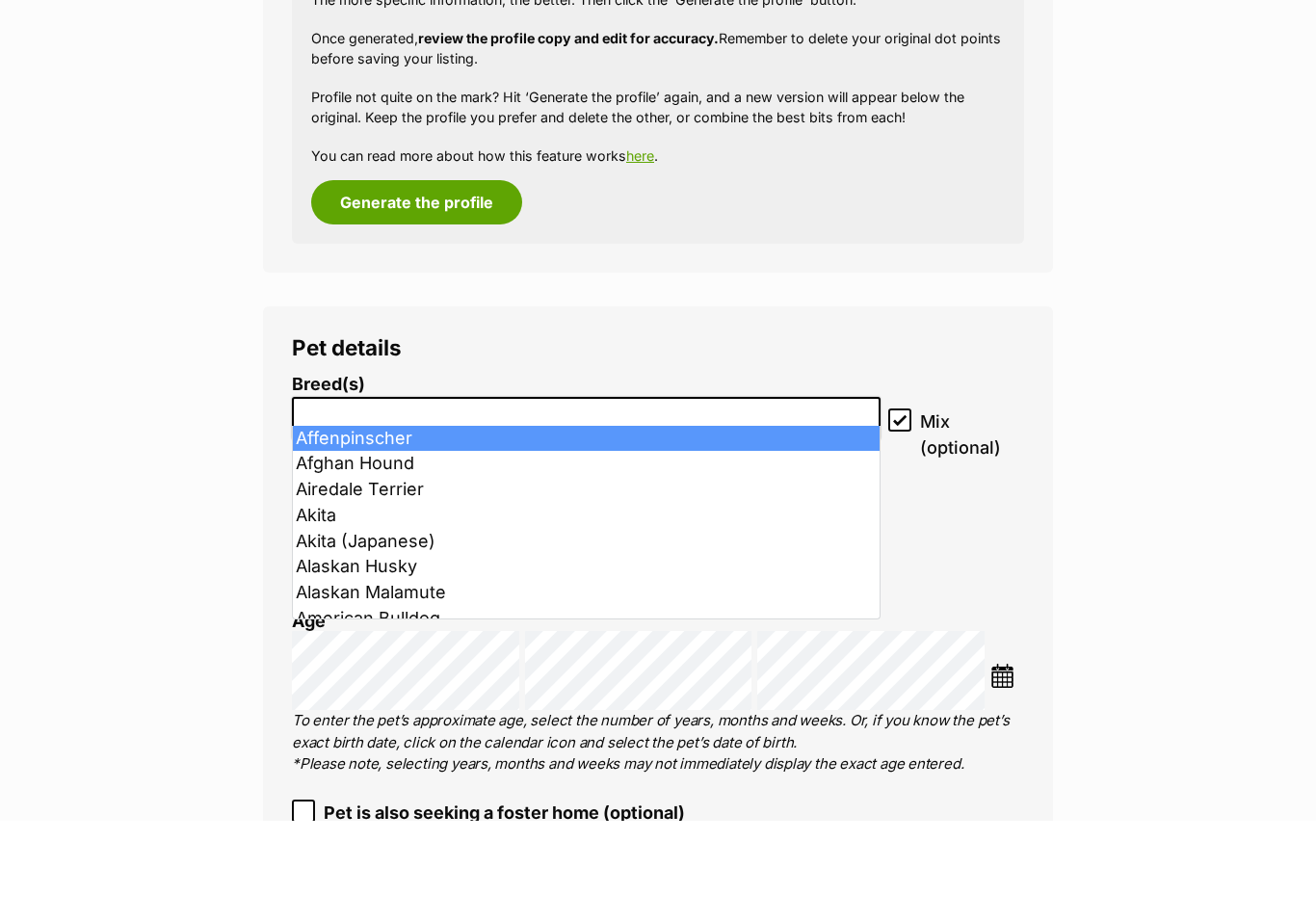 scroll, scrollTop: 2253, scrollLeft: 0, axis: vertical 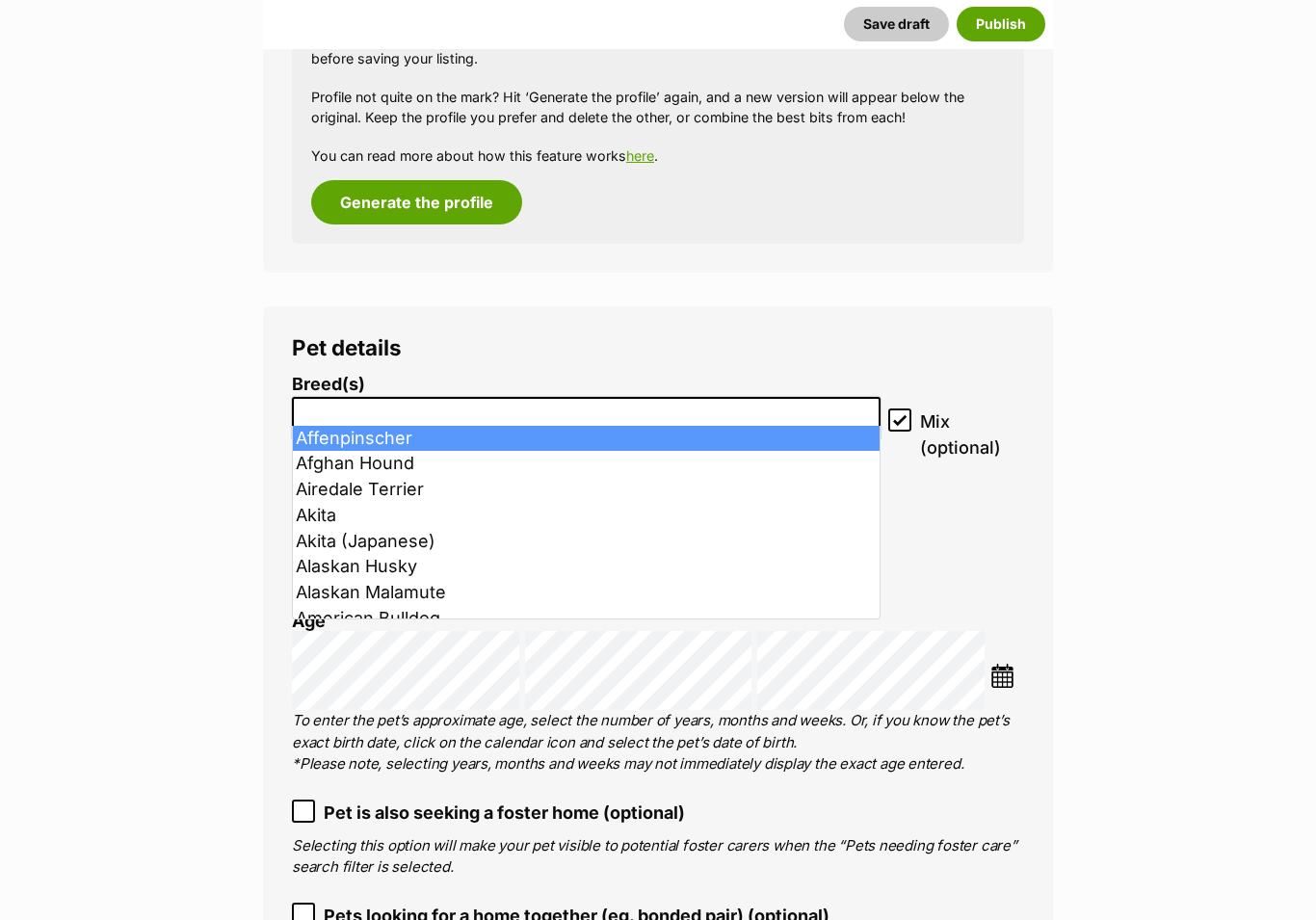 click at bounding box center [586, 413] 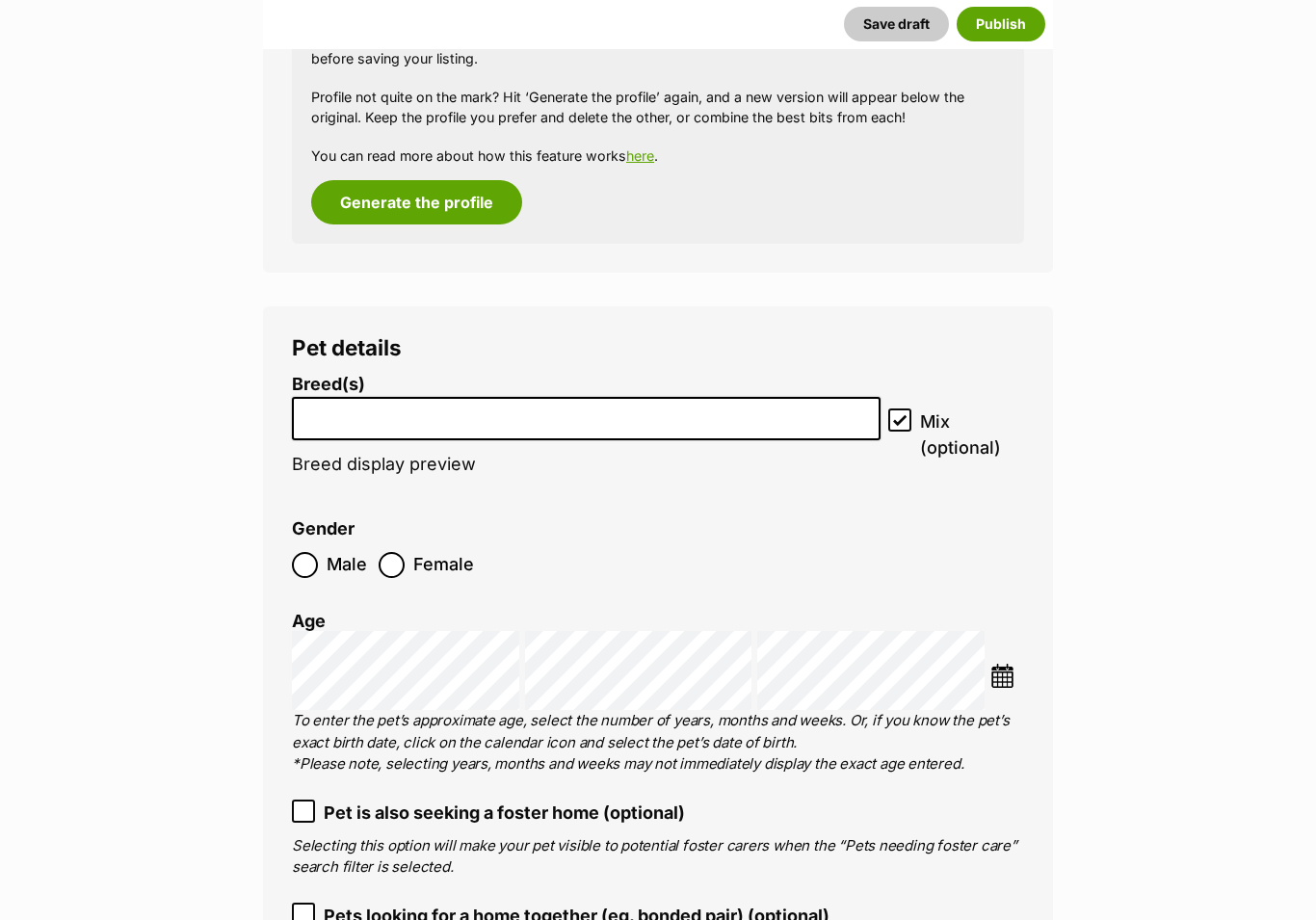 click at bounding box center (586, 413) 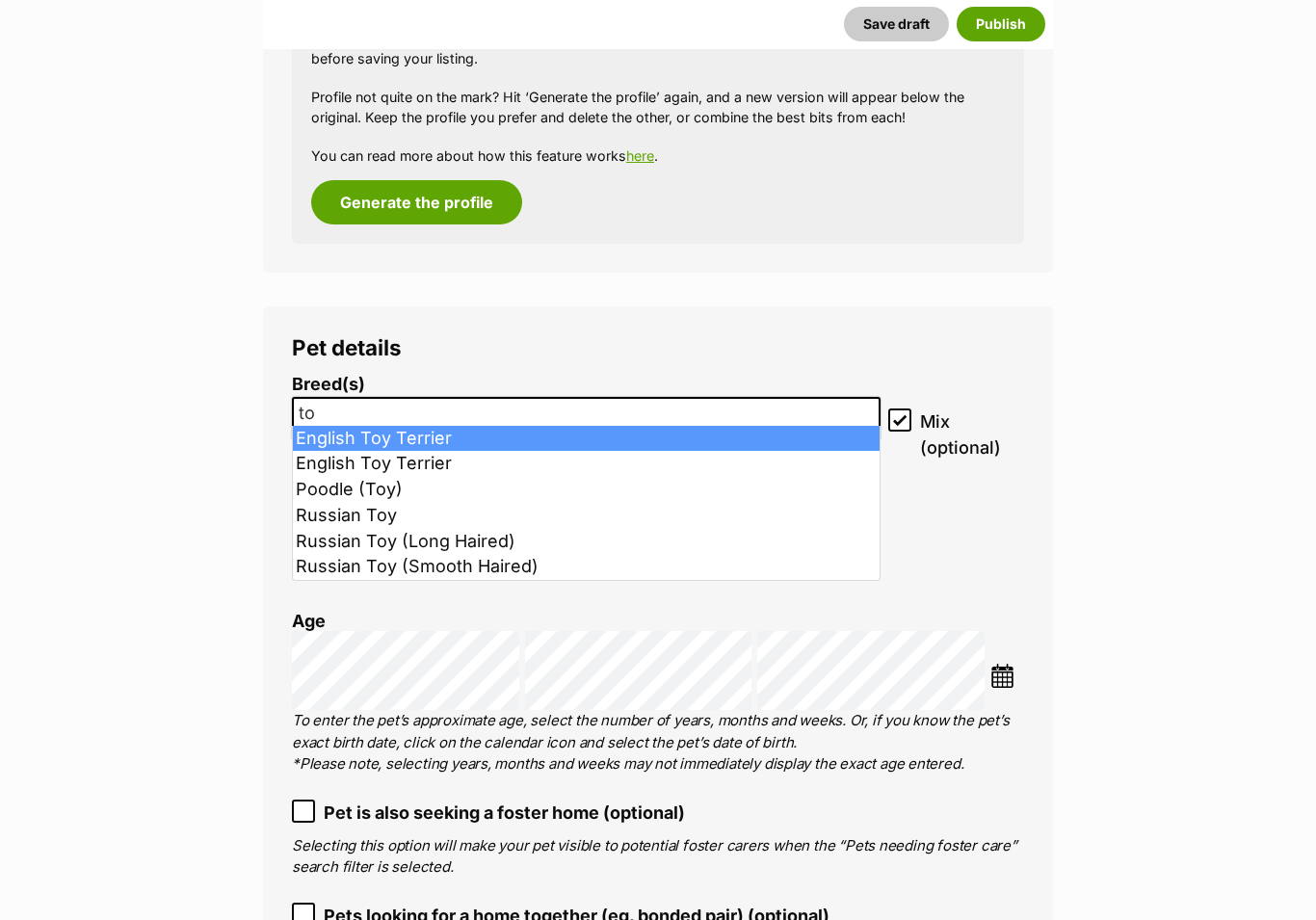 type on "t" 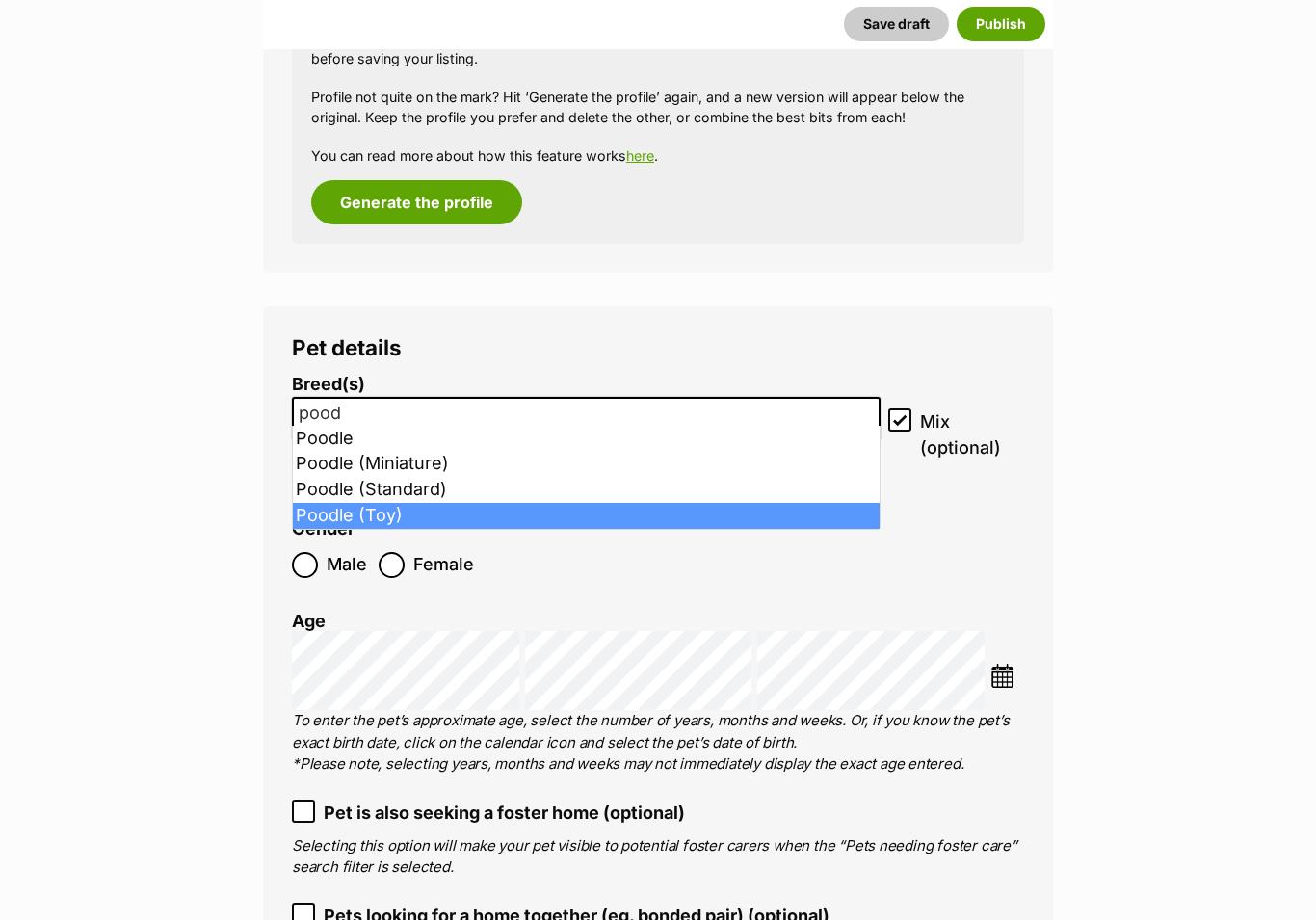 type on "pood" 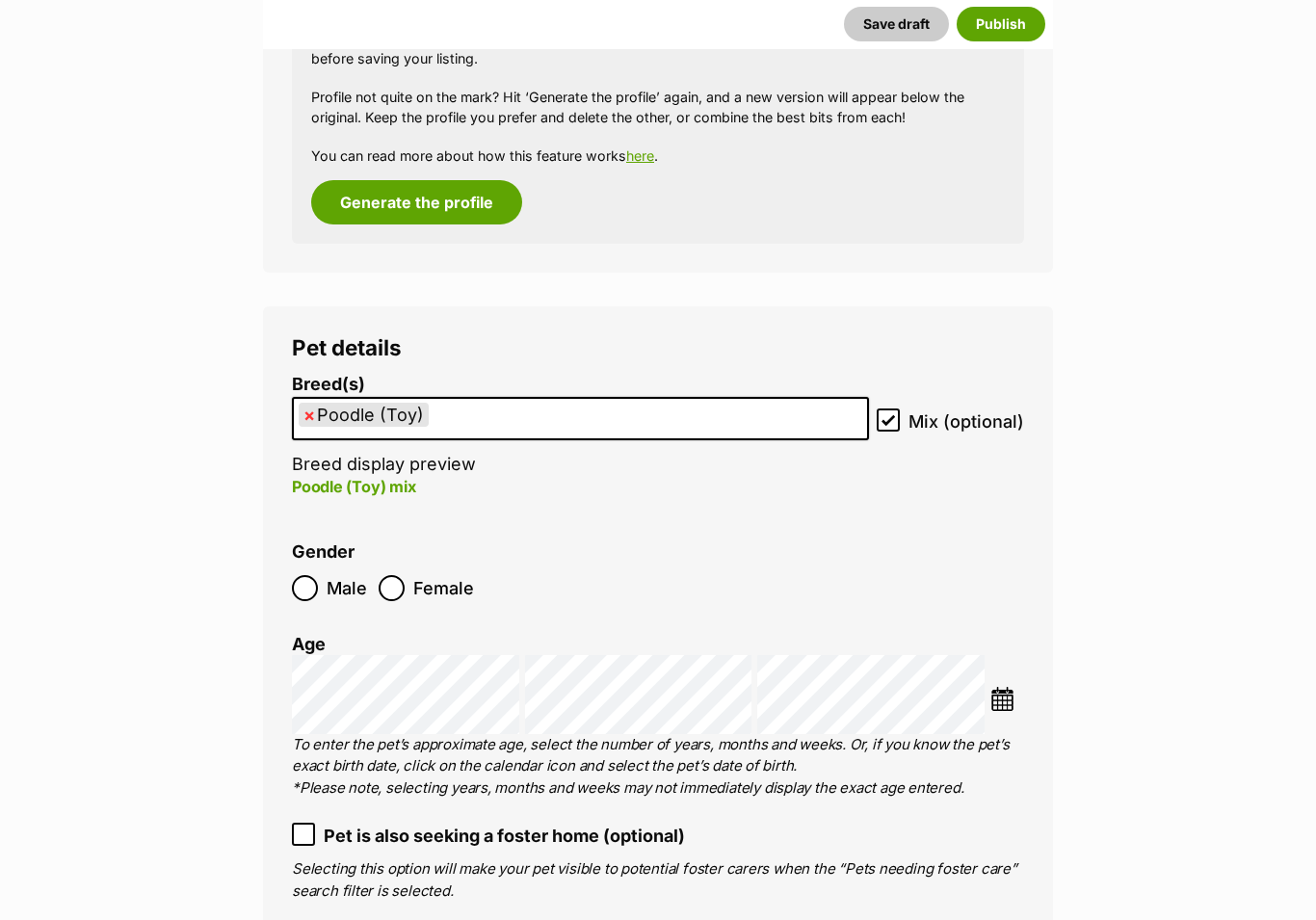 click at bounding box center [1002, 698] 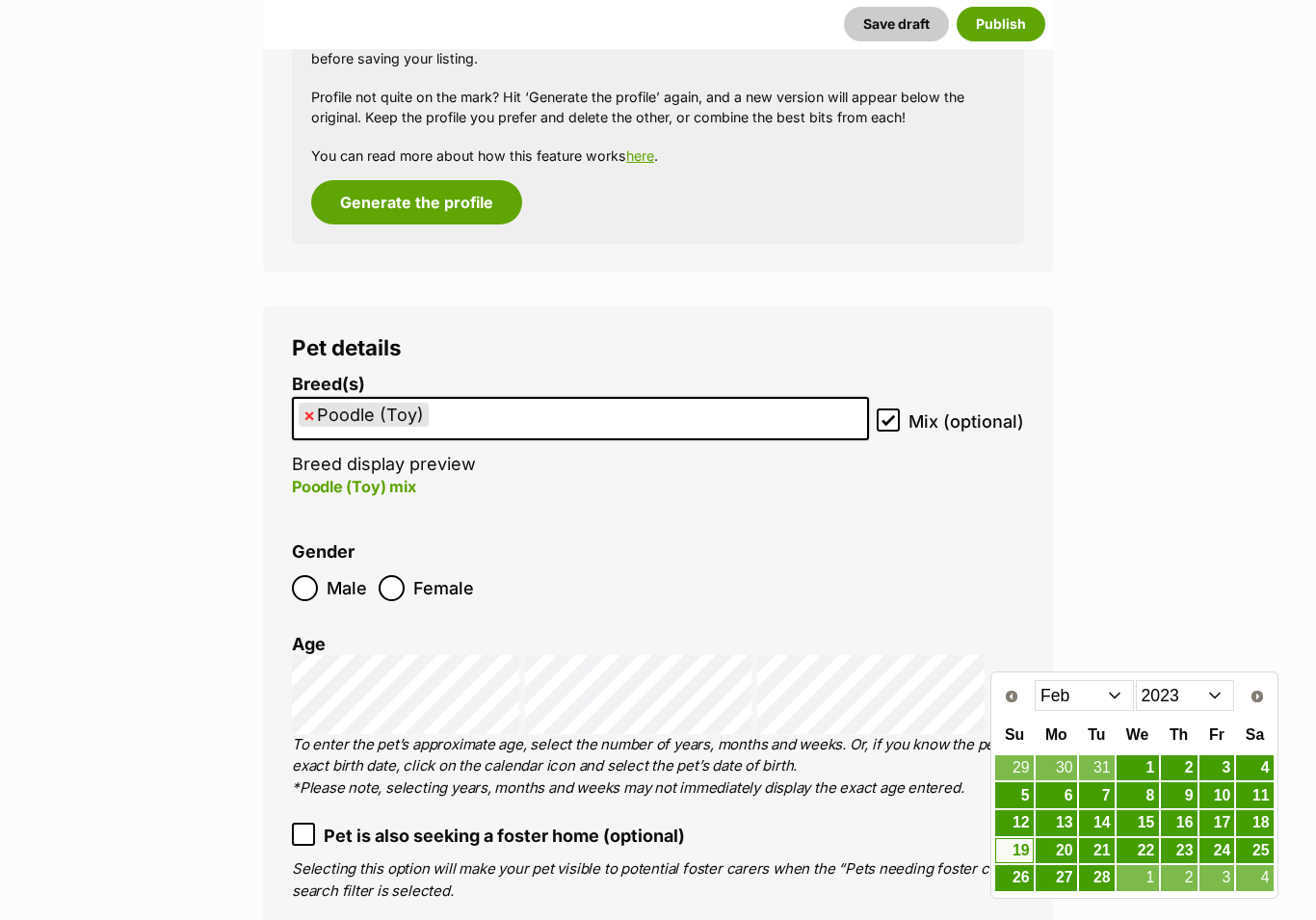 click on "Jan Feb Mar Apr May Jun Jul Aug Sep Oct Nov Dec" at bounding box center (1084, 696) 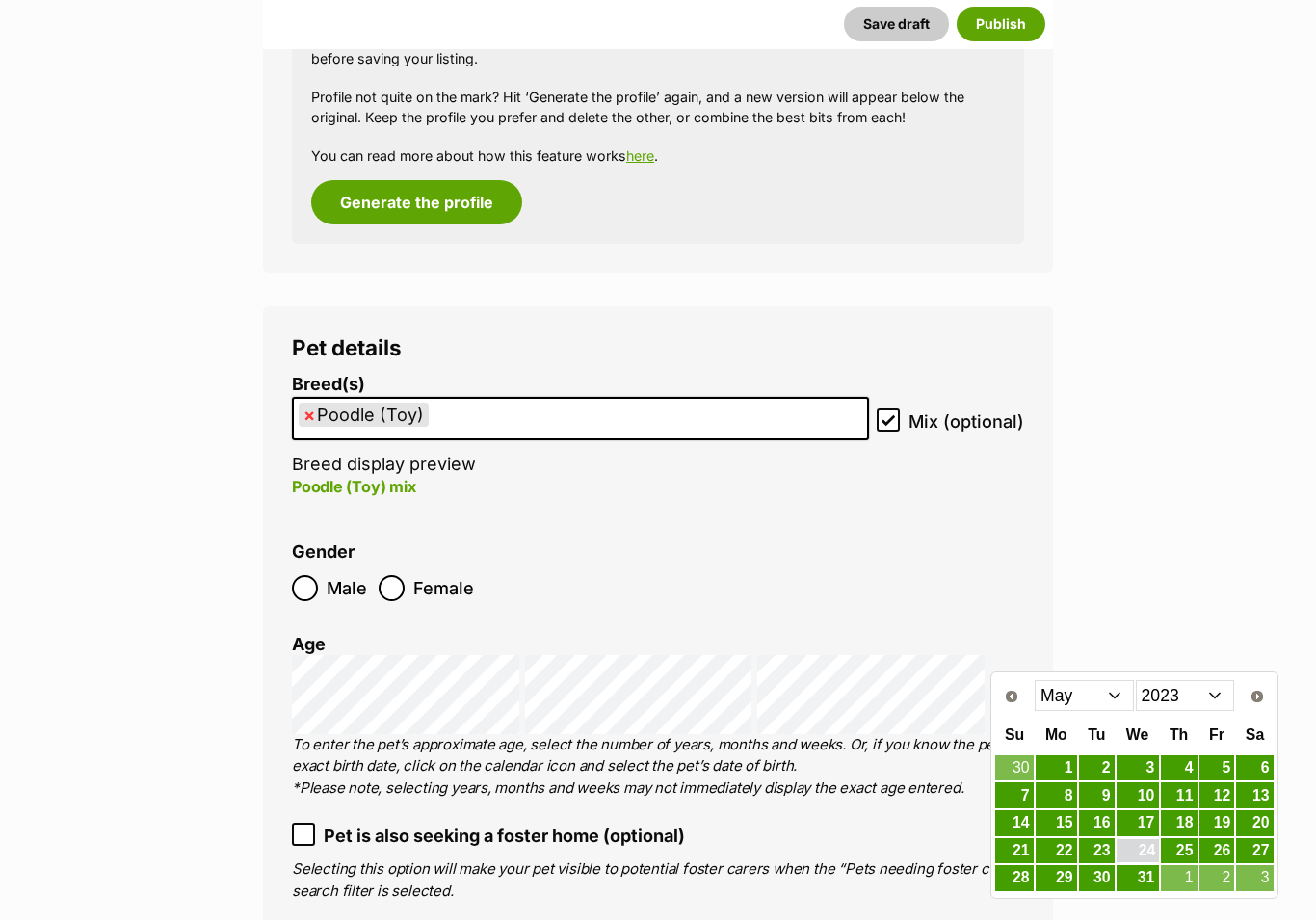 click on "24" at bounding box center (1138, 851) 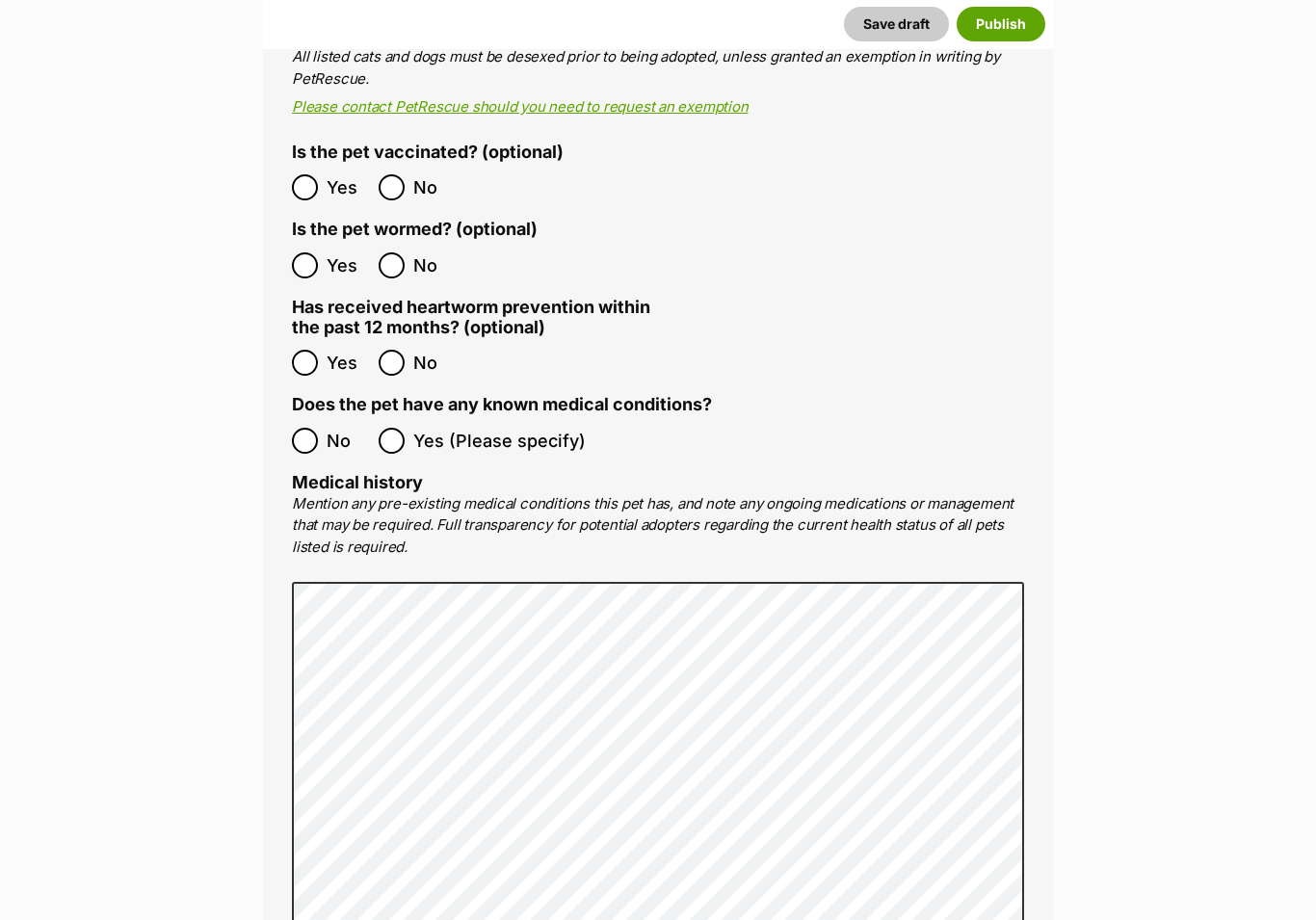 scroll, scrollTop: 3553, scrollLeft: 0, axis: vertical 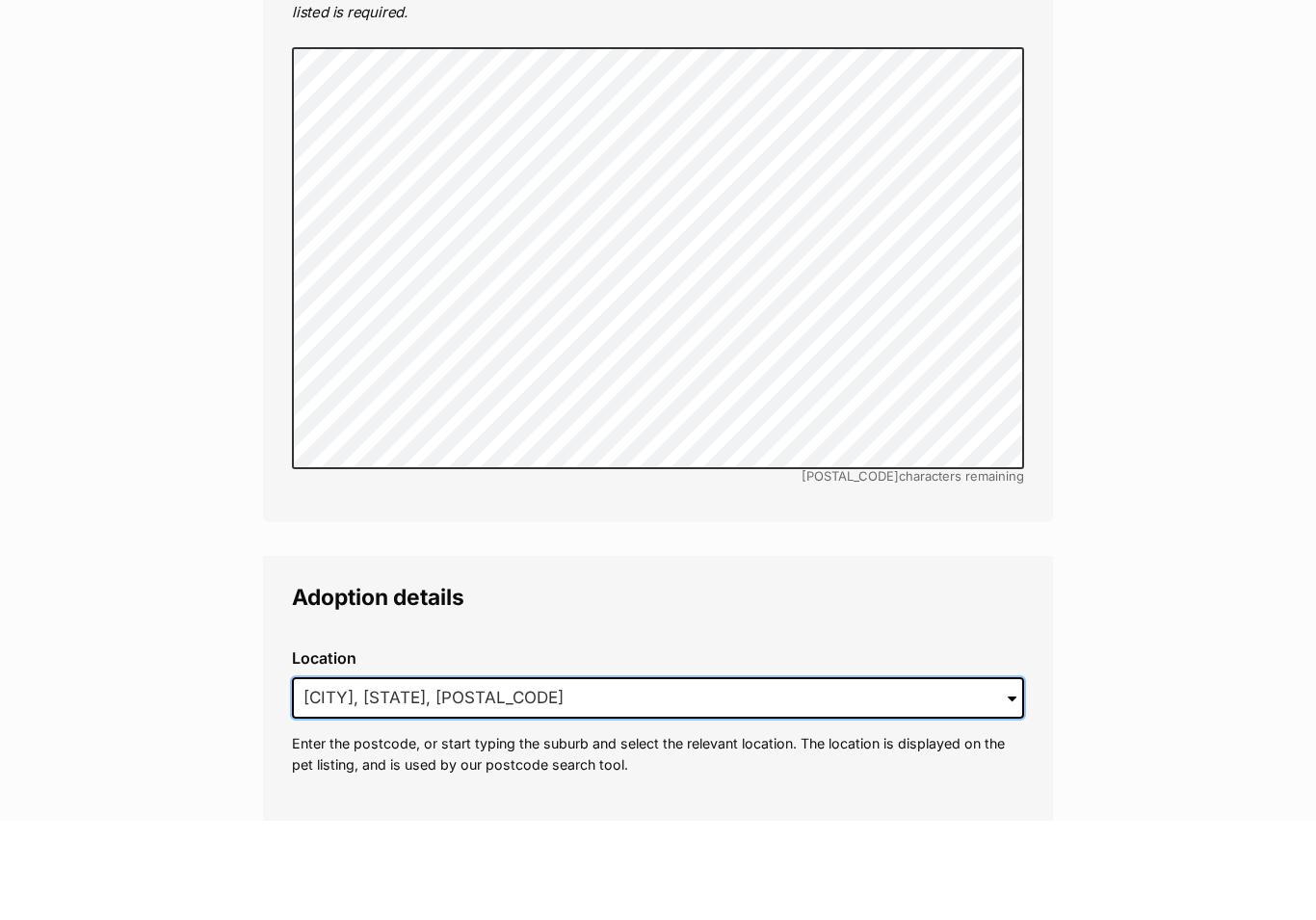 click on "Endeavour Hills, VIC, 3802" at bounding box center (658, 798) 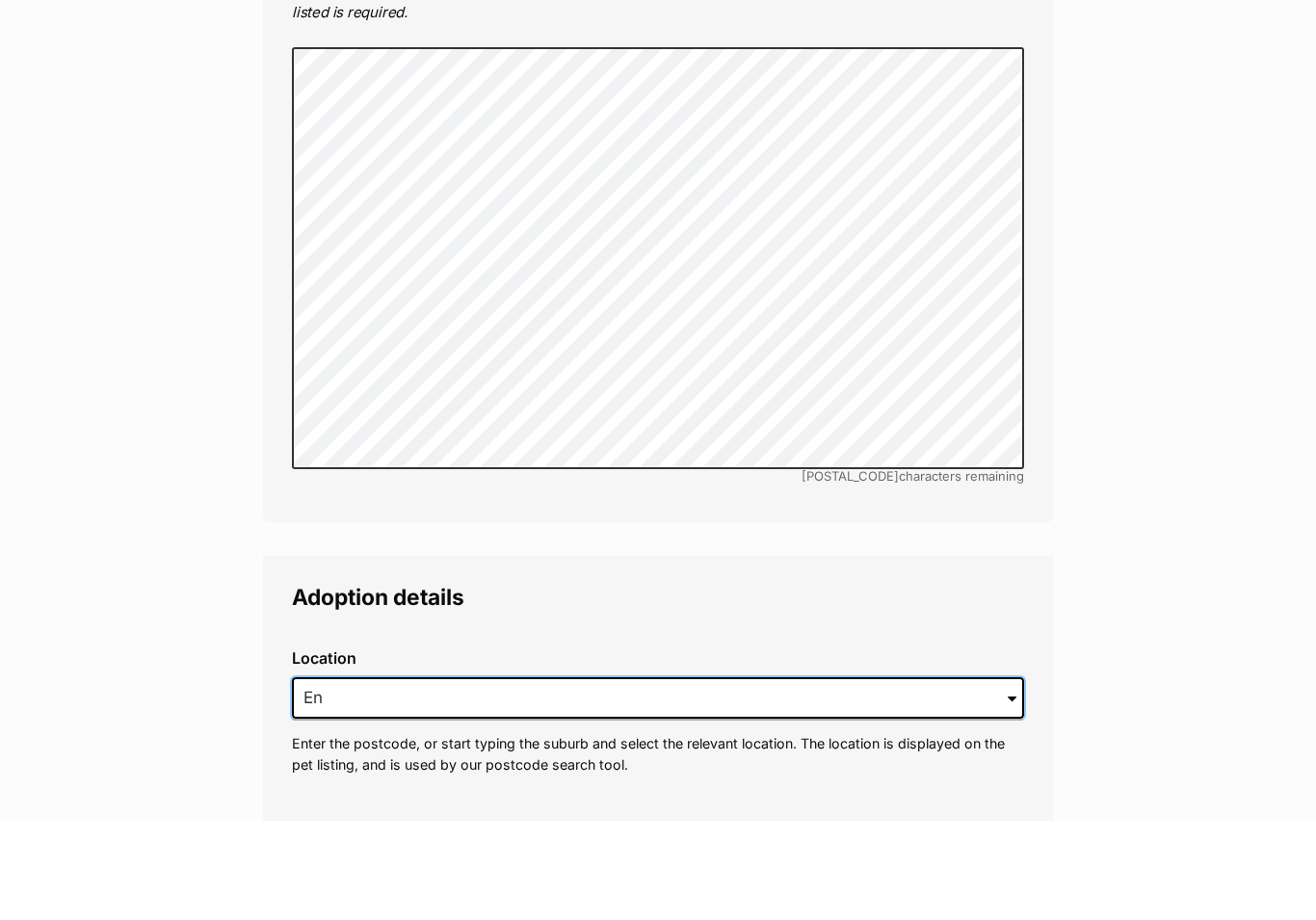 type on "E" 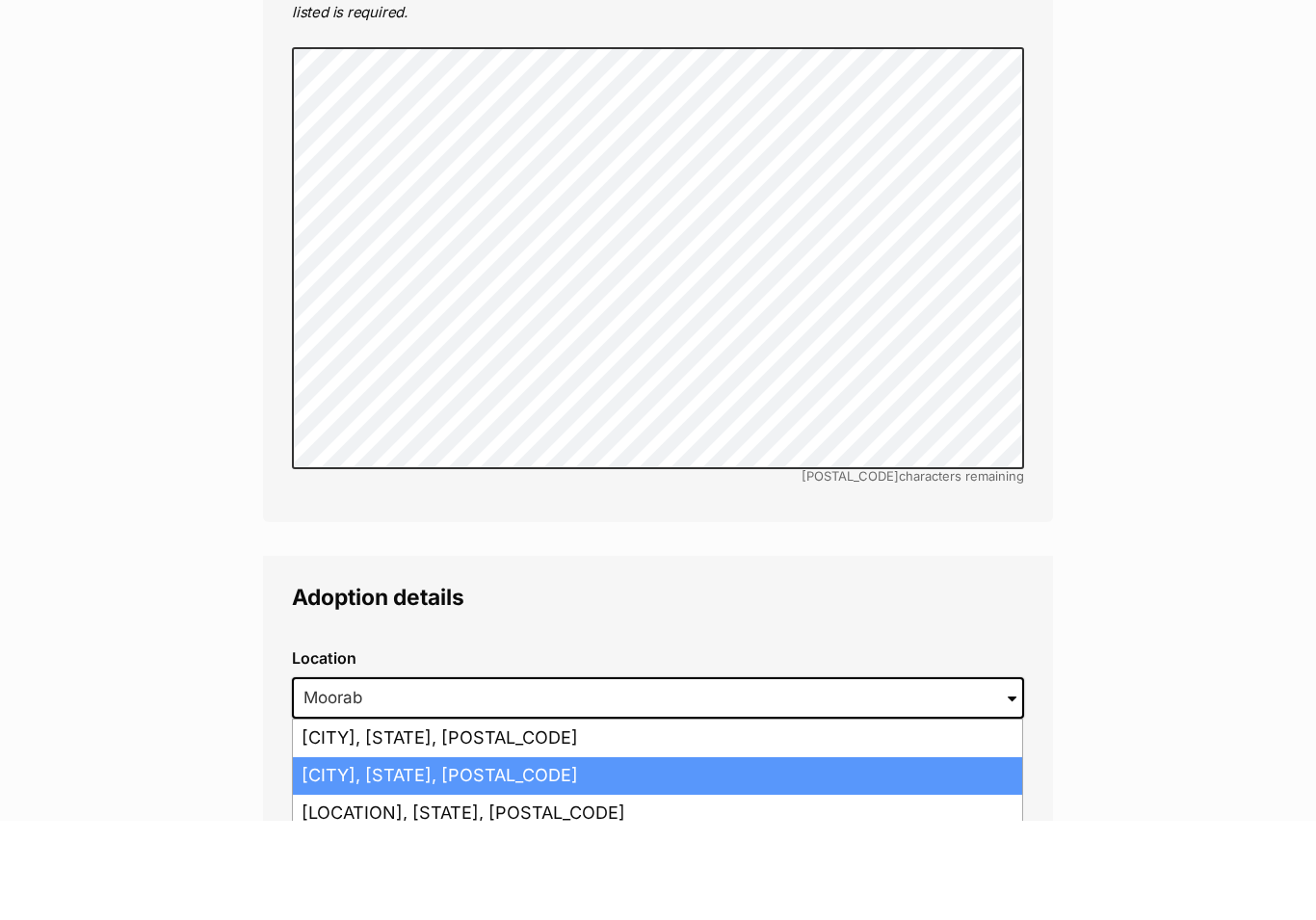 click on "Moorabbin, Victoria, 3189" at bounding box center [657, 875] 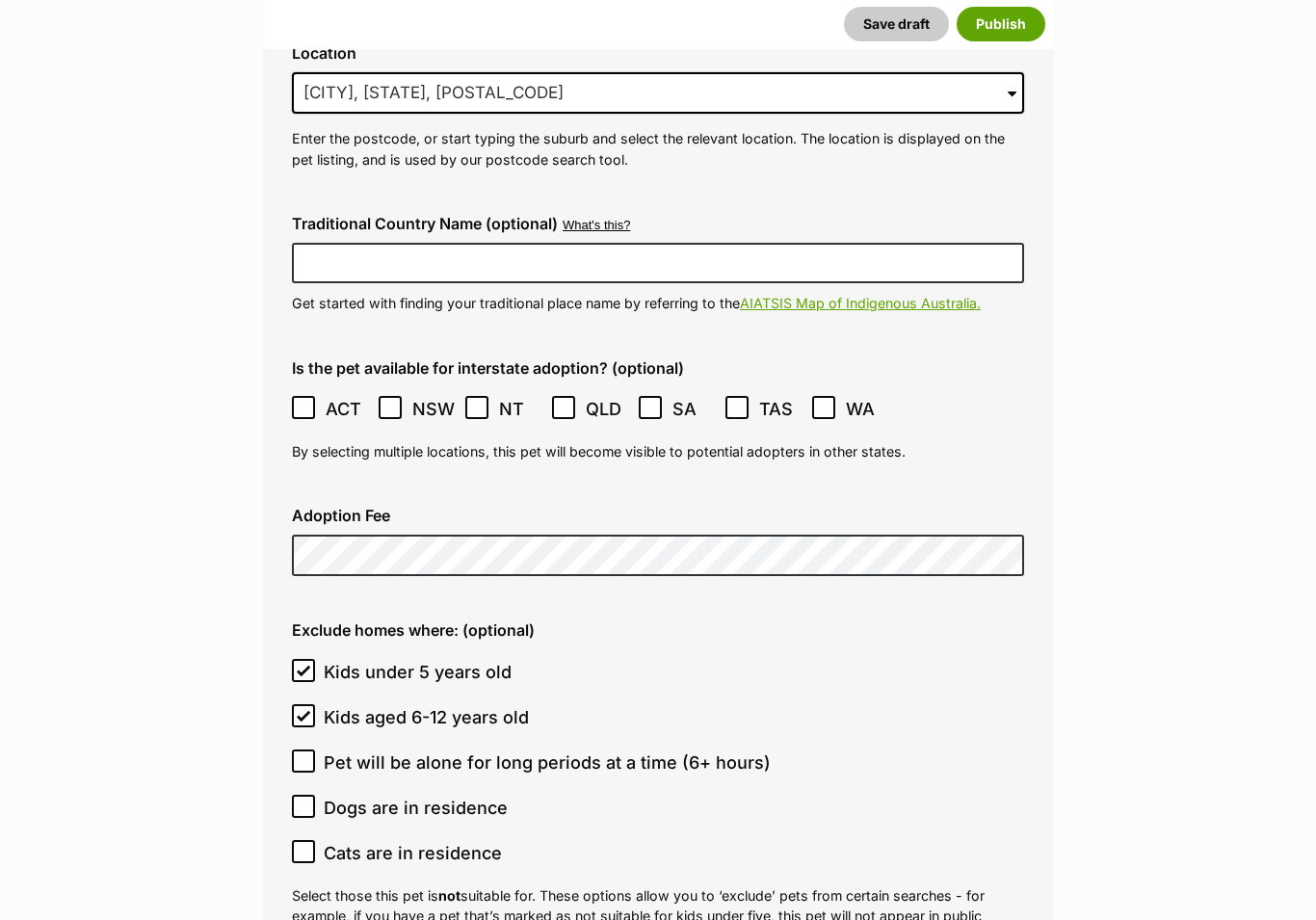scroll, scrollTop: 4688, scrollLeft: 0, axis: vertical 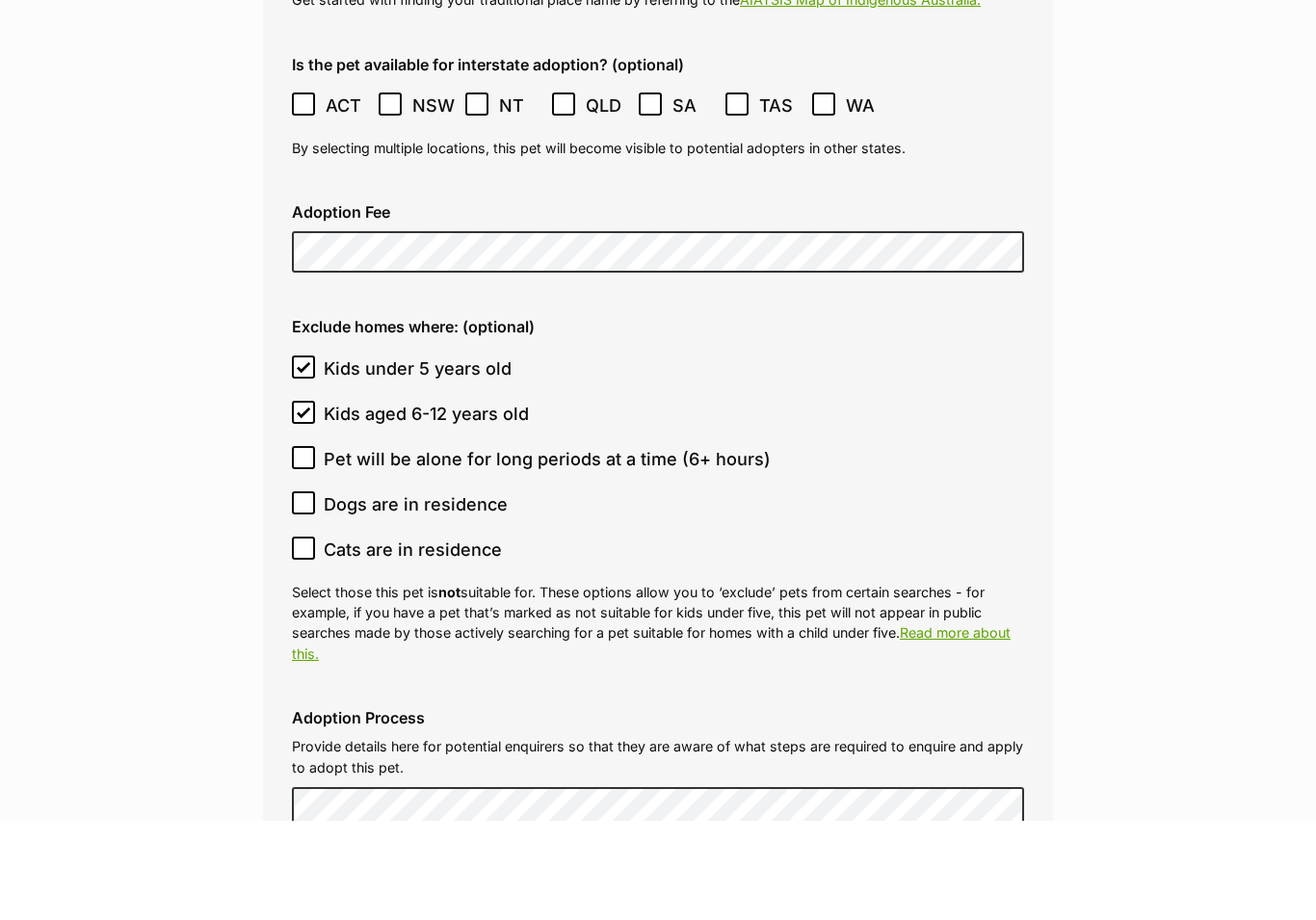 click on "Kids aged 6-12 years old" at bounding box center (426, 513) 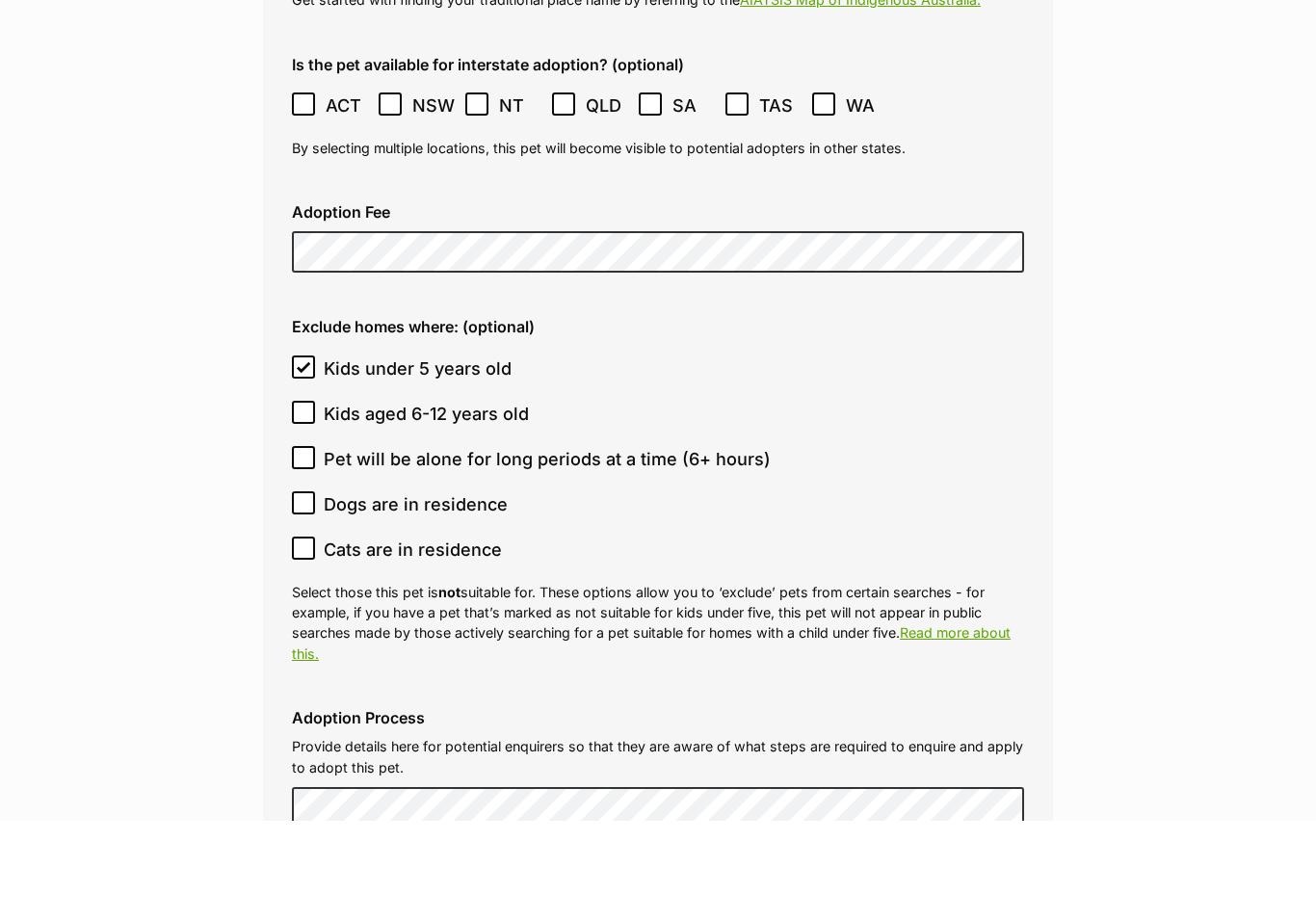 click on "Kids under 5 years old" at bounding box center (417, 467) 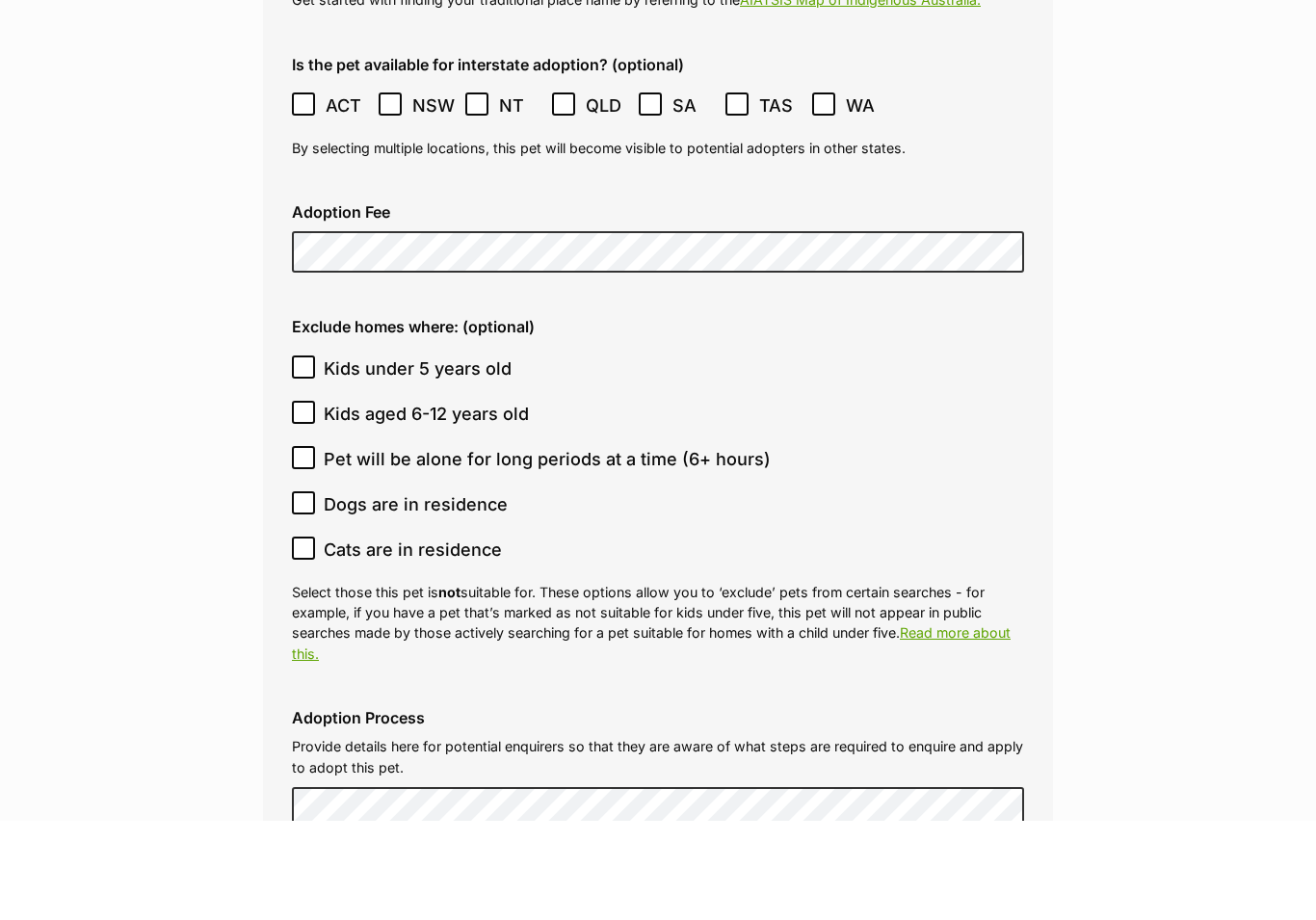 scroll, scrollTop: 4990, scrollLeft: 0, axis: vertical 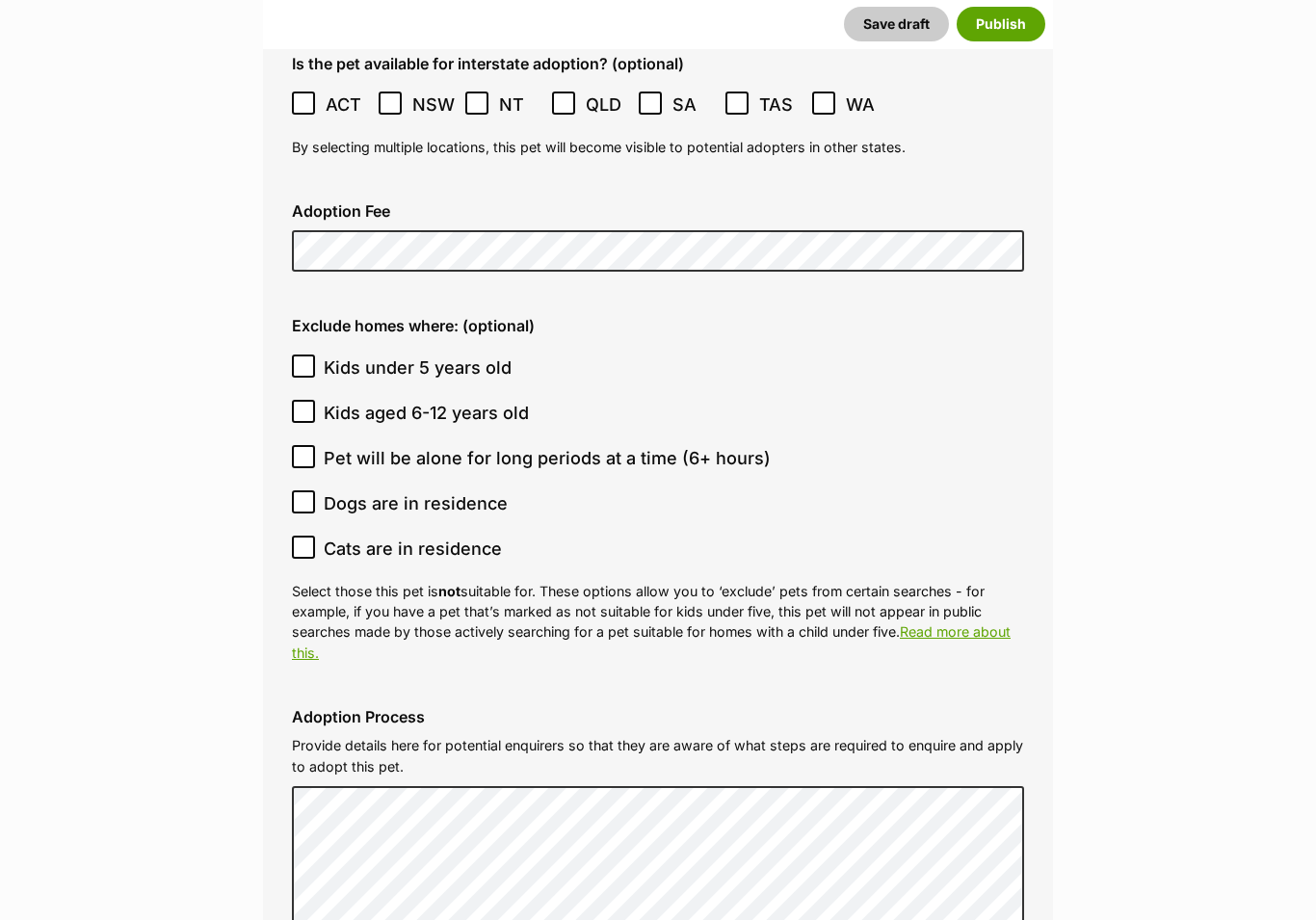 click on "Cats are in residence" at bounding box center (412, 548) 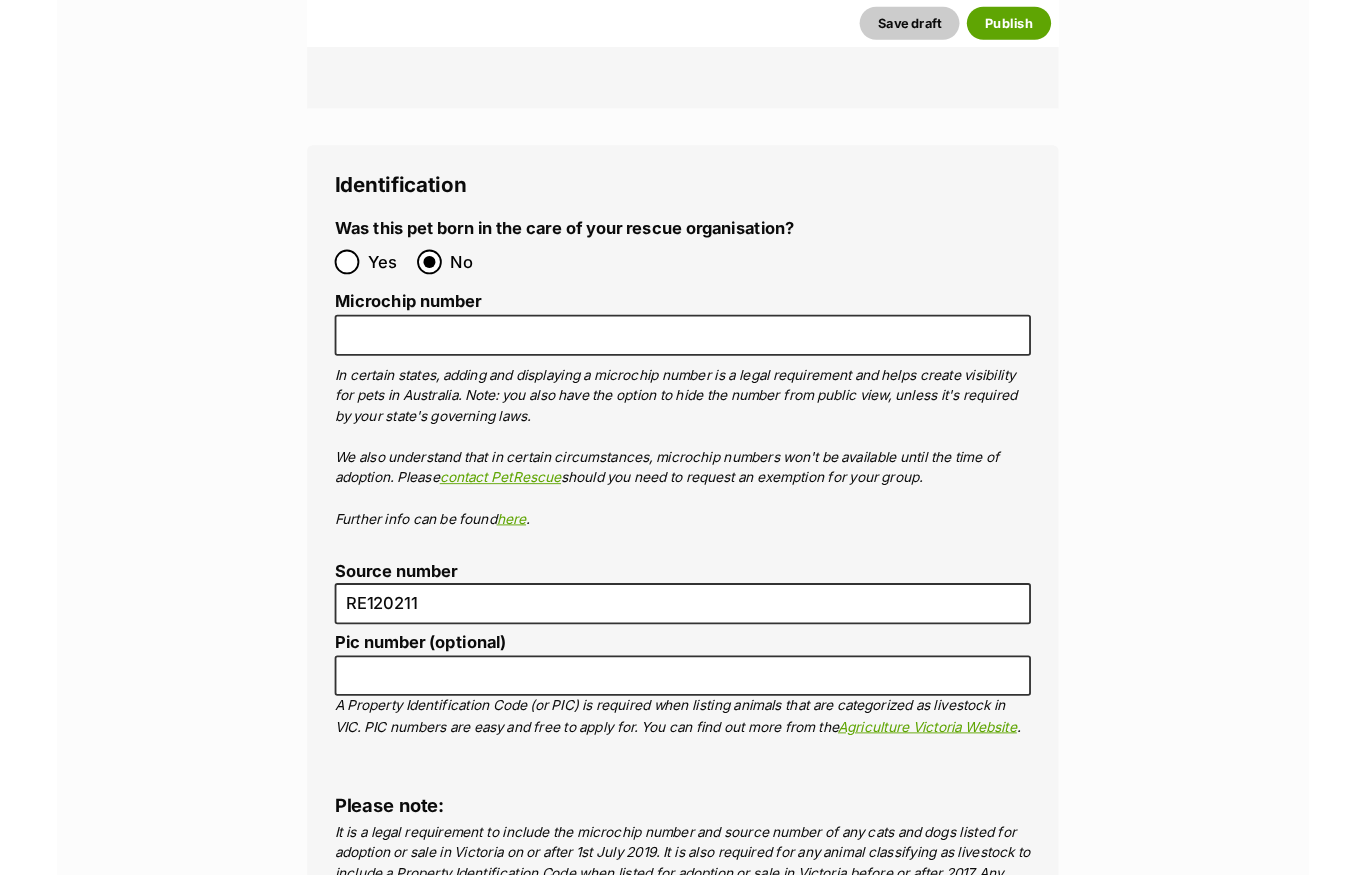 scroll, scrollTop: 7071, scrollLeft: 0, axis: vertical 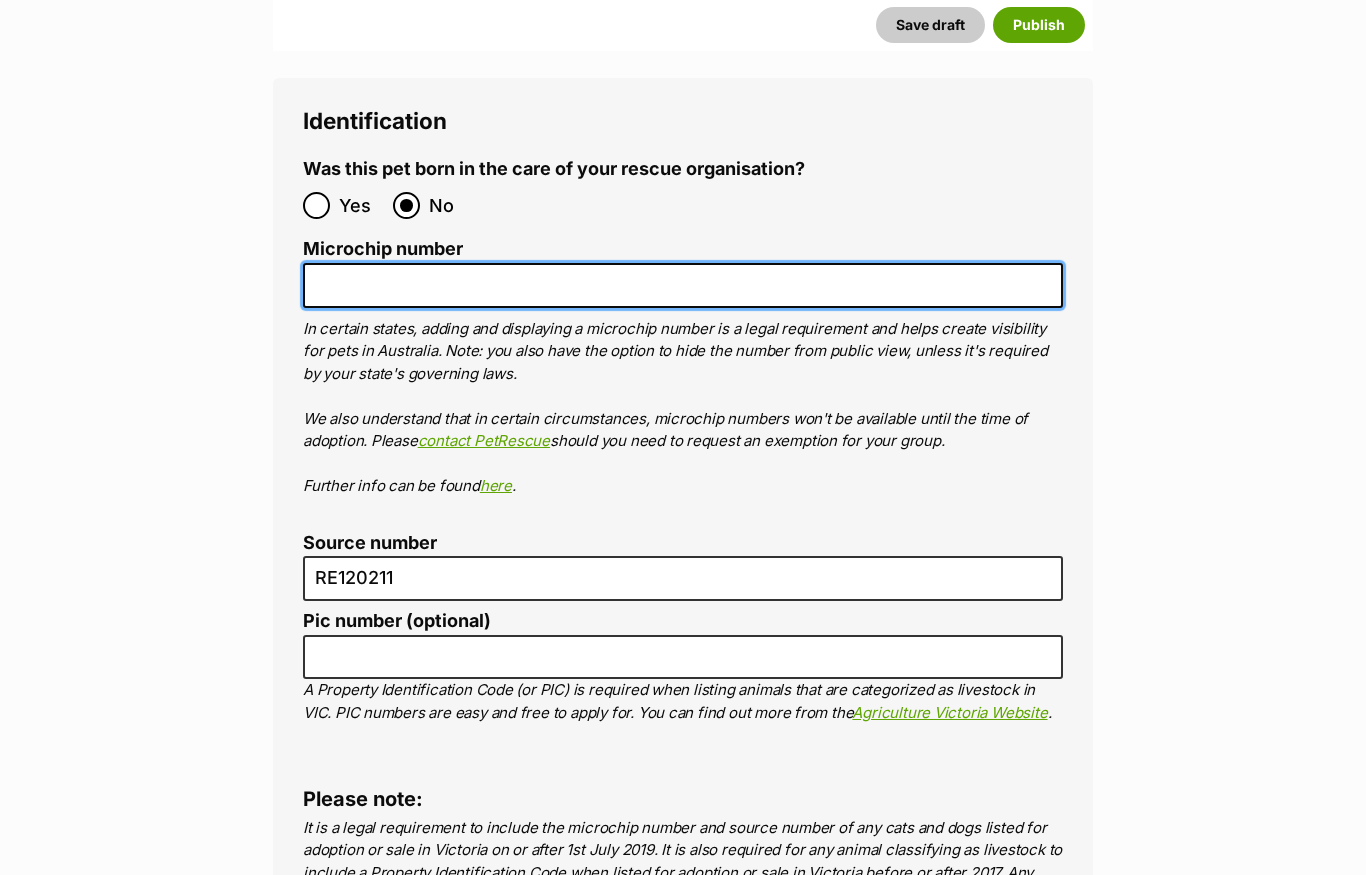 click on "Microchip number" at bounding box center (683, 285) 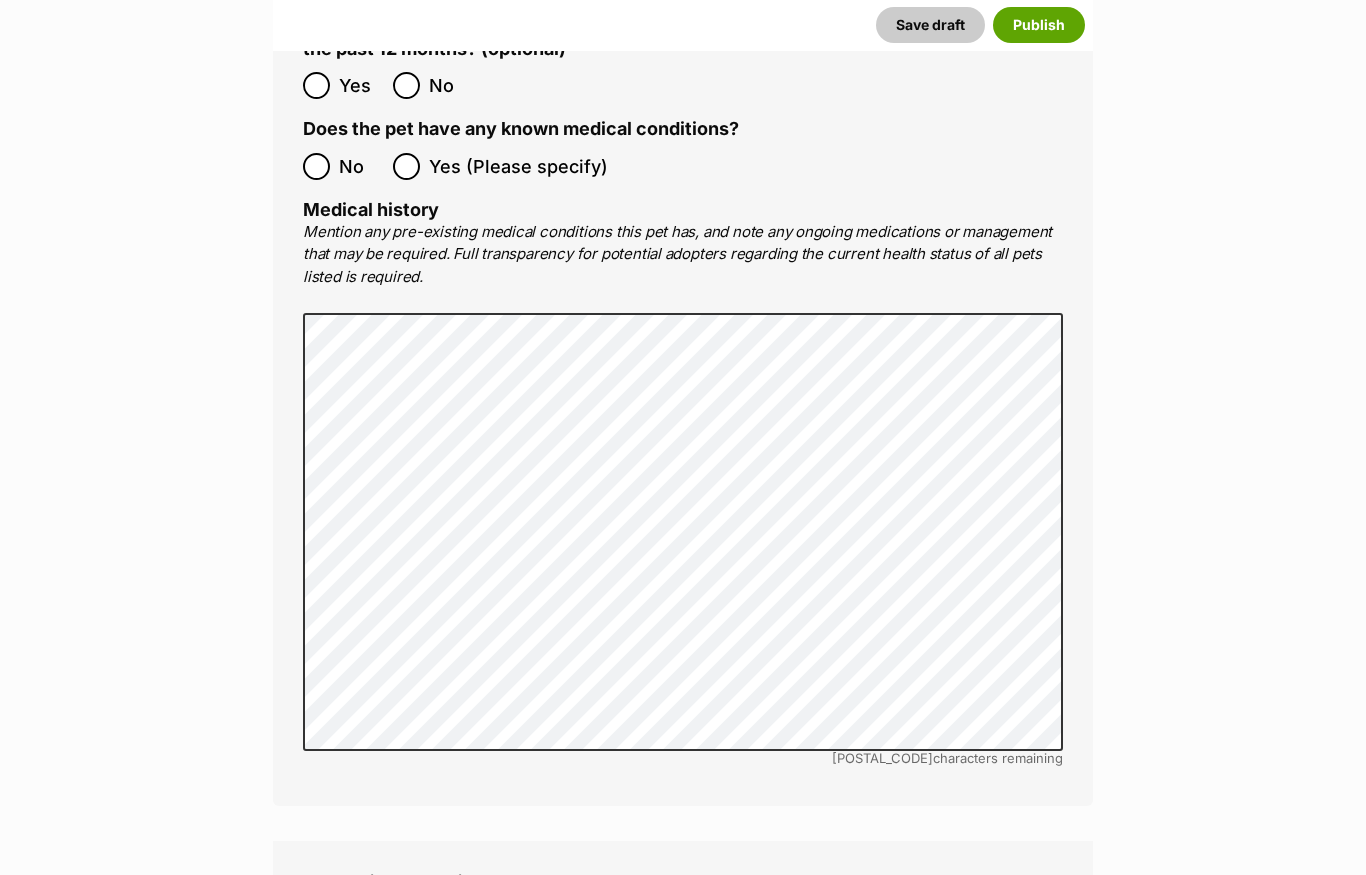 scroll, scrollTop: 3966, scrollLeft: 0, axis: vertical 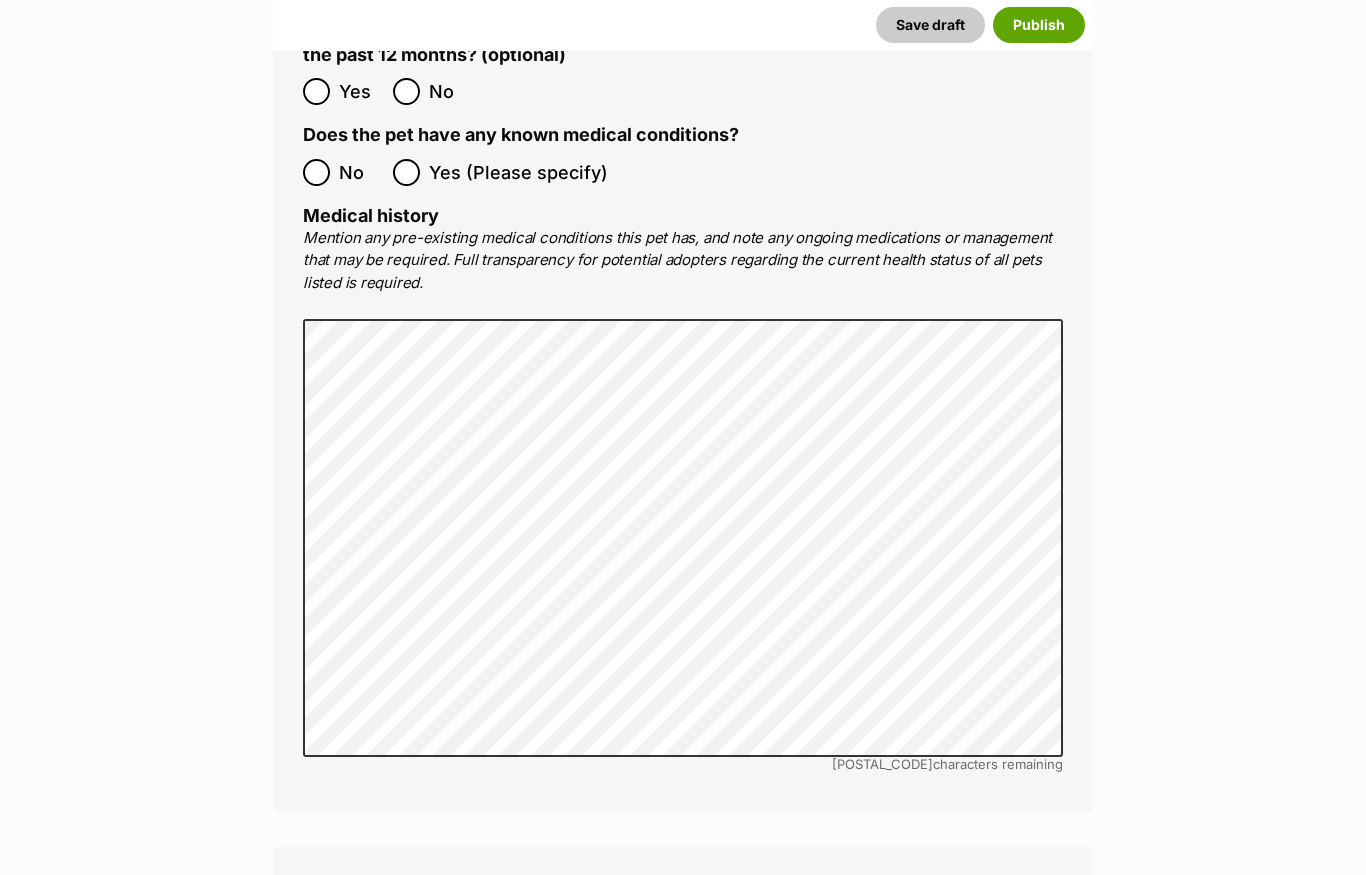 type on "956000016260415" 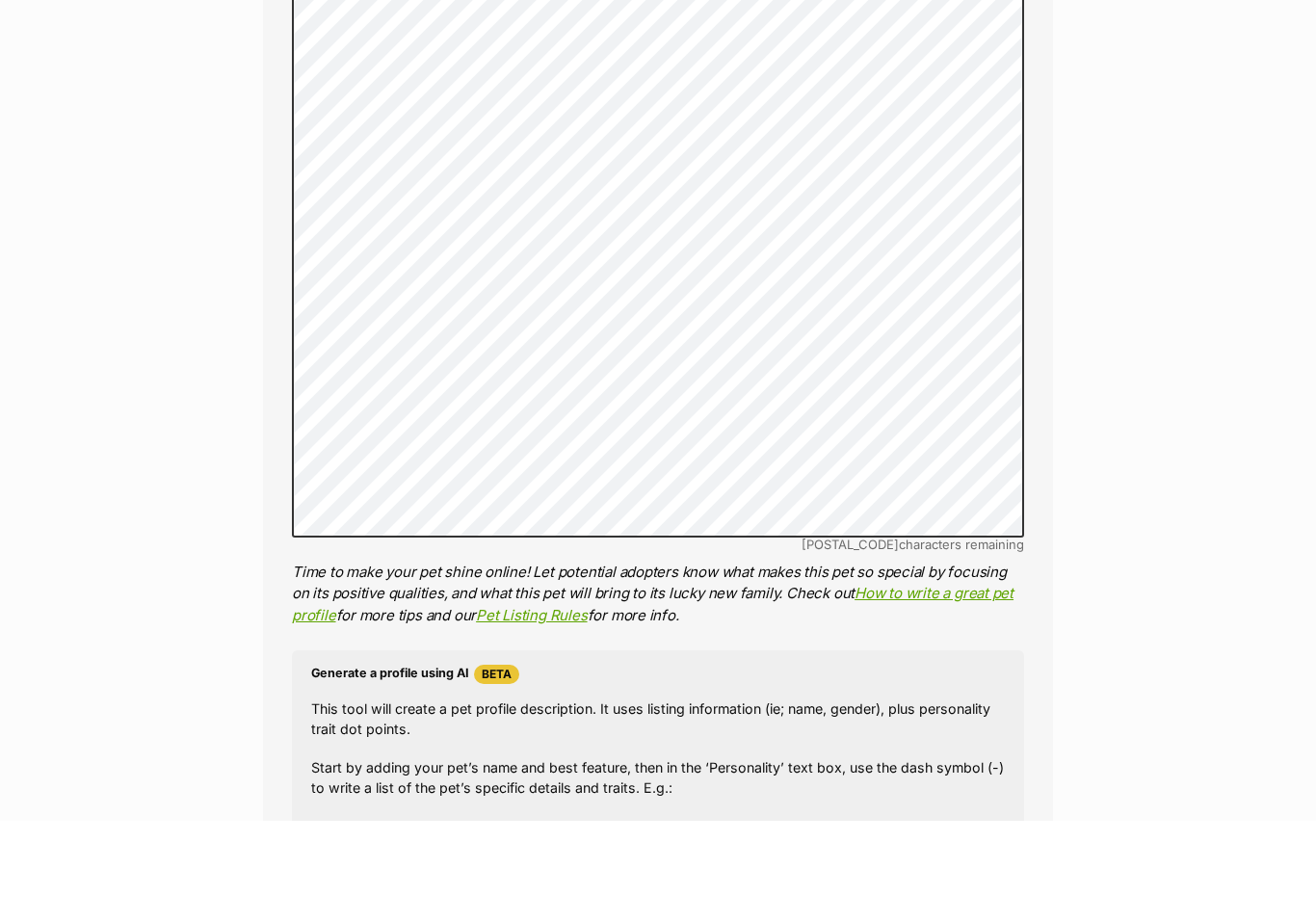 scroll, scrollTop: 1209, scrollLeft: 0, axis: vertical 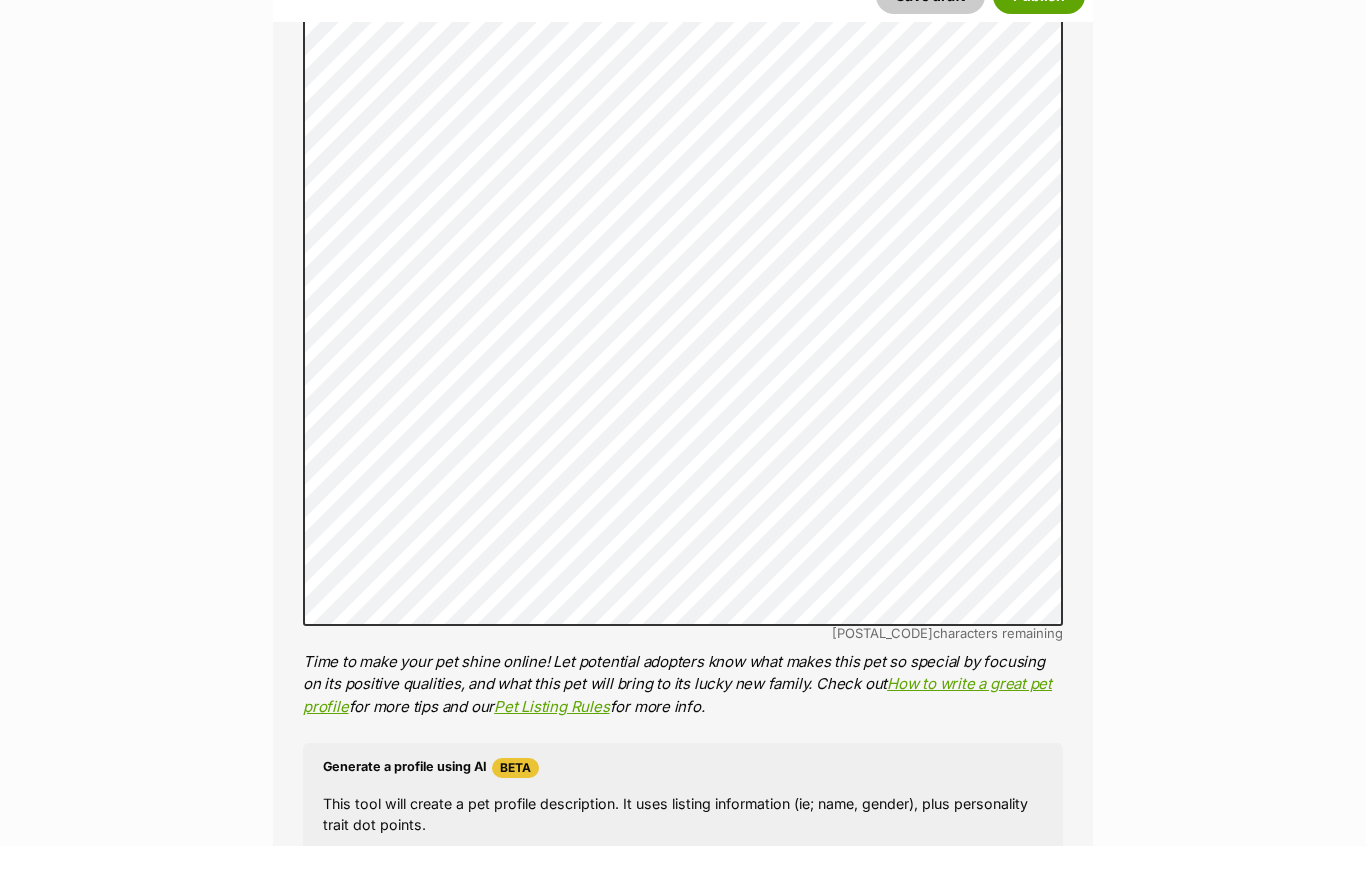 click on "New listing
Listing owner Choose an owner Caro Cooper
The owner of the pet listing is able to edit the listing and manage enquiries with potential adopters. Note:
Group Admins
are also able to edit this pet listing and manage all it's enquiries.
Any time this pet receives new enquiries or messages from potential adopters, we'll also send you an email notification. Members can opt out of receiving these emails via their
notification settings .
About This Pet Name
Henlo there, it looks like you might be using the pet name field to indicate that this pet is now on hold - we recommend updating the status to on hold from the listing page instead!
Every pet deserves a name. If you don’t know the pet’s name, make one up! It can be something simple and sweet like ‘Fluffy’, or get creative and have some fun with it. A name helps potential adopters connect with the pet.
Species Dog
Best feature (optional)
Personality 6905  characters remaining" at bounding box center (683, 3383) 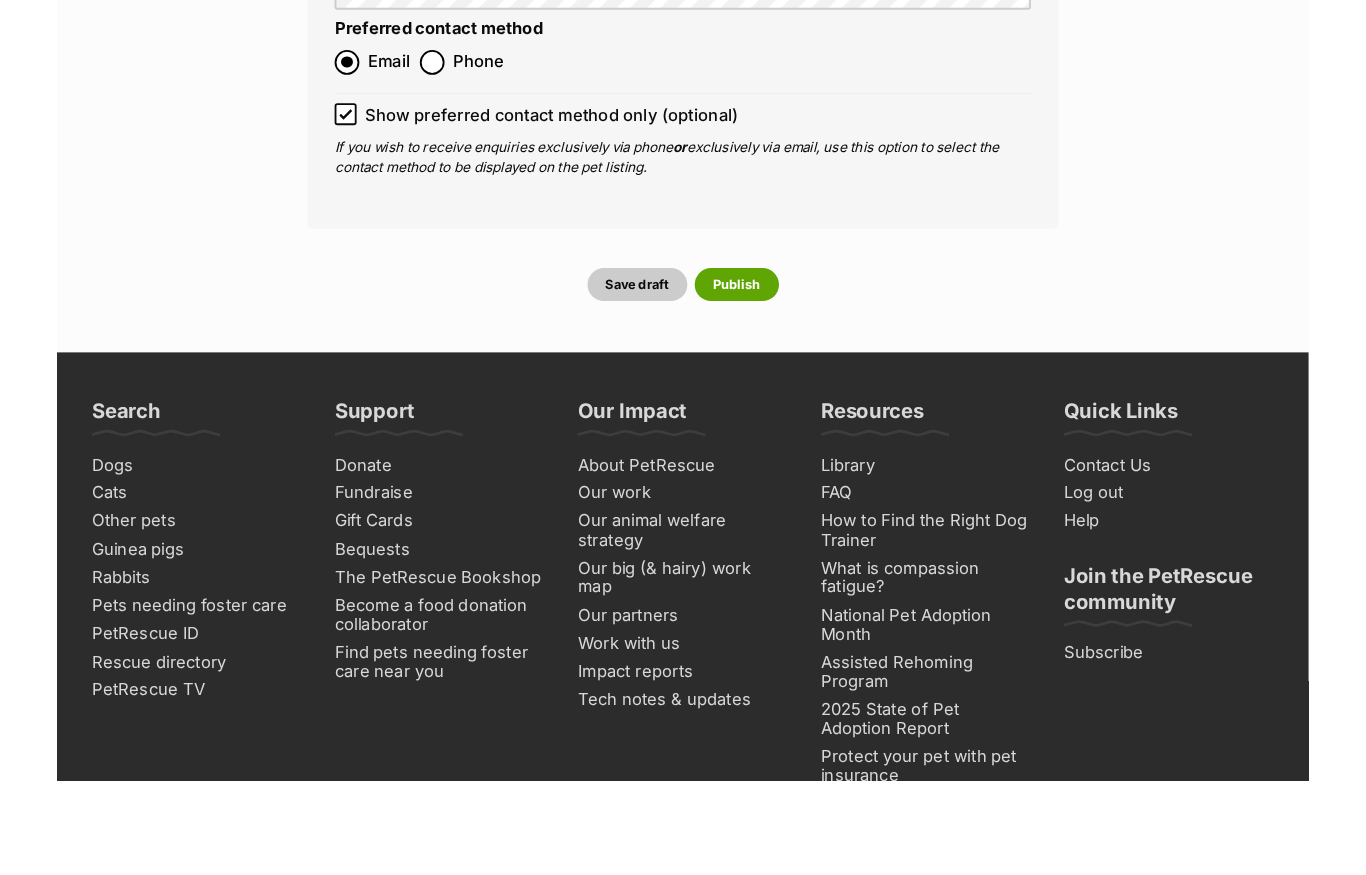 scroll, scrollTop: 8581, scrollLeft: 0, axis: vertical 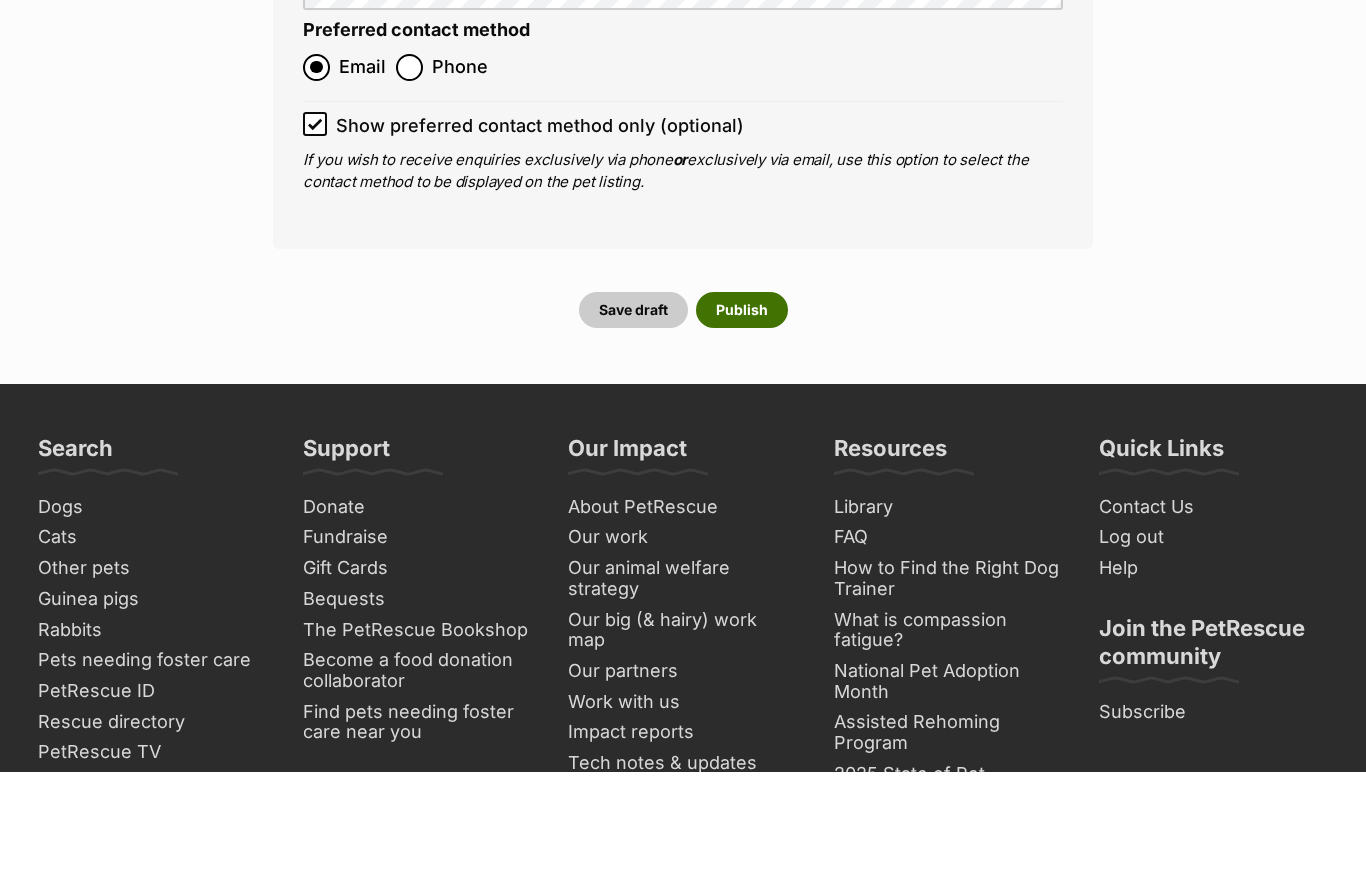 click on "Publish" at bounding box center (742, 413) 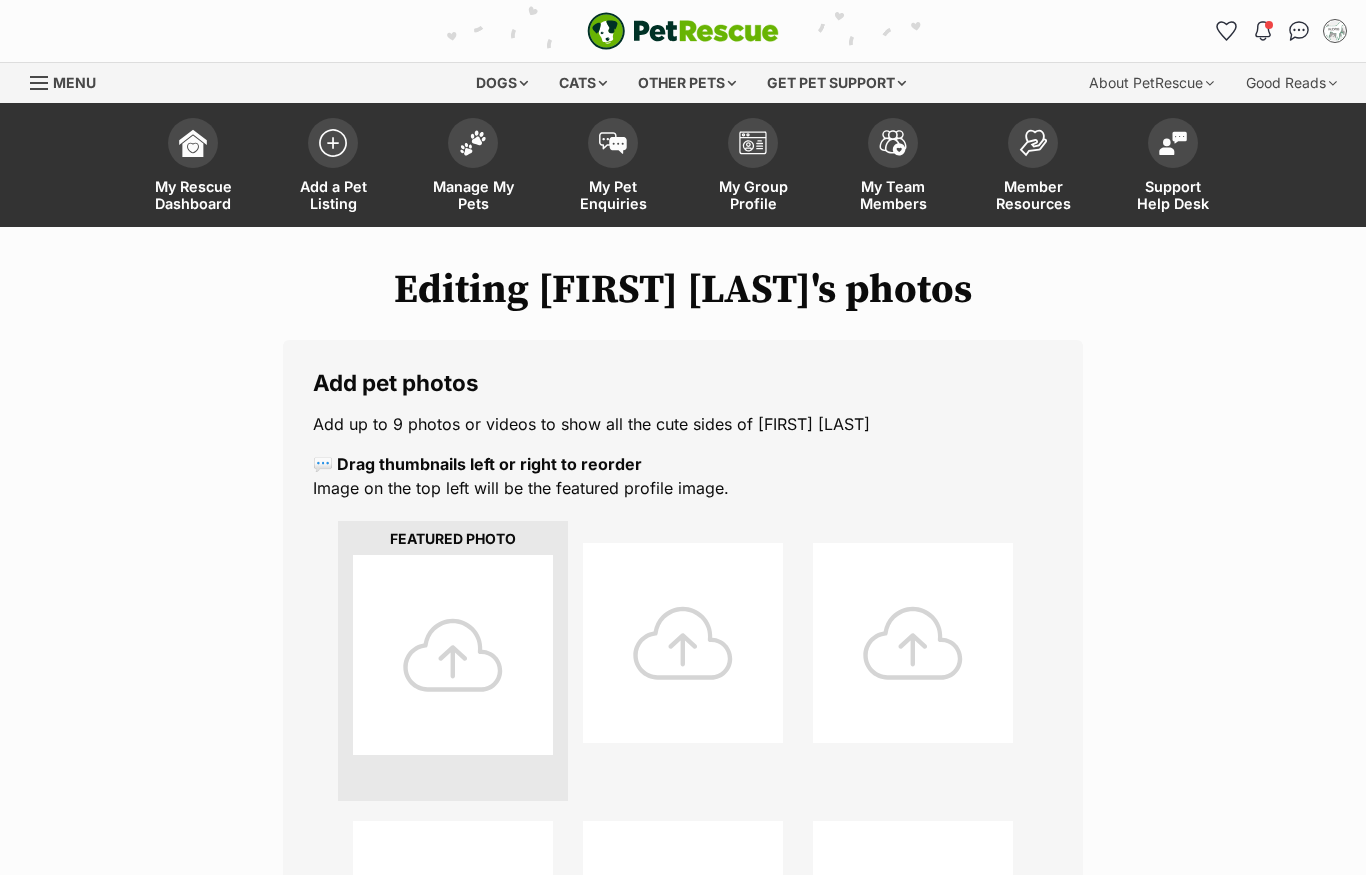 scroll, scrollTop: 0, scrollLeft: 0, axis: both 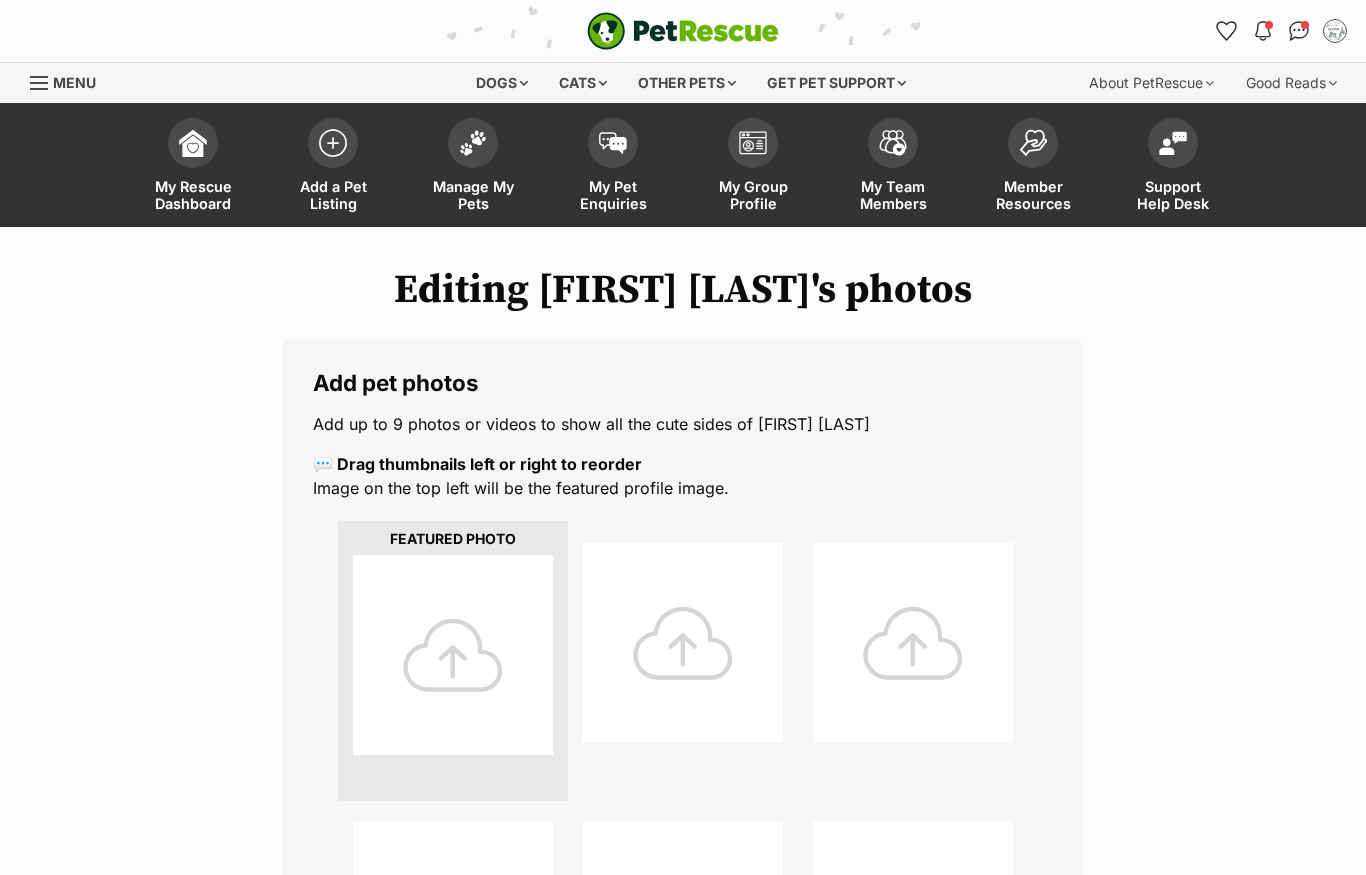 click at bounding box center (453, 655) 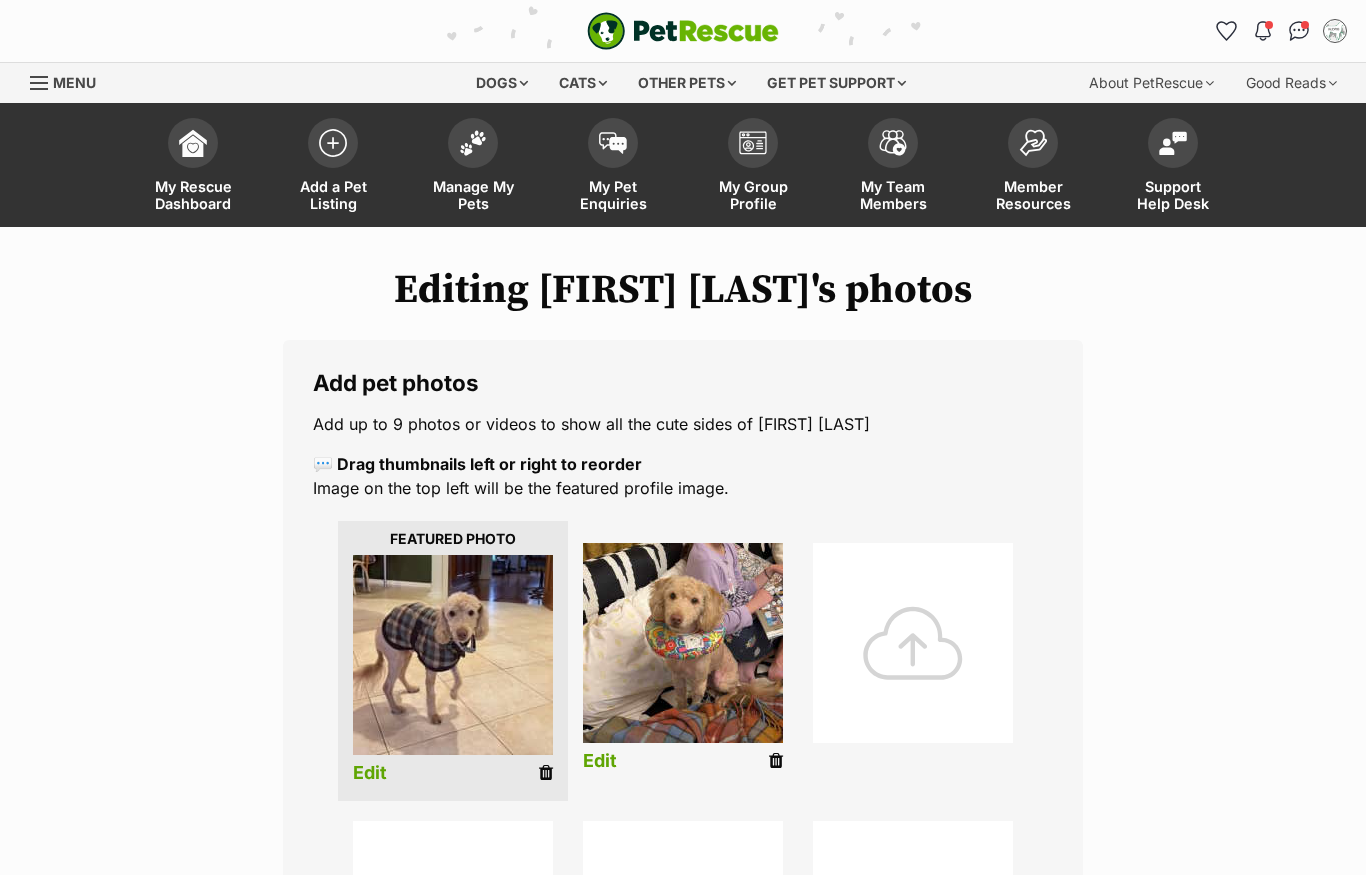 click on "Edit" at bounding box center [600, 761] 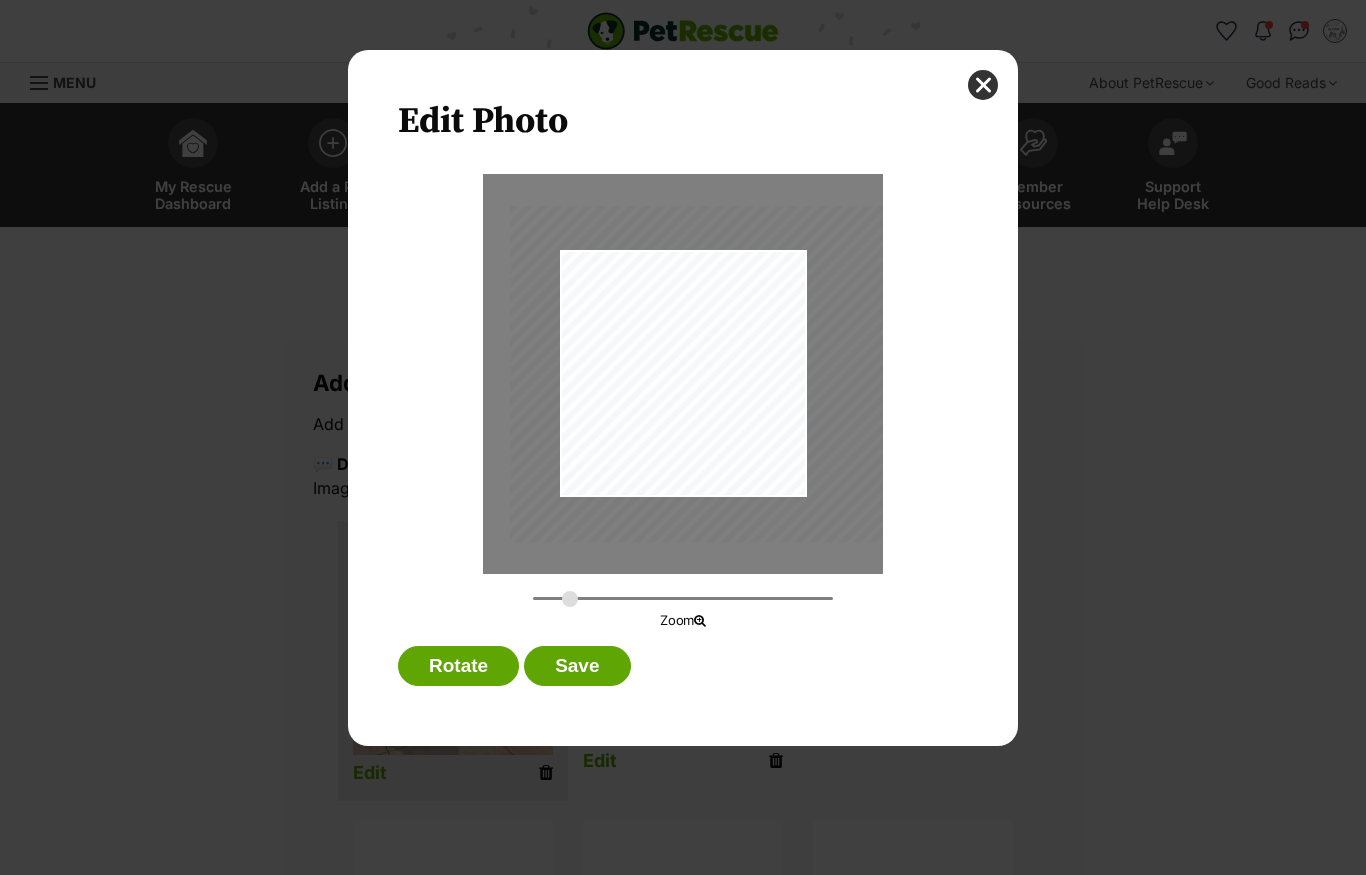 type on "0.4495" 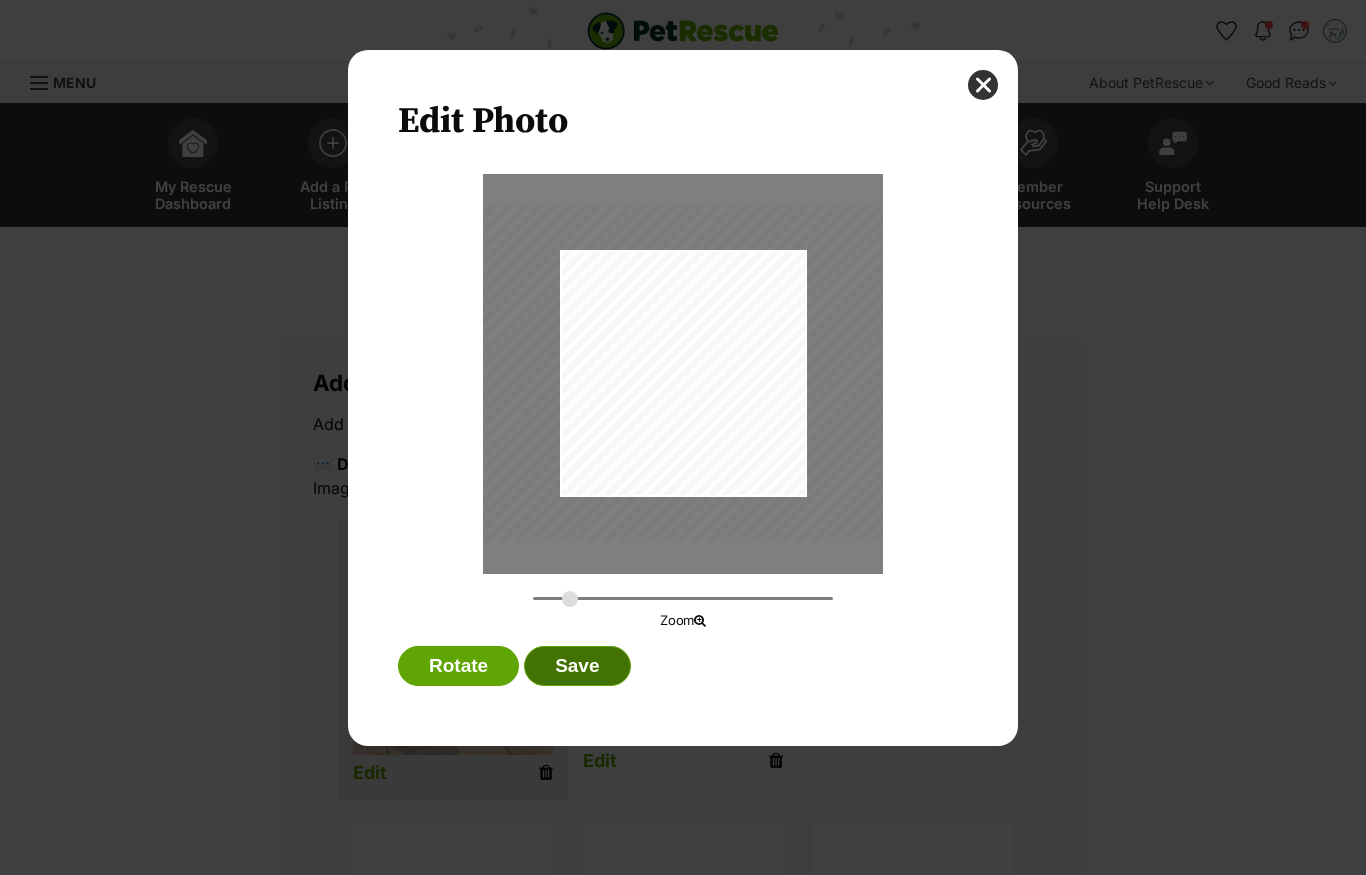 click on "Save" at bounding box center (577, 666) 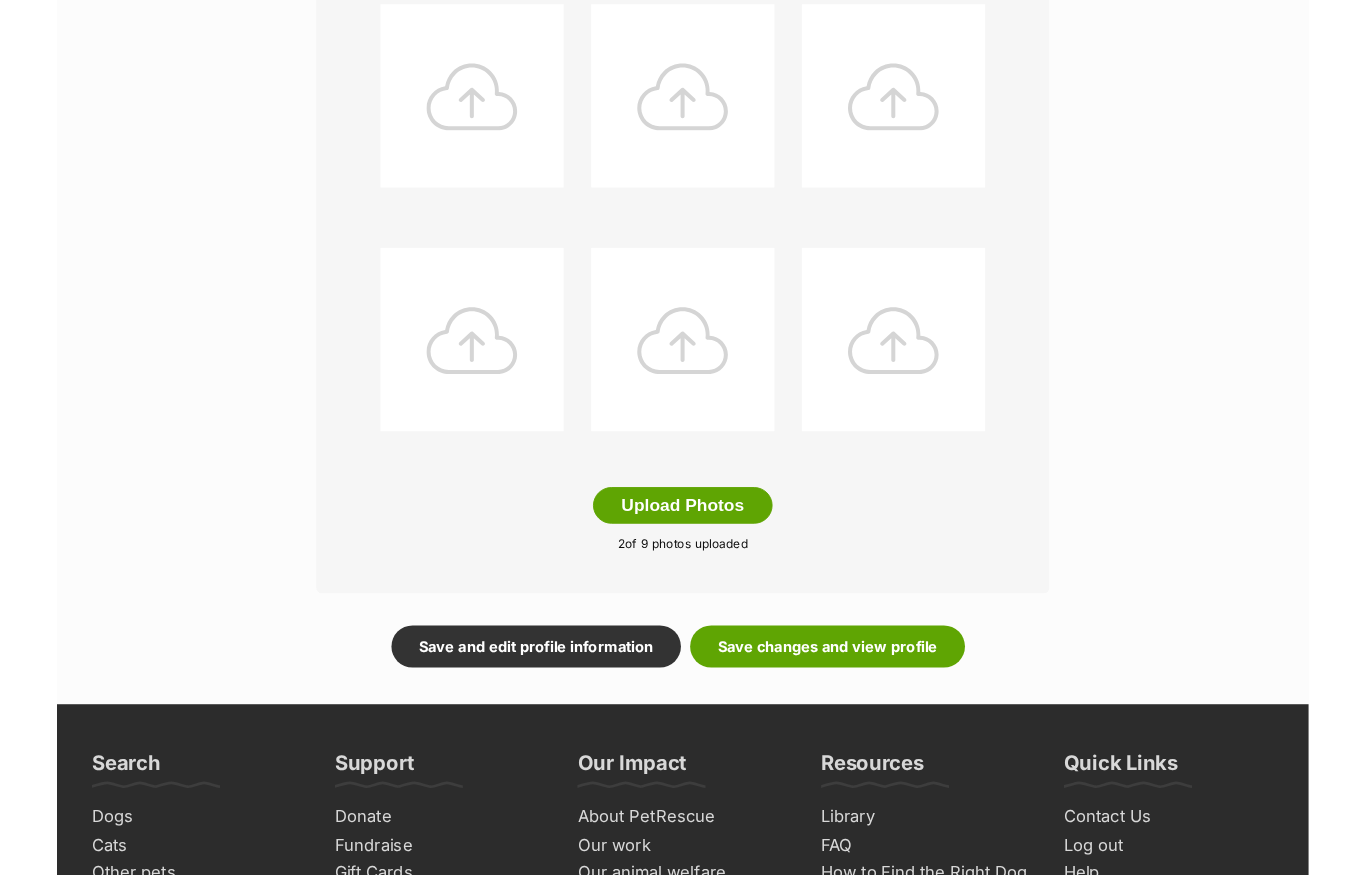 scroll, scrollTop: 897, scrollLeft: 0, axis: vertical 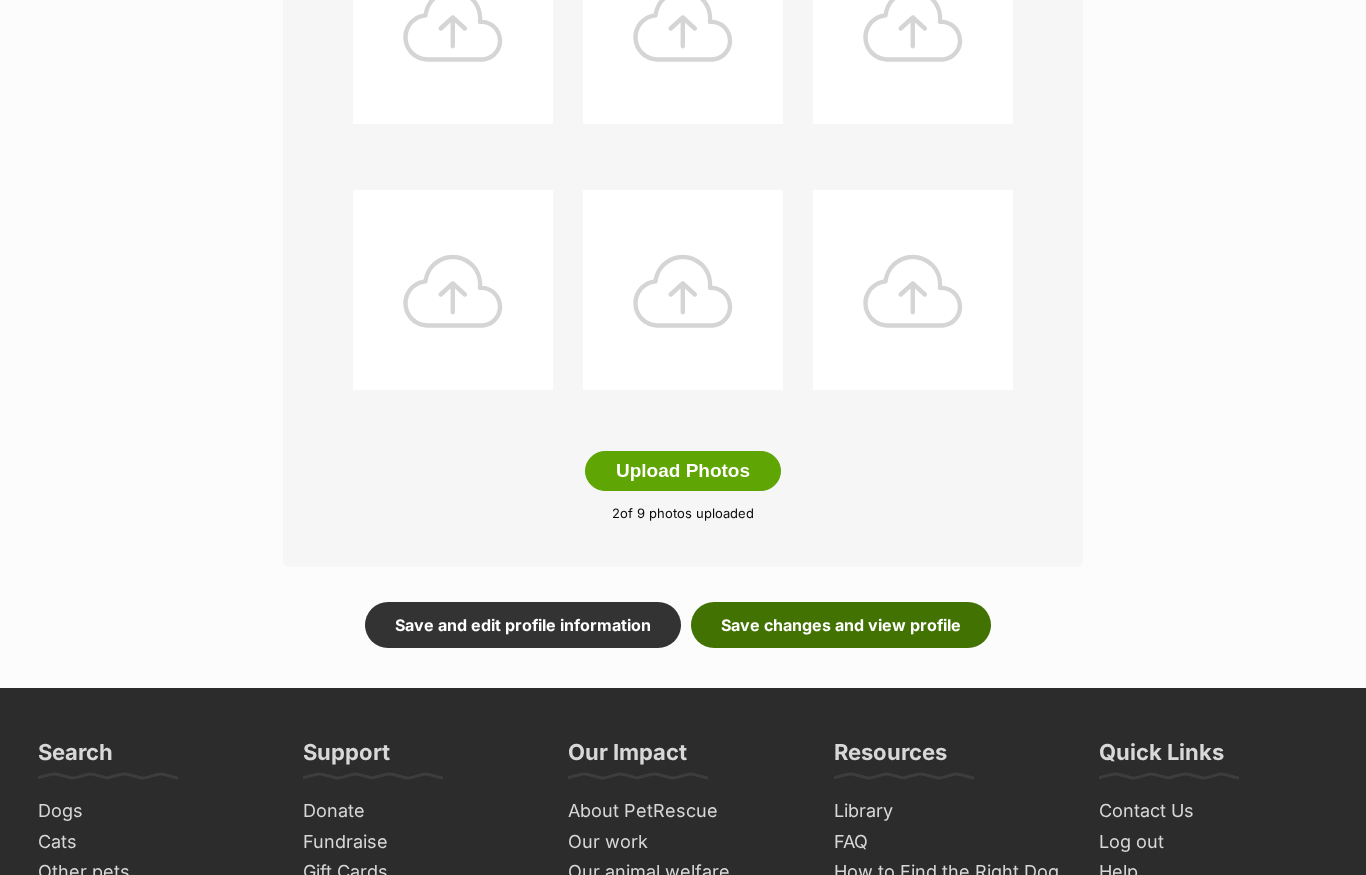 click on "Save changes and view profile" at bounding box center [841, 625] 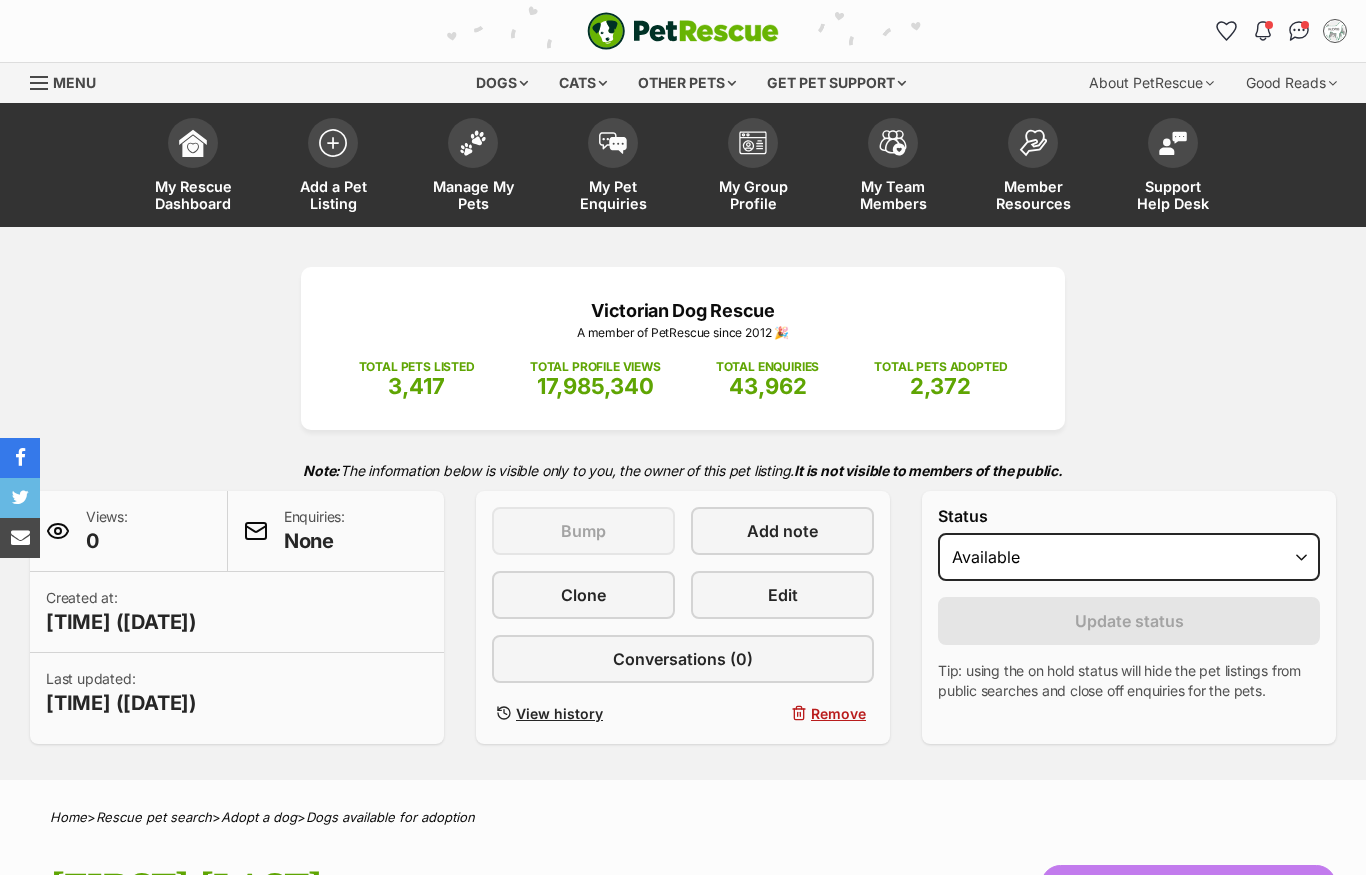 scroll, scrollTop: 0, scrollLeft: 0, axis: both 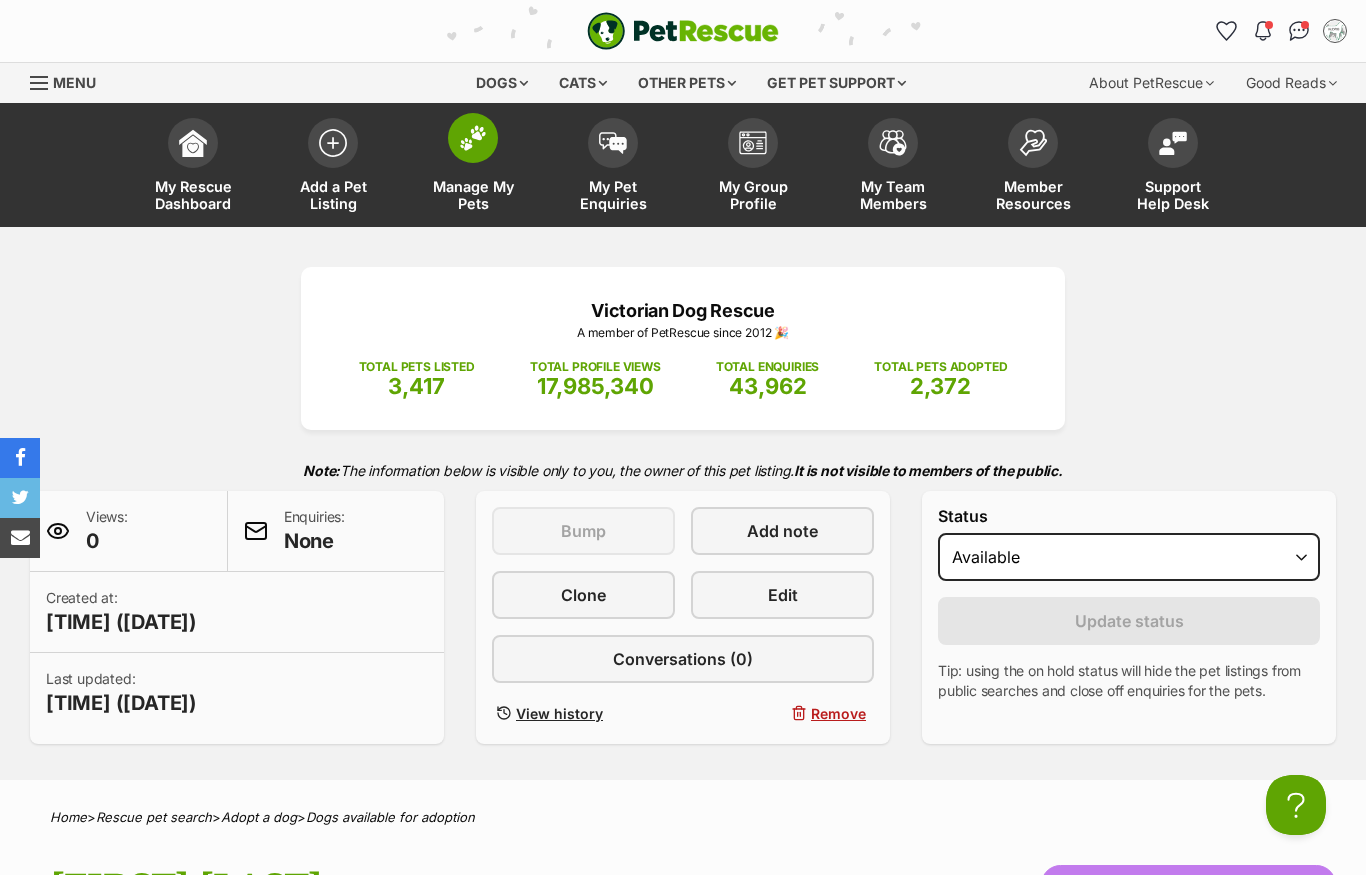 click at bounding box center [473, 138] 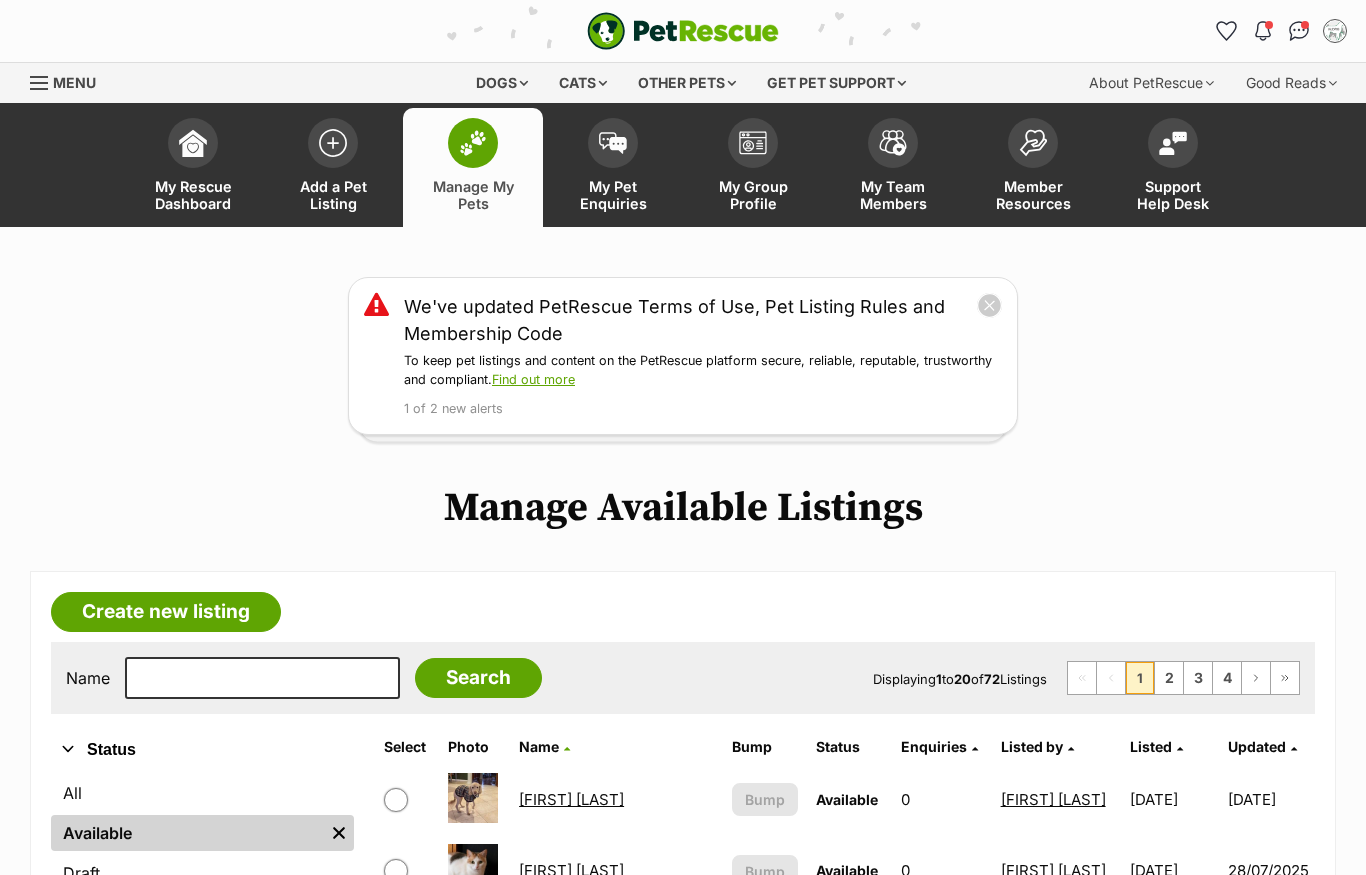 scroll, scrollTop: 0, scrollLeft: 0, axis: both 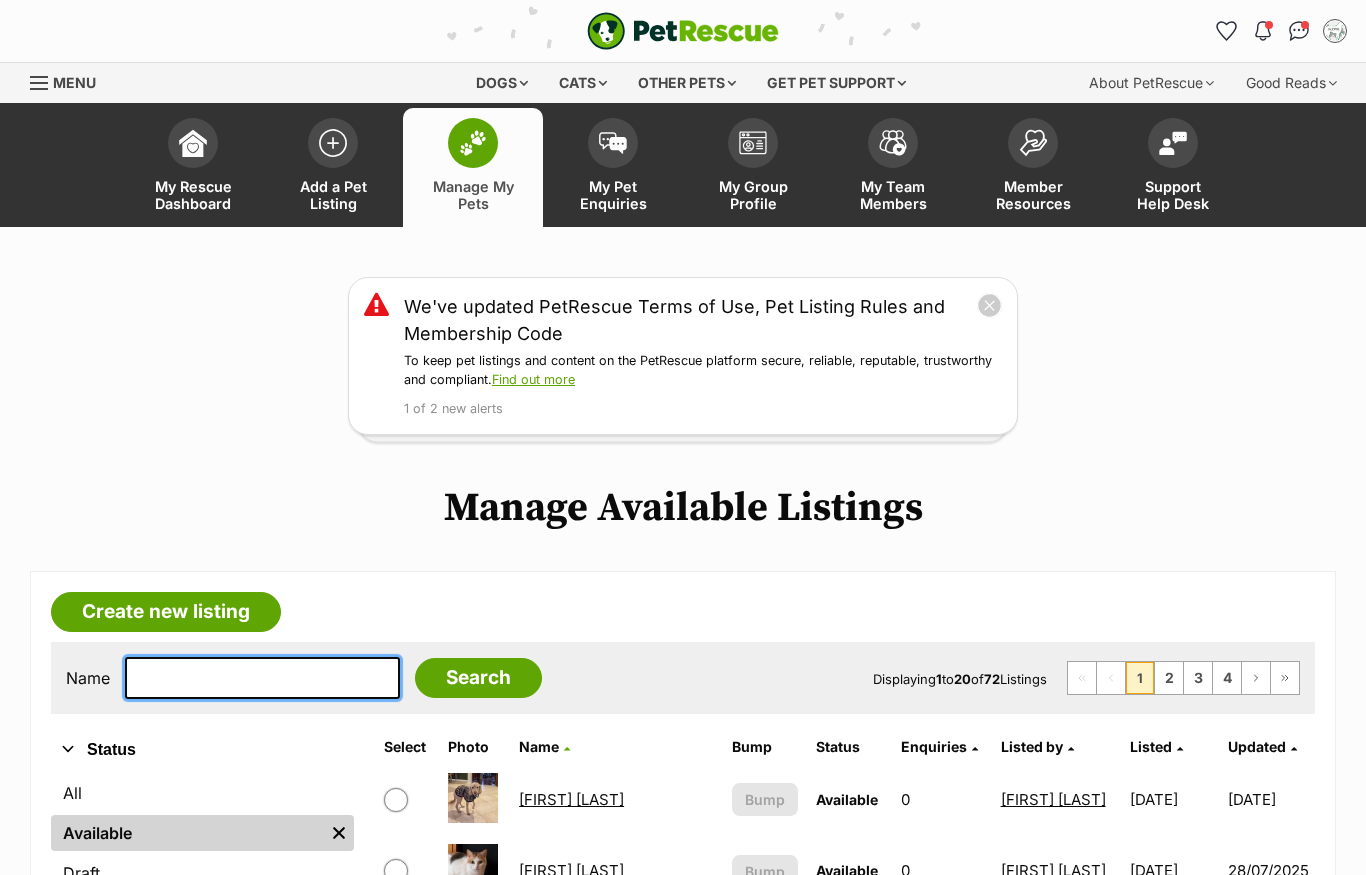 click at bounding box center [262, 678] 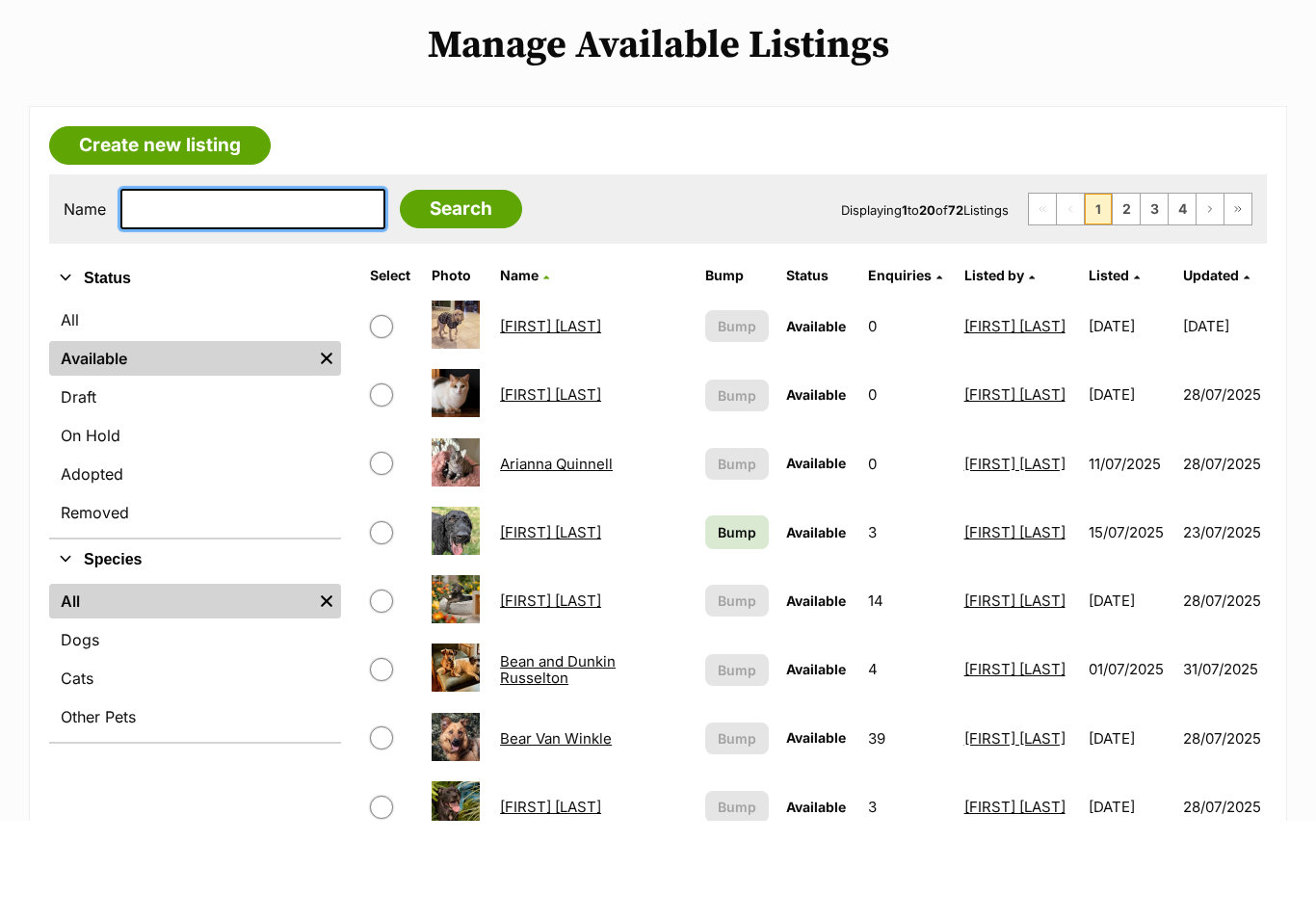 scroll, scrollTop: 345, scrollLeft: 0, axis: vertical 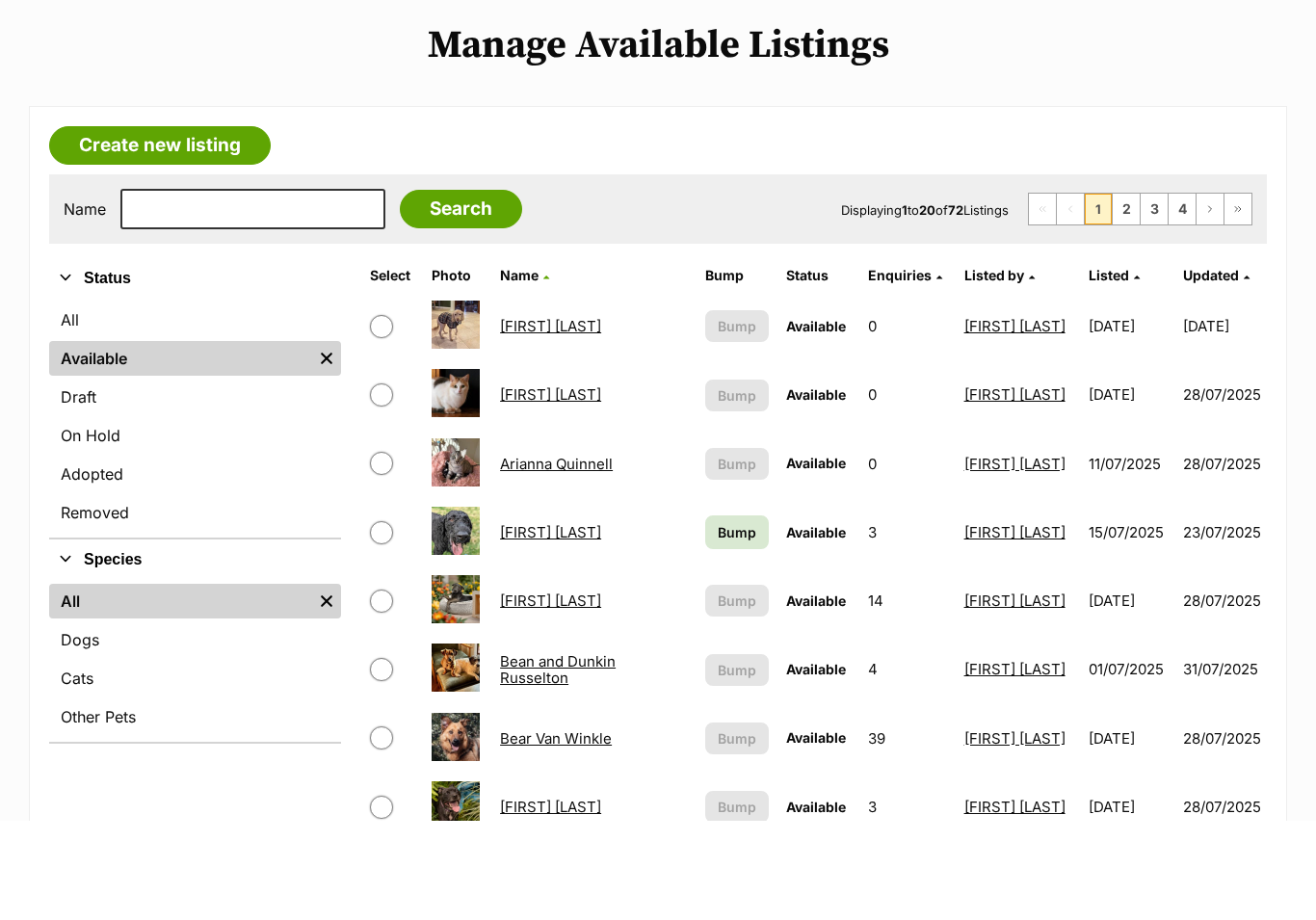 click on "[FIRST] [LAST]" at bounding box center (550, 631) 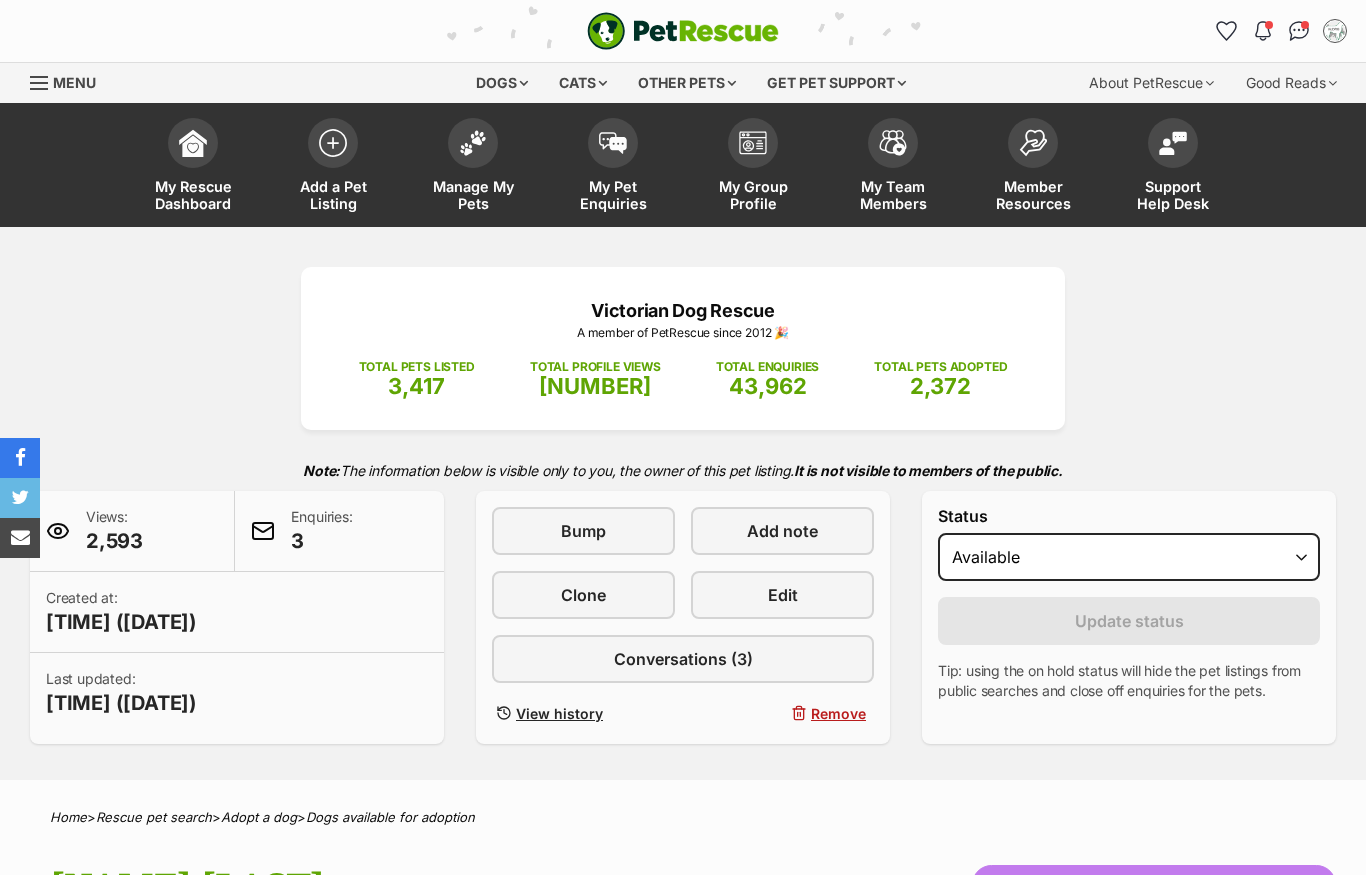 scroll, scrollTop: 0, scrollLeft: 0, axis: both 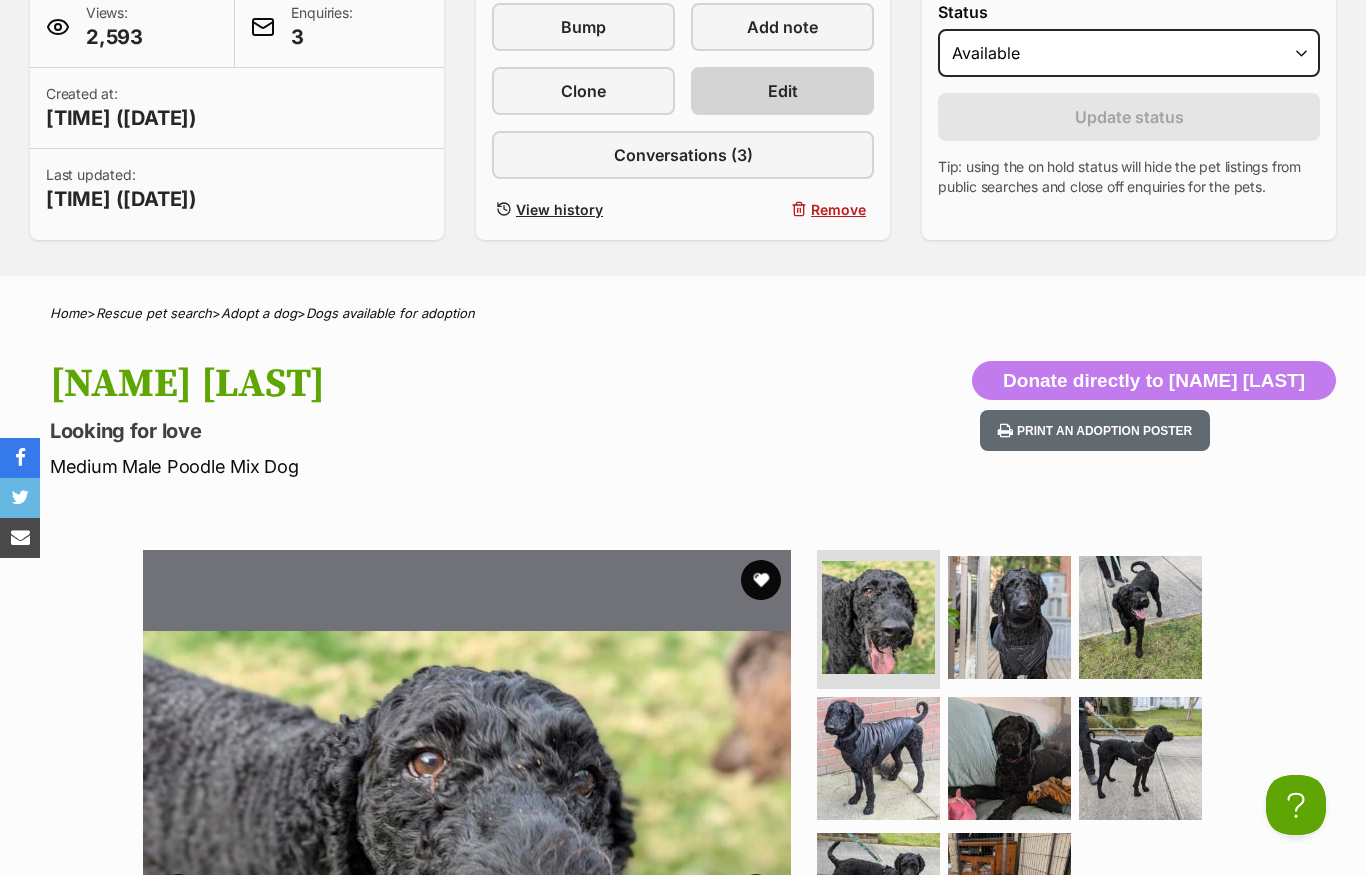 click on "Edit" at bounding box center (782, 91) 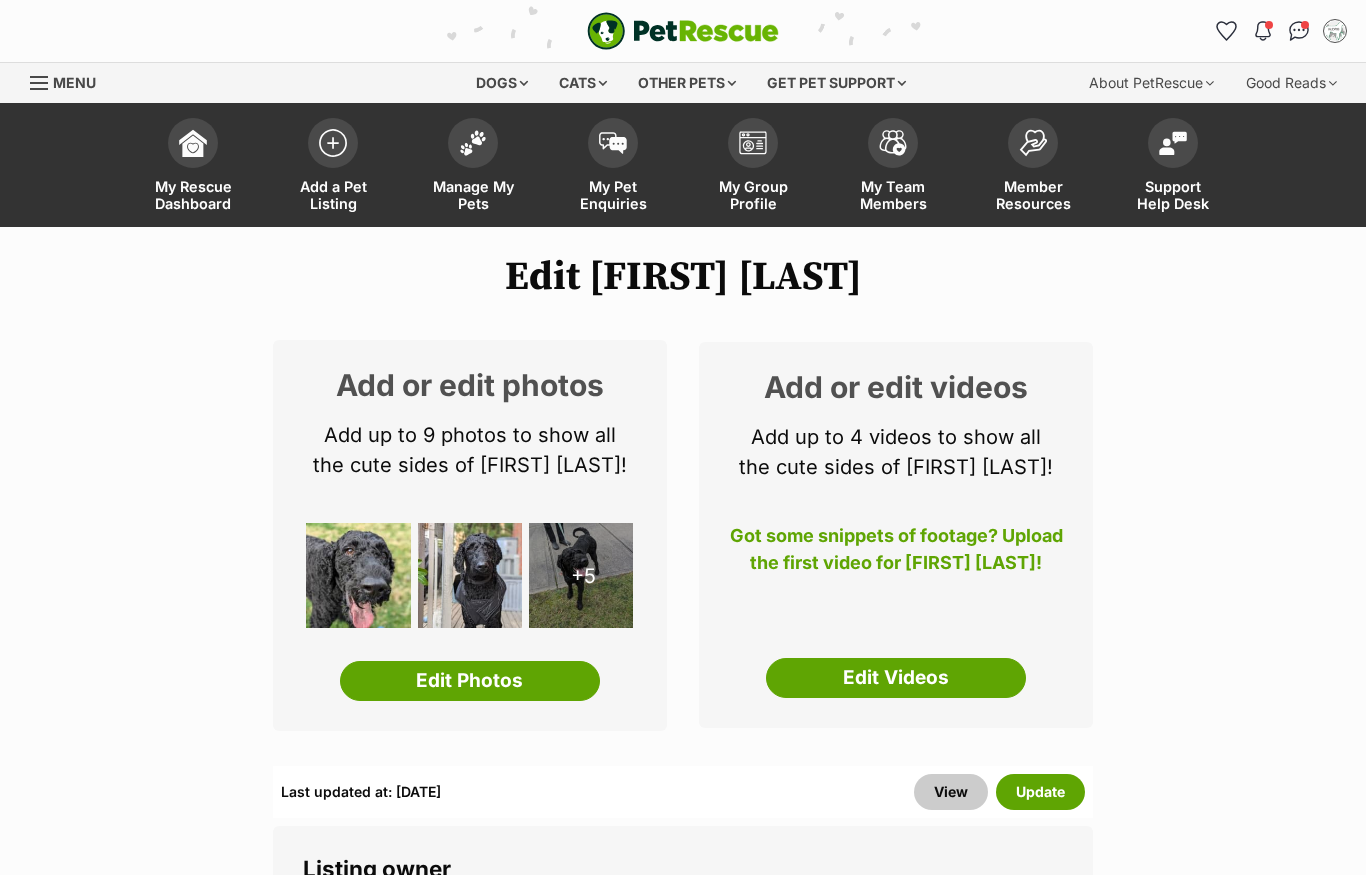 scroll, scrollTop: 0, scrollLeft: 0, axis: both 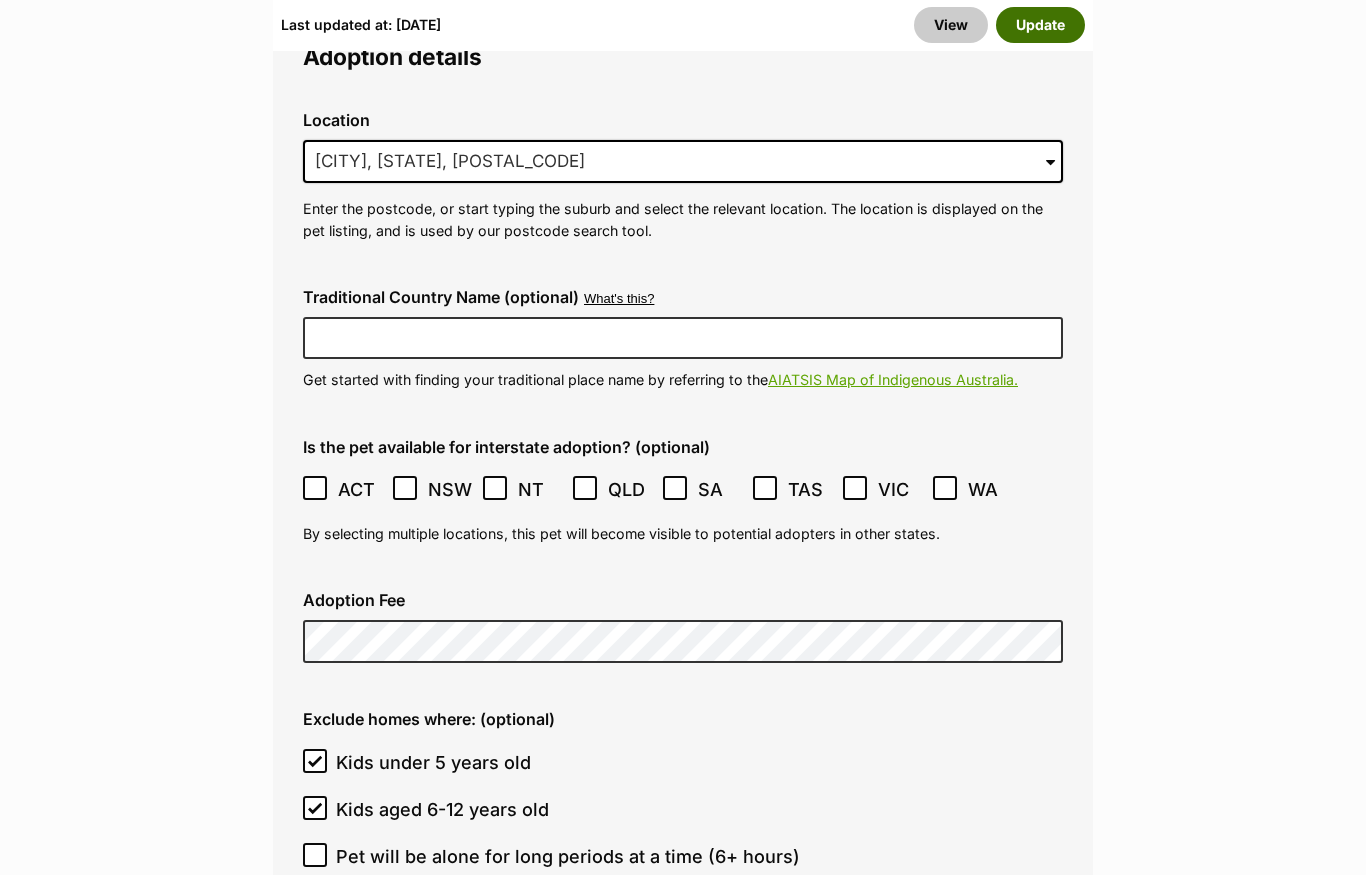 click on "Update" at bounding box center (1040, 25) 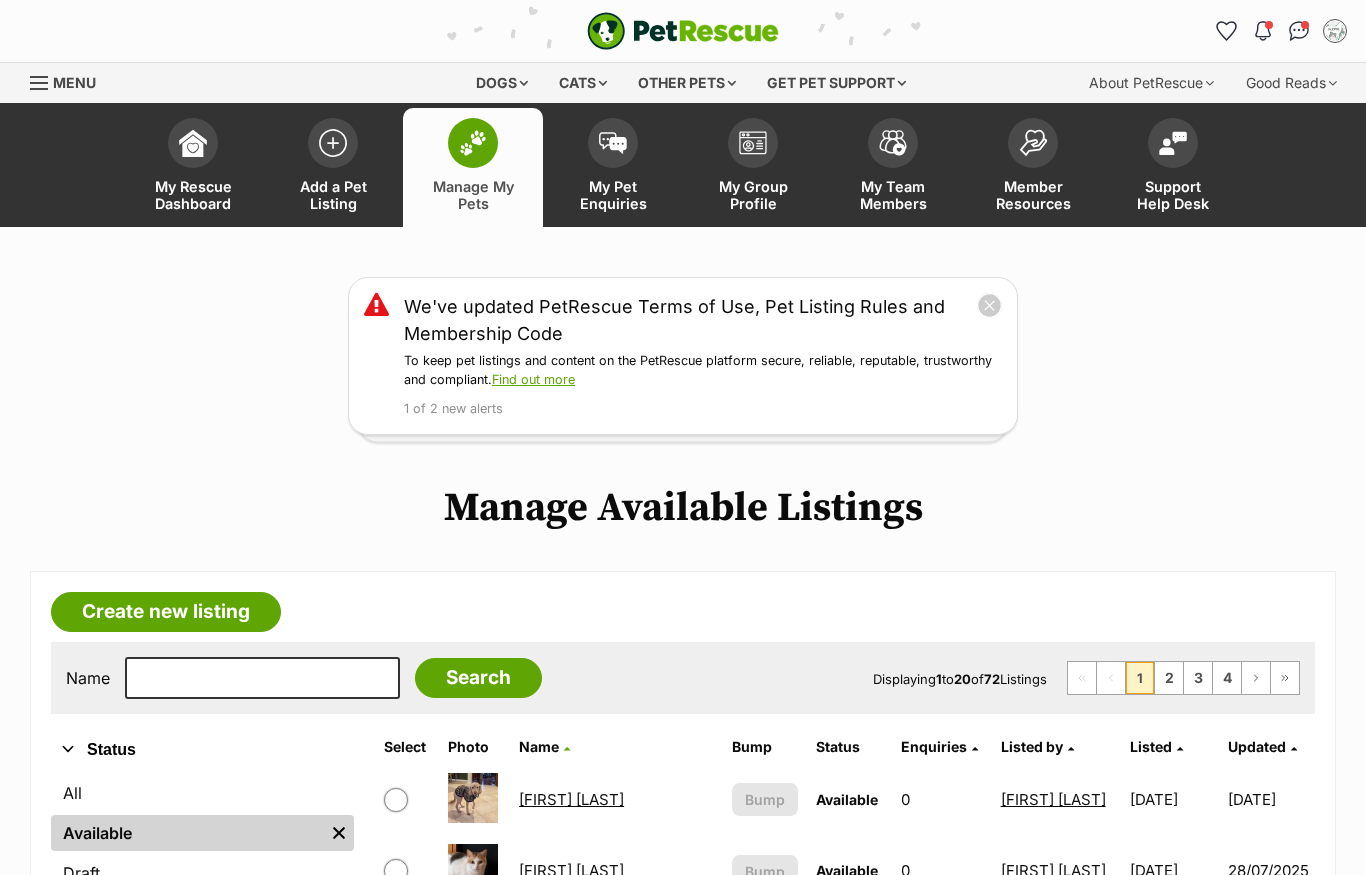 scroll, scrollTop: 0, scrollLeft: 0, axis: both 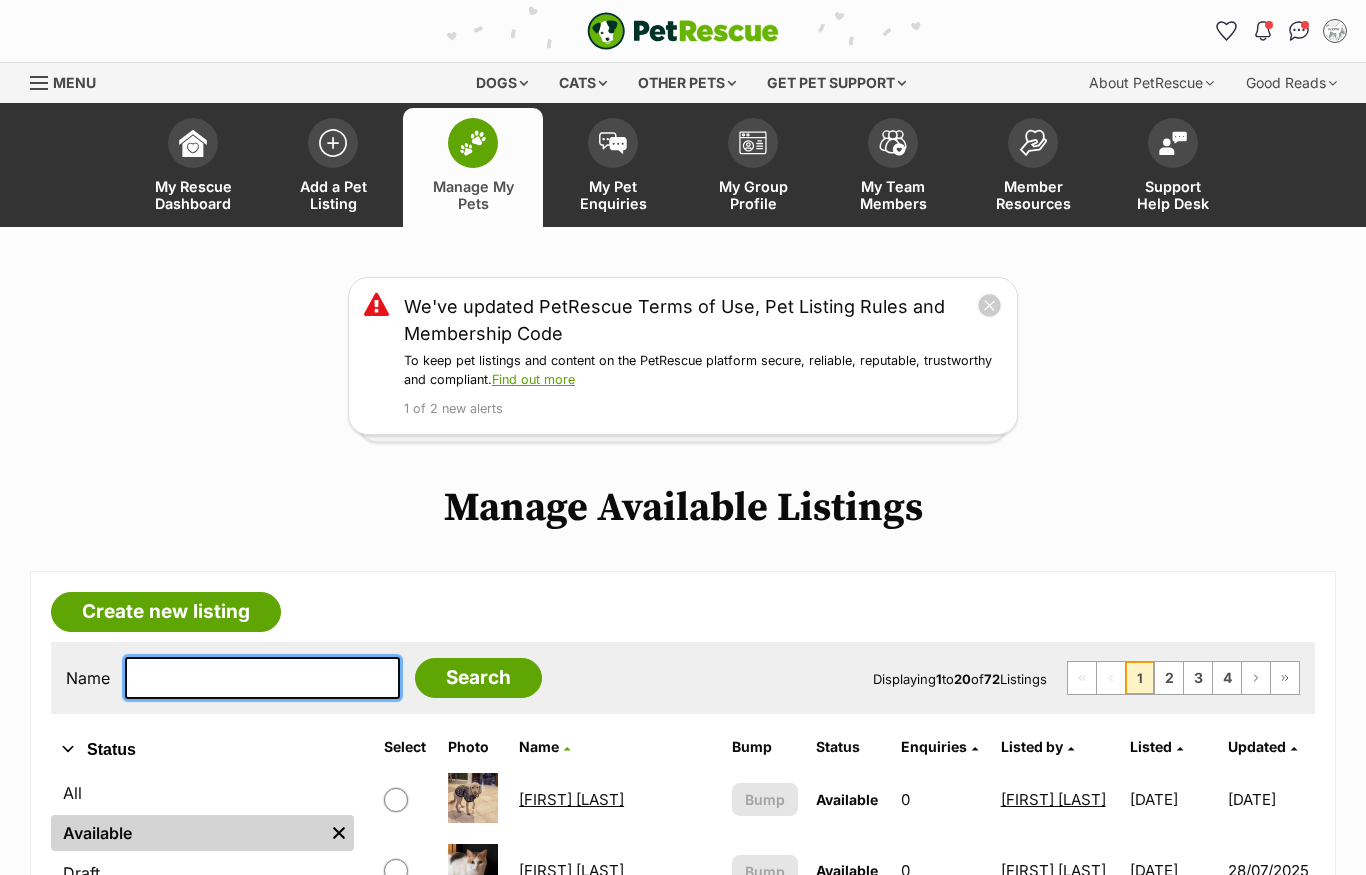 click at bounding box center [262, 678] 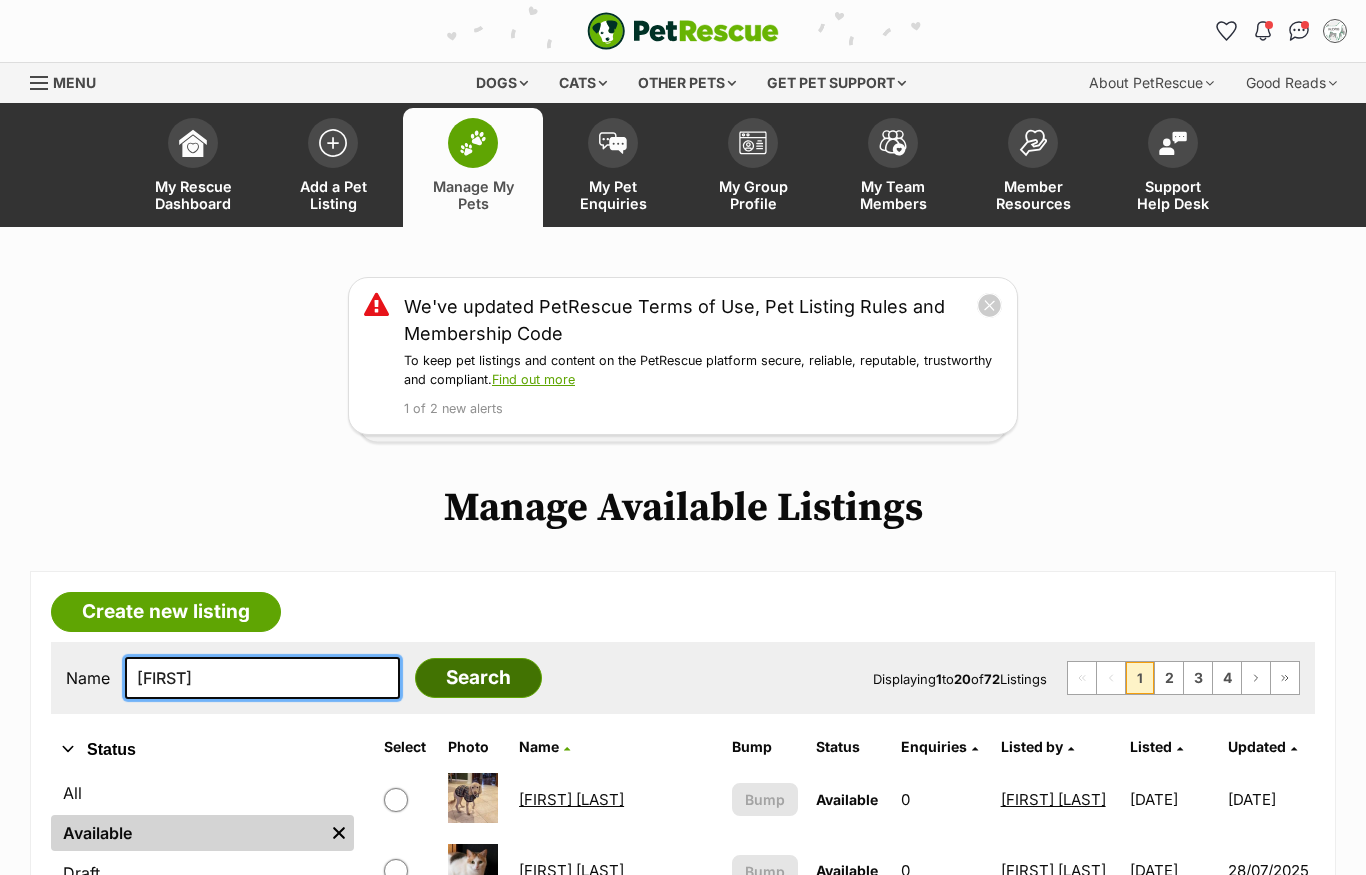 type on "[NAME]" 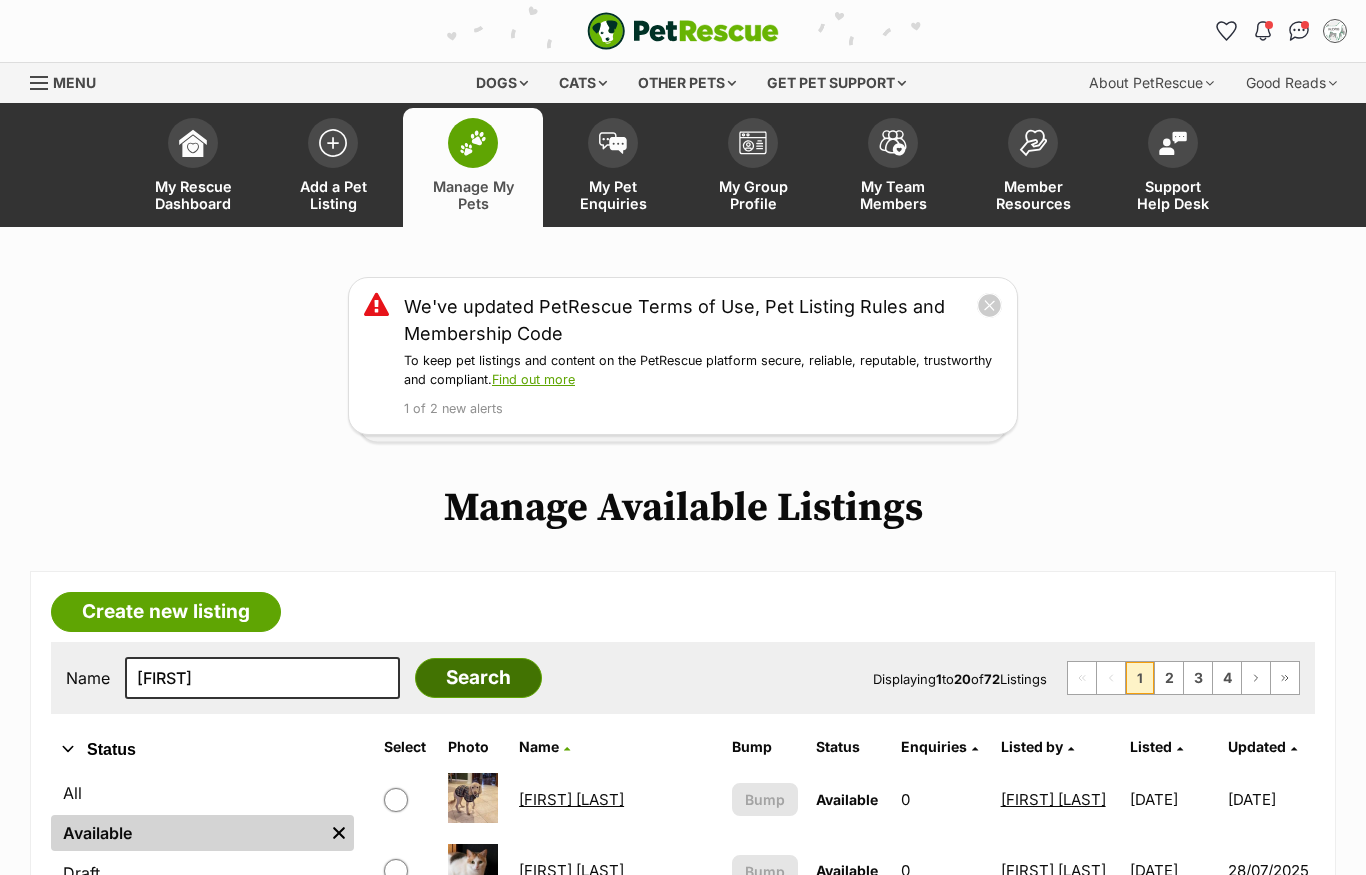 click on "Search" at bounding box center [478, 678] 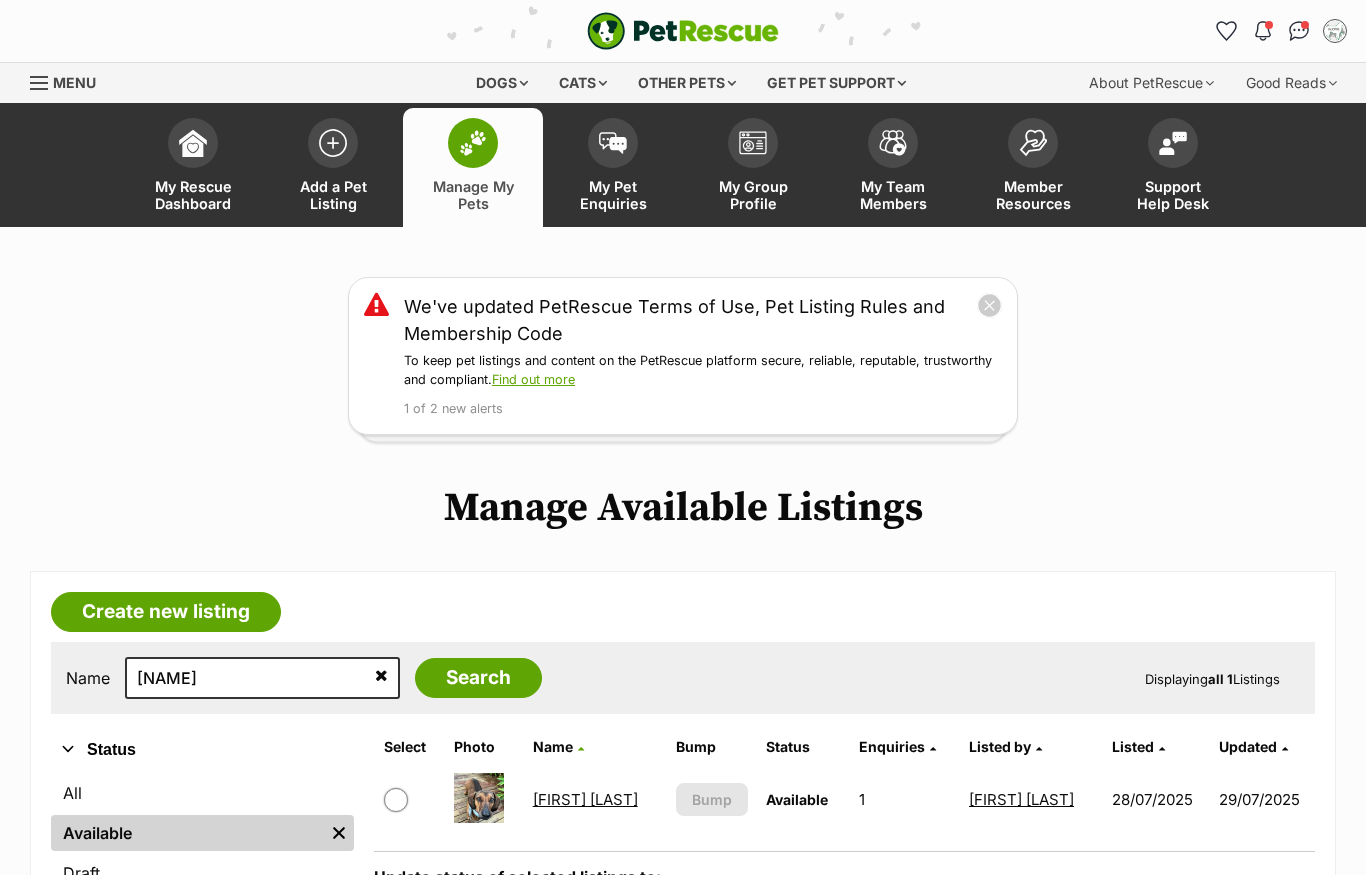 scroll, scrollTop: 0, scrollLeft: 0, axis: both 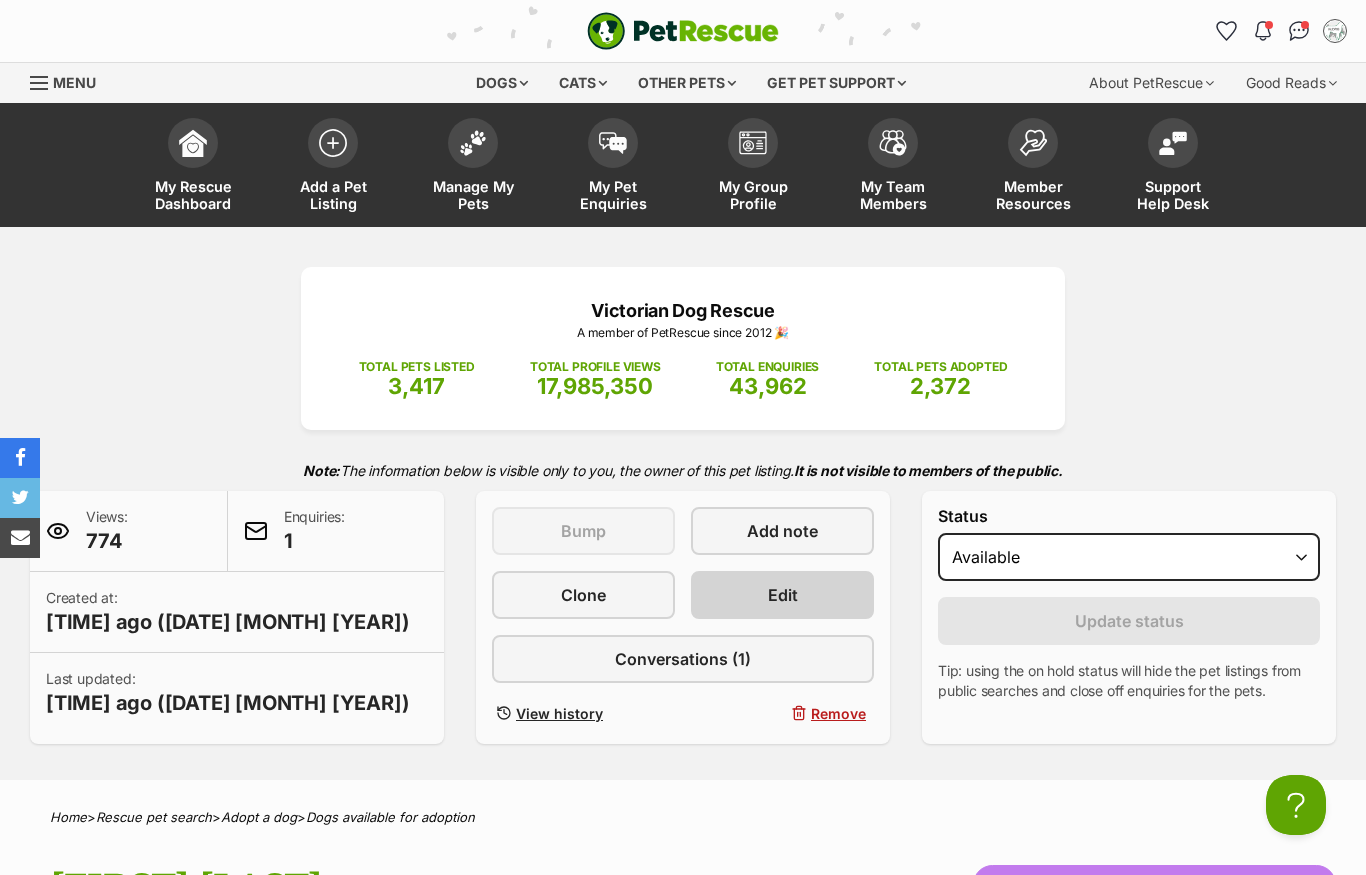 click on "Edit" at bounding box center [782, 595] 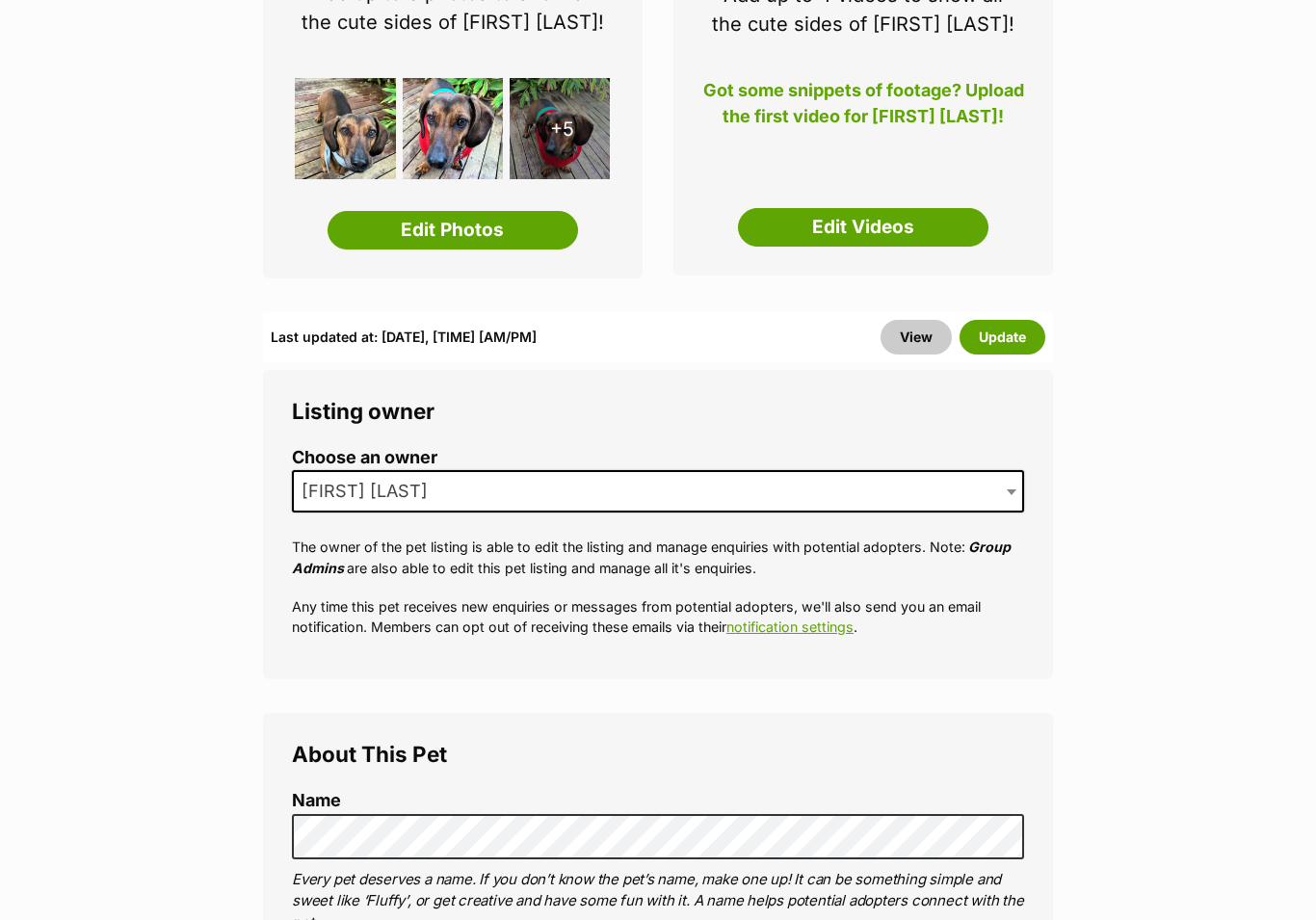 scroll, scrollTop: 591, scrollLeft: 0, axis: vertical 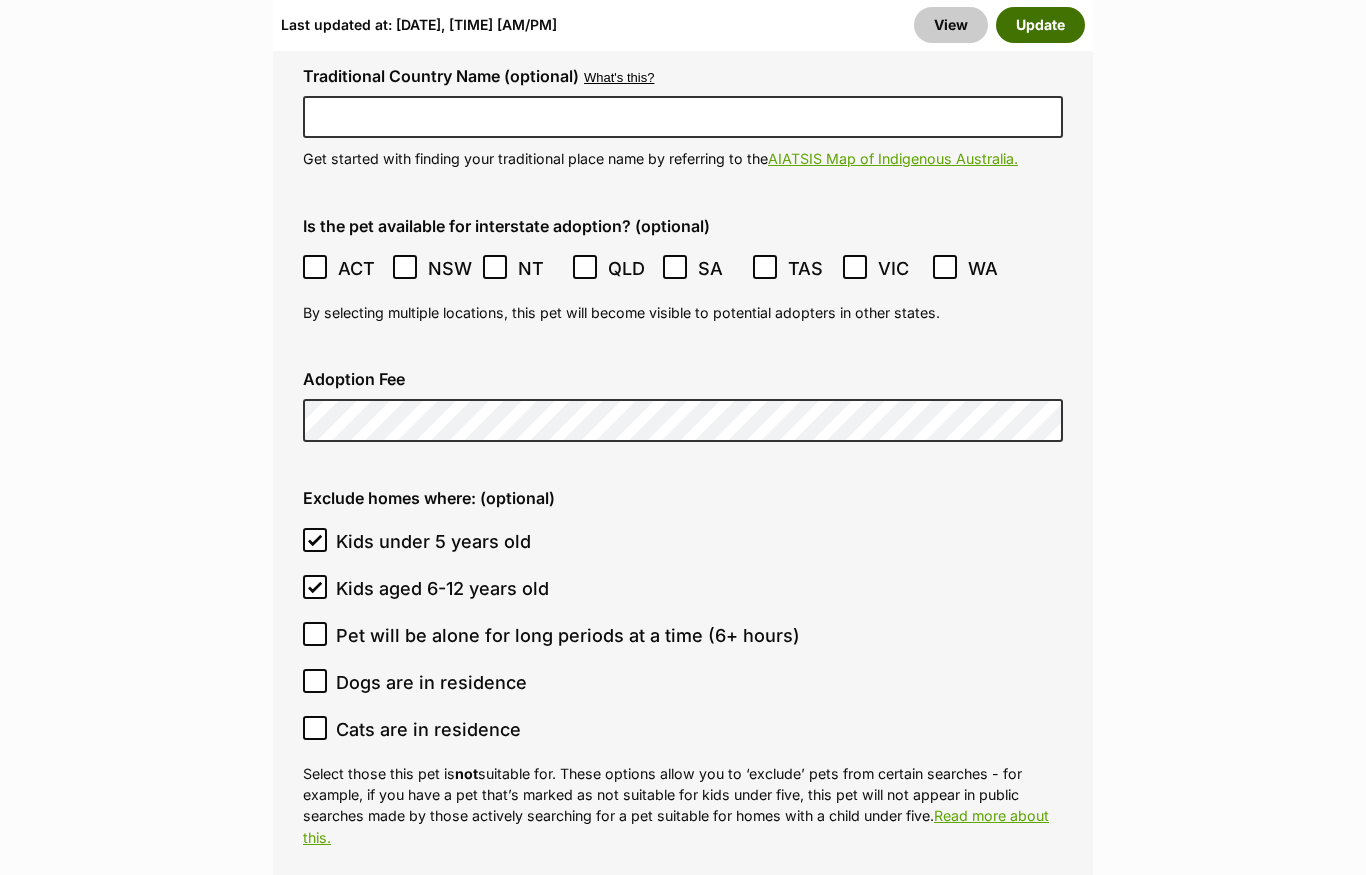 click on "Update" at bounding box center (1040, 25) 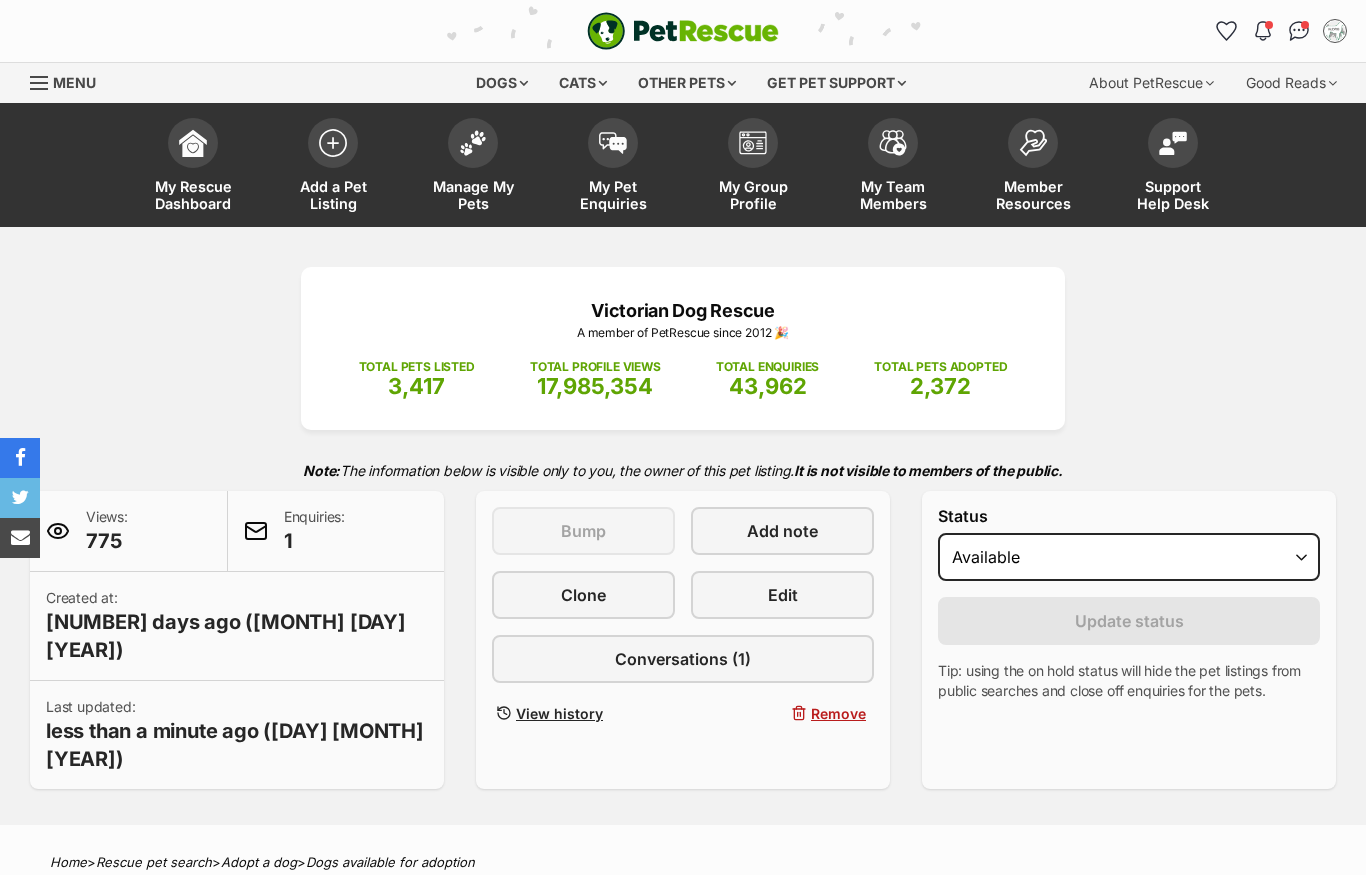 scroll, scrollTop: 0, scrollLeft: 0, axis: both 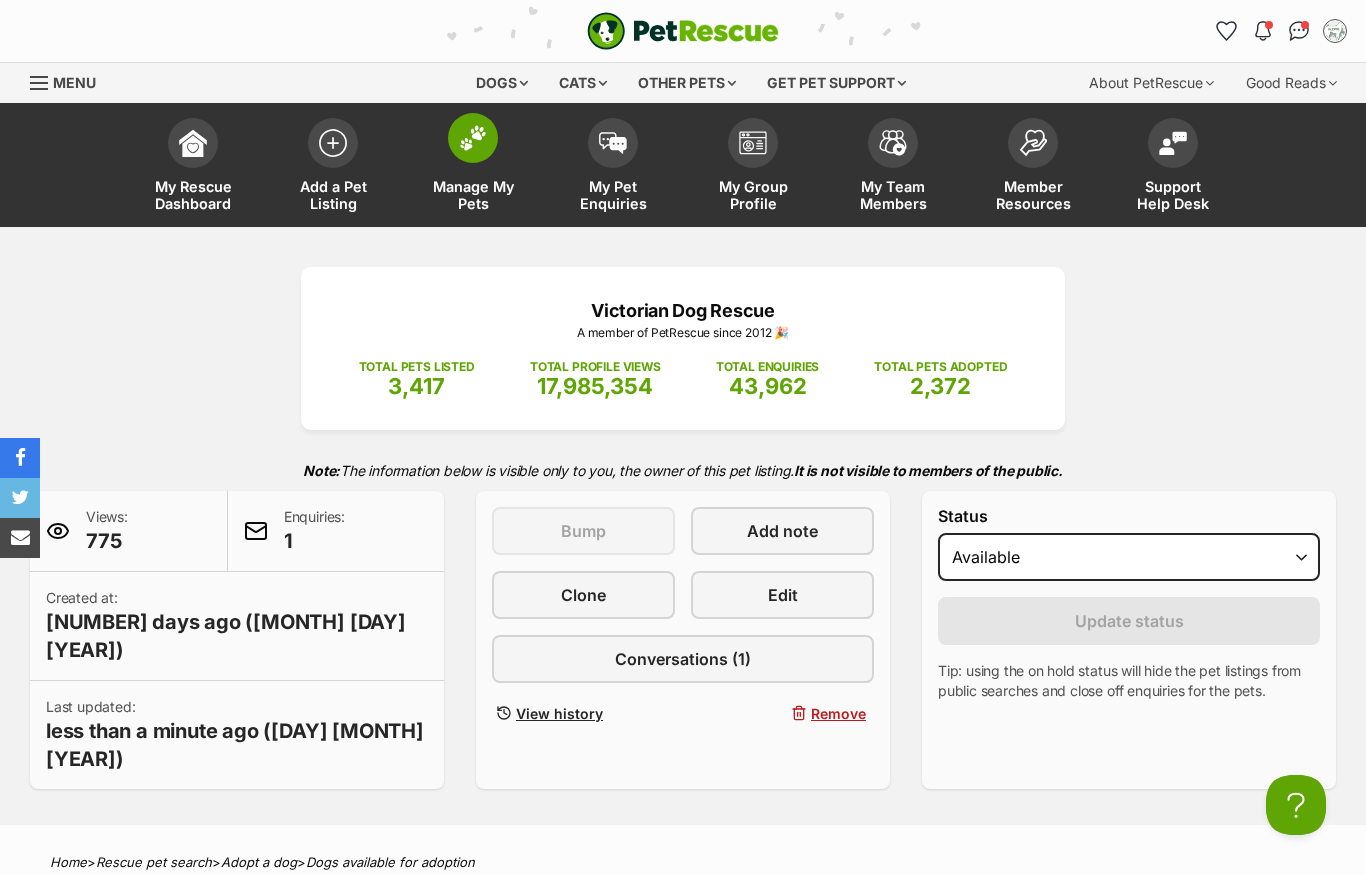 click at bounding box center [473, 138] 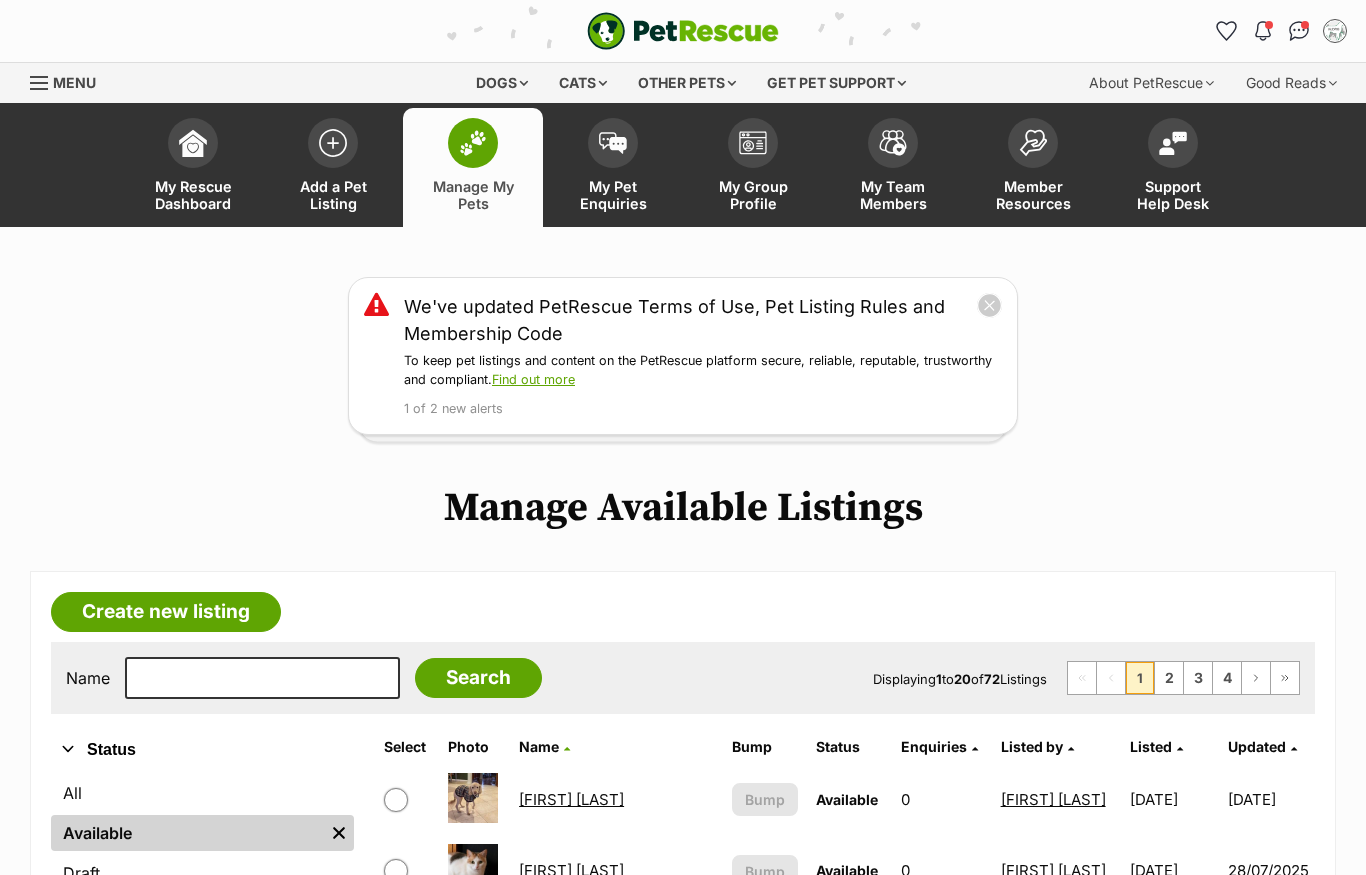 scroll, scrollTop: 0, scrollLeft: 0, axis: both 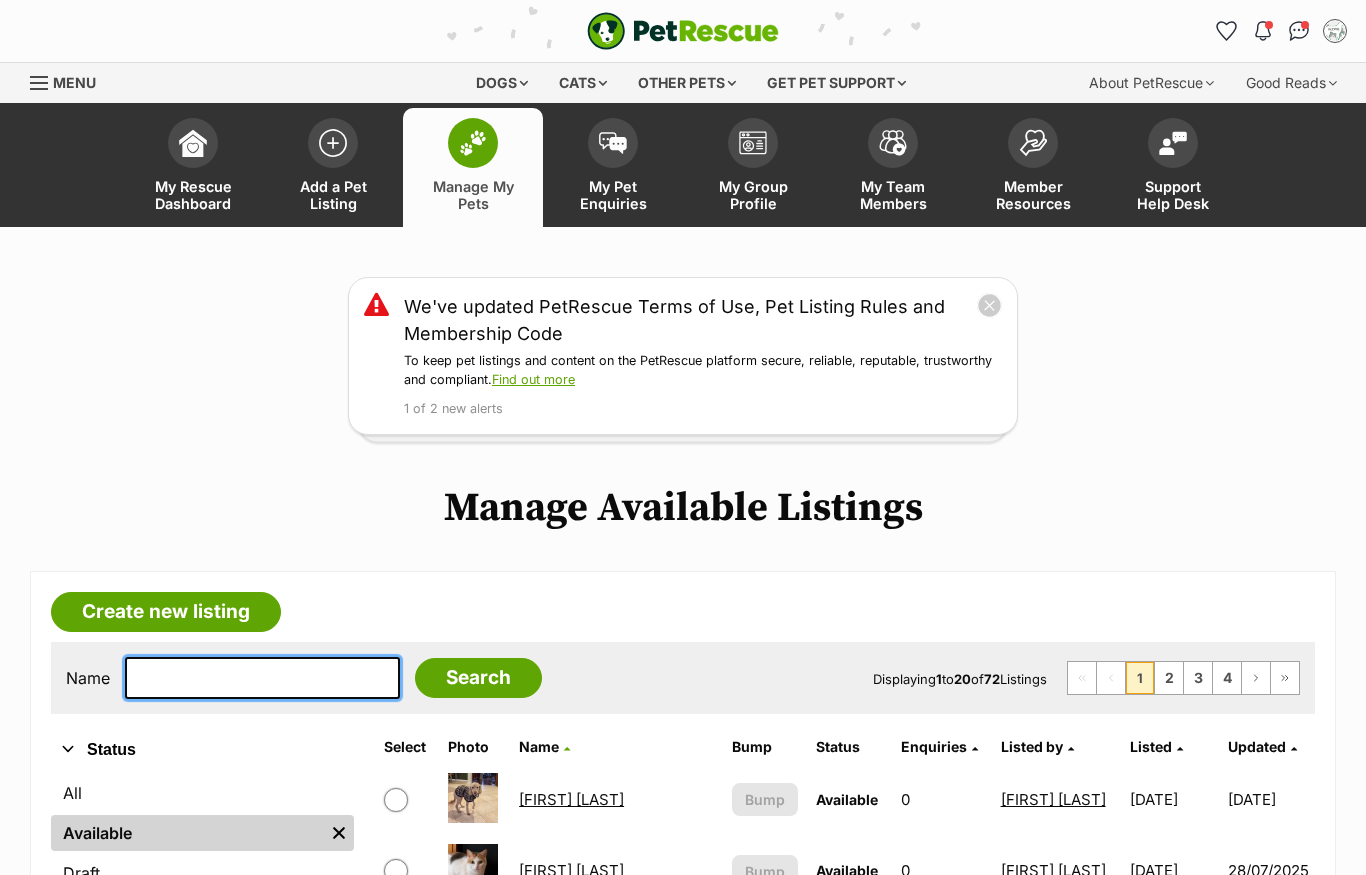 click at bounding box center [262, 678] 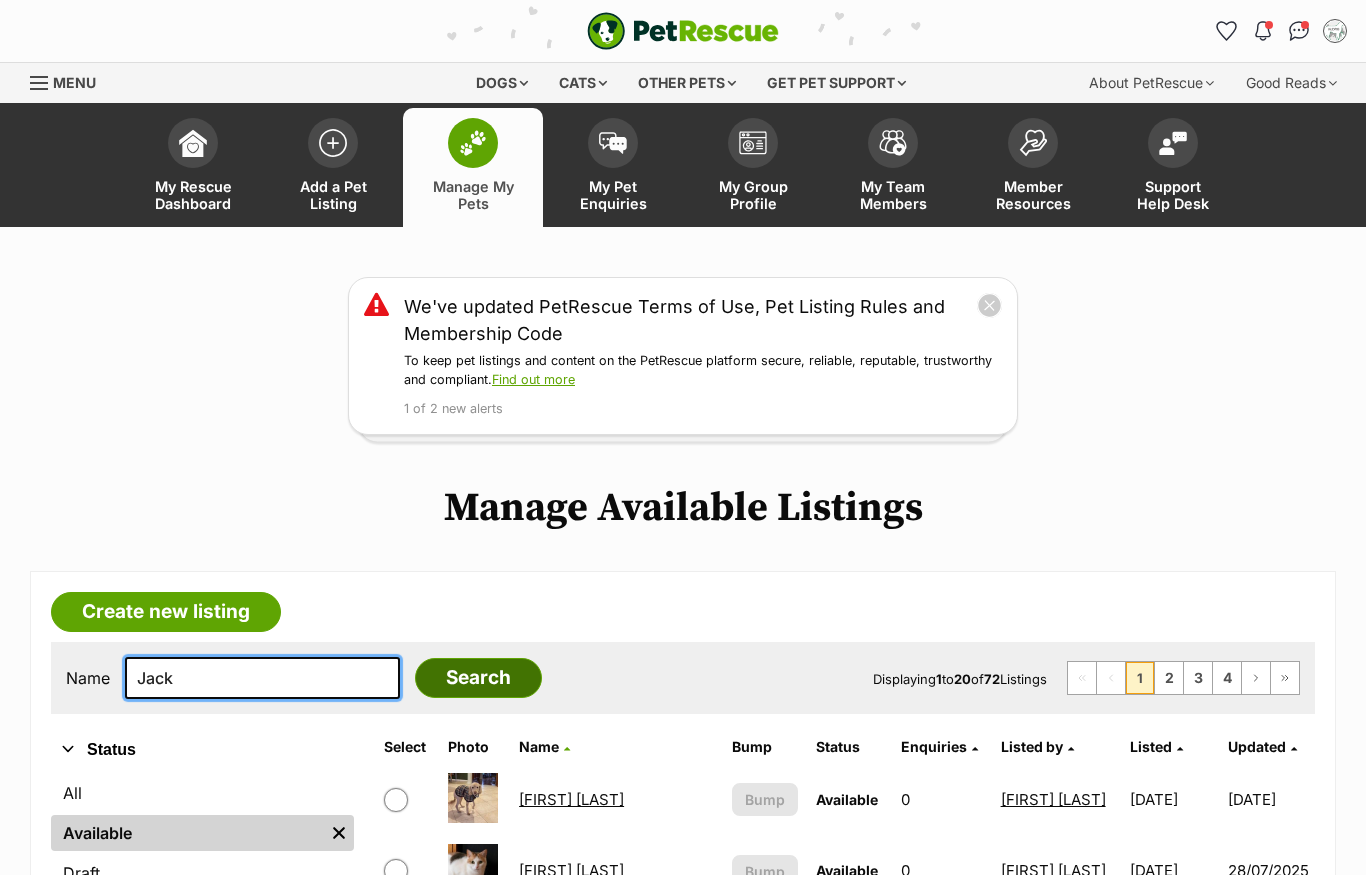 type on "Jack" 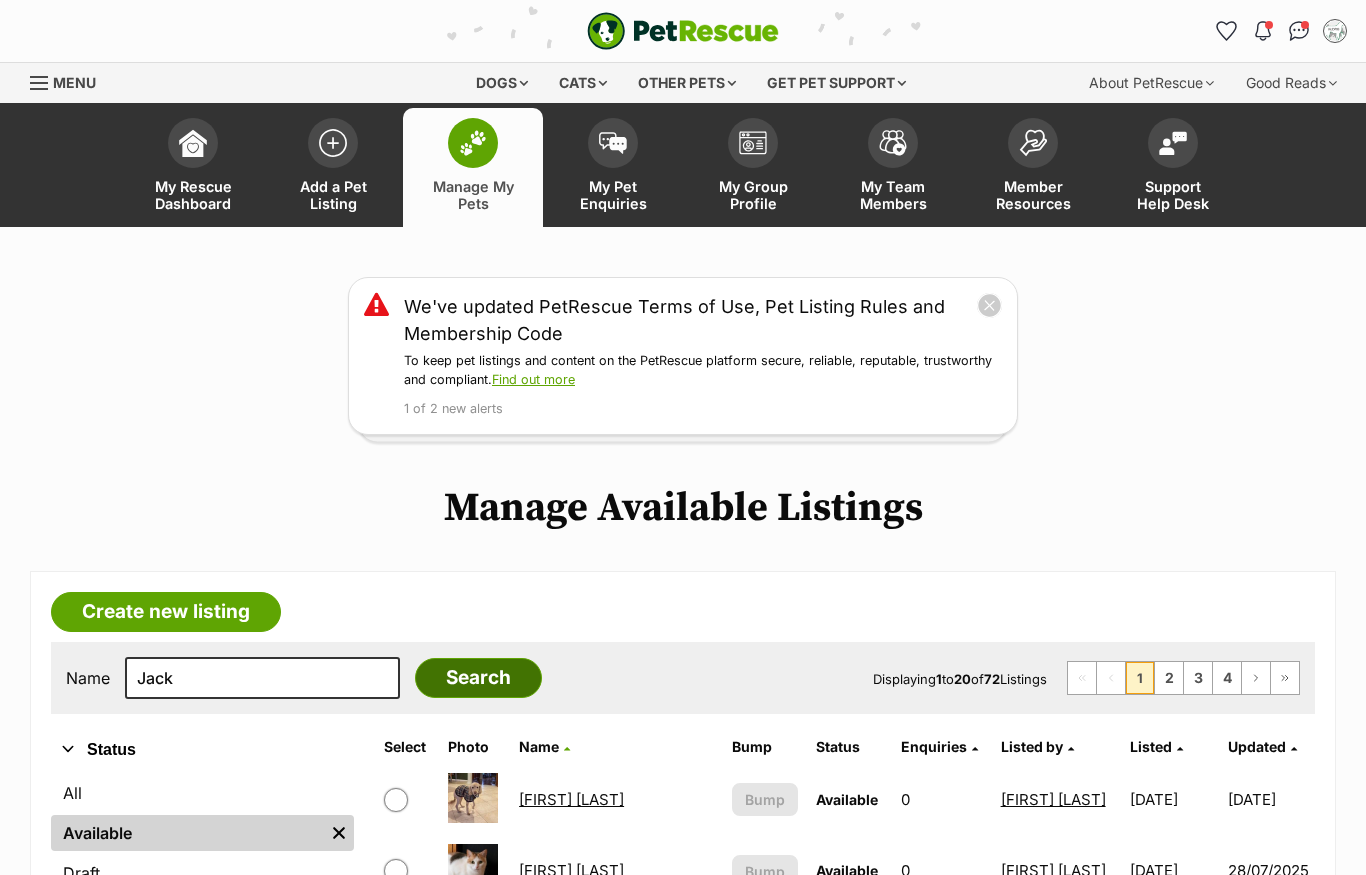 click on "Search" at bounding box center (478, 678) 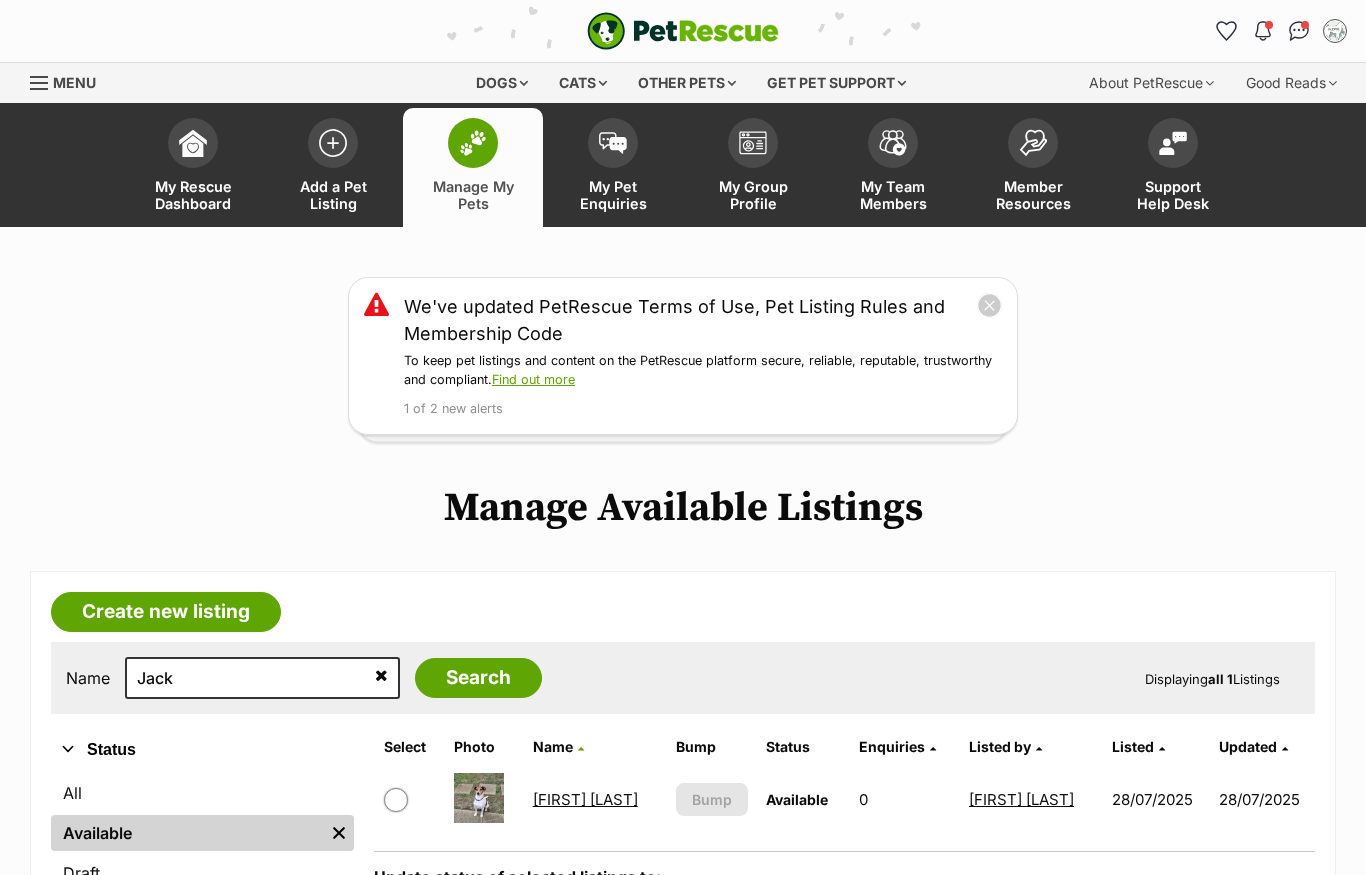 scroll, scrollTop: 0, scrollLeft: 0, axis: both 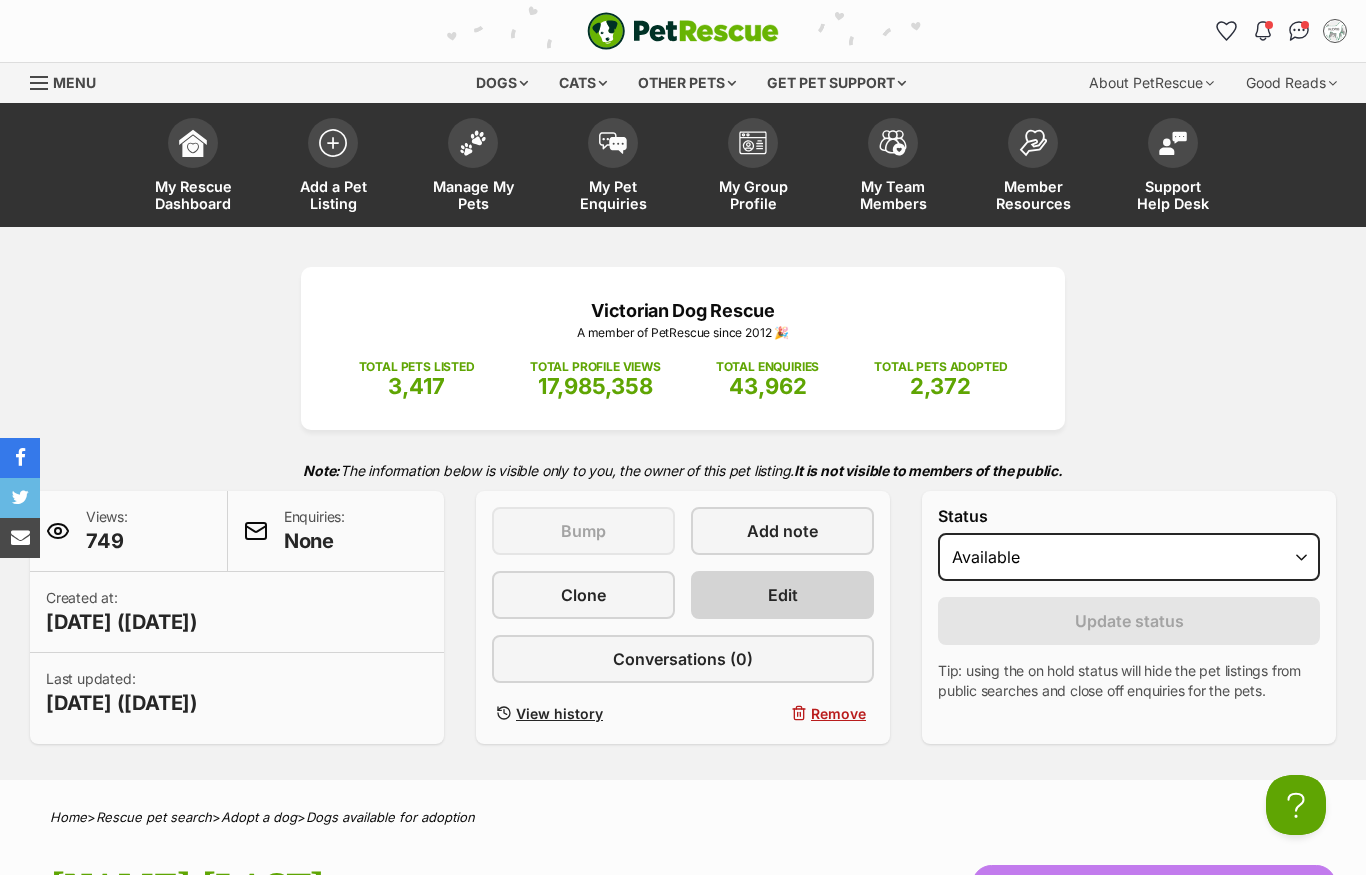 click on "Edit" at bounding box center (782, 595) 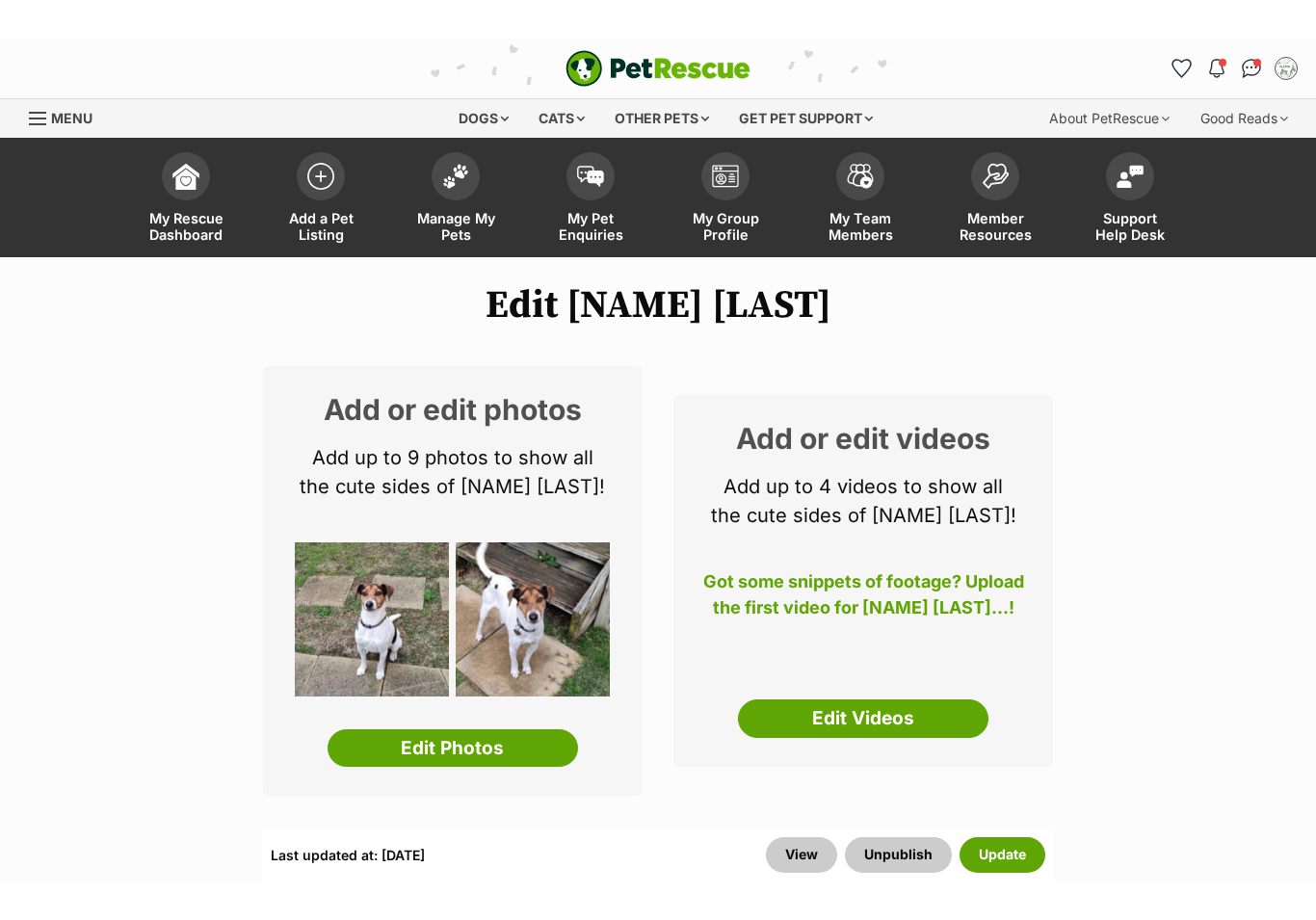 scroll, scrollTop: 828, scrollLeft: 0, axis: vertical 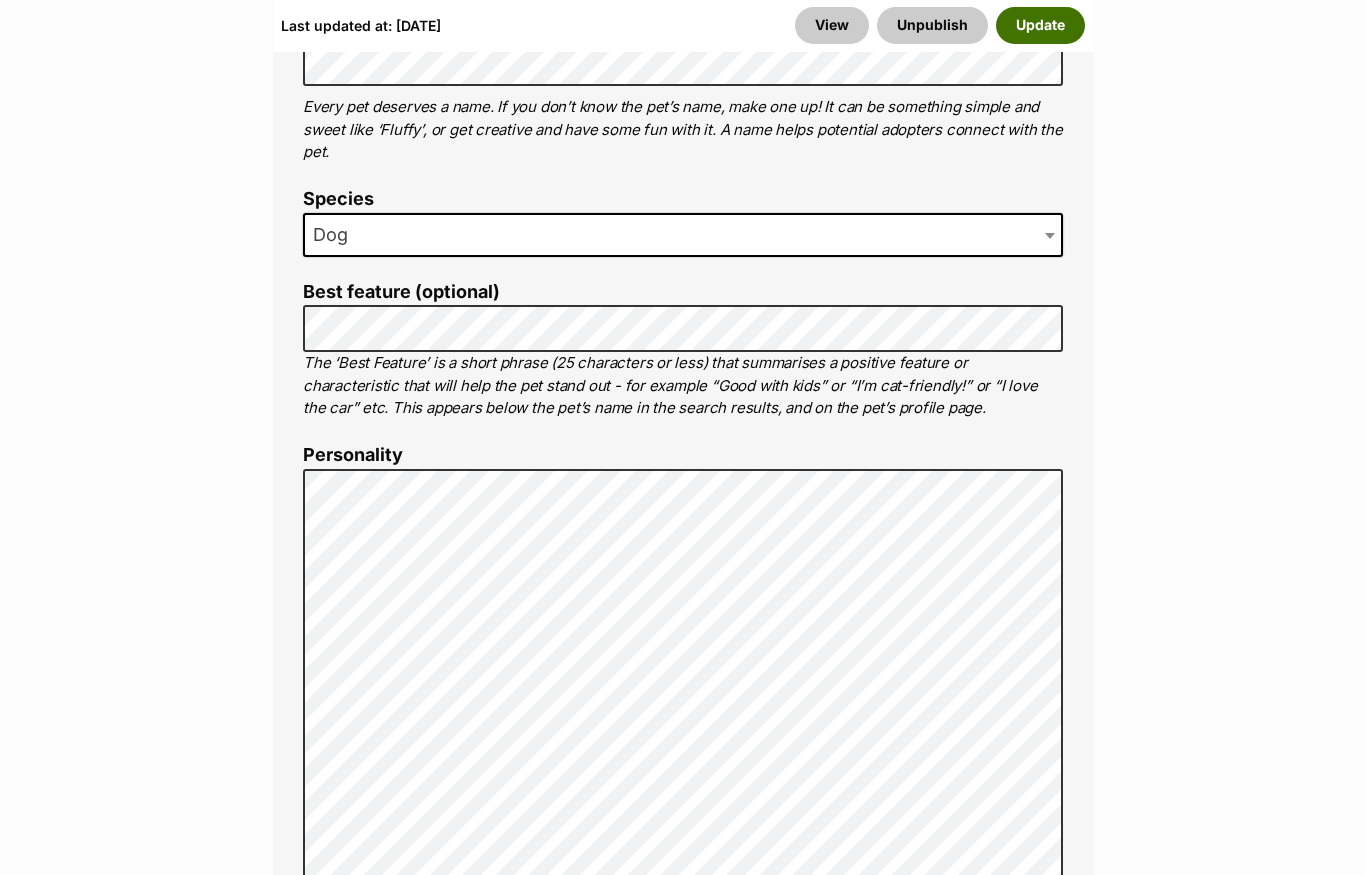 click on "Update" at bounding box center (1040, 25) 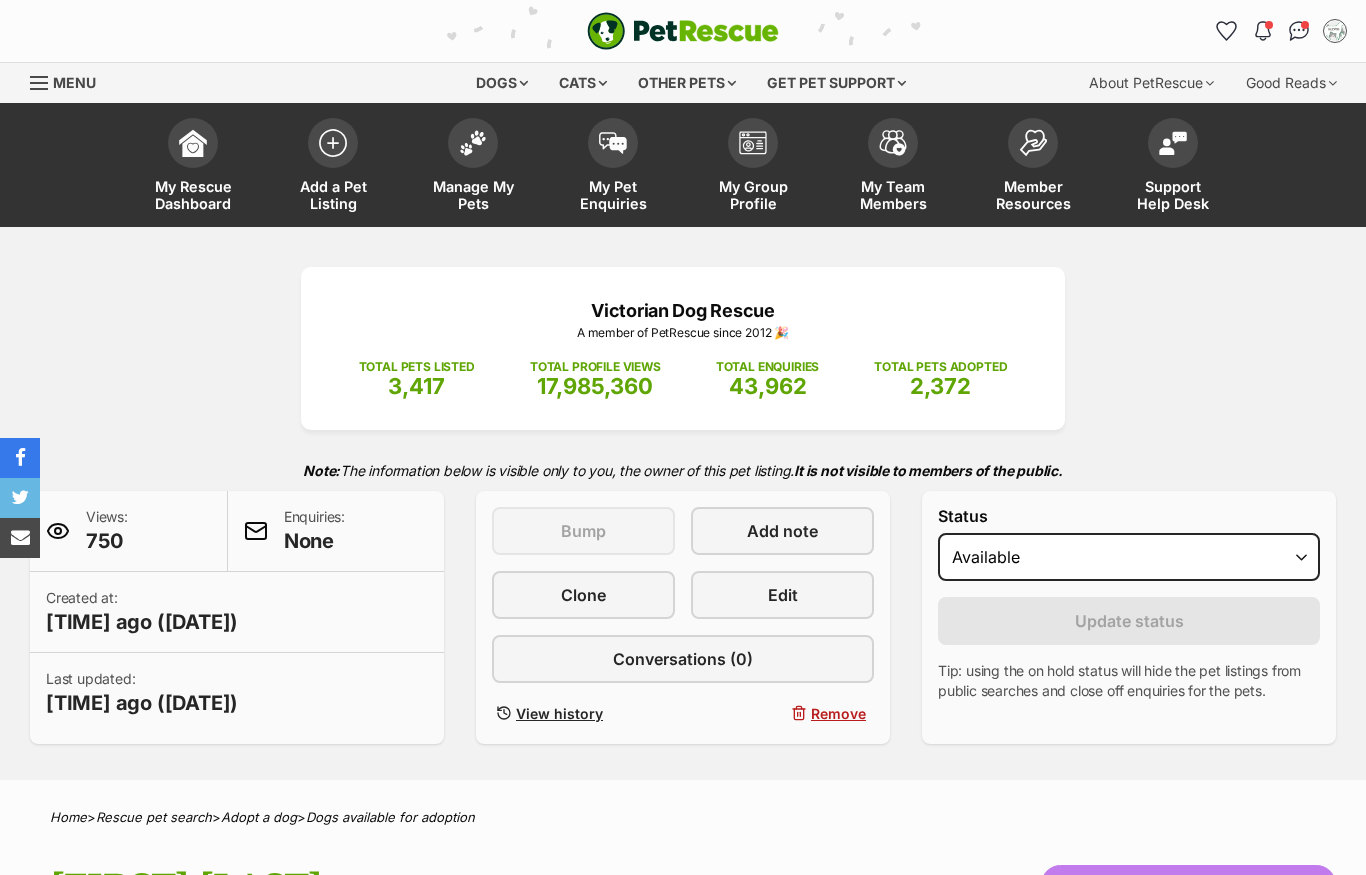 scroll, scrollTop: 0, scrollLeft: 0, axis: both 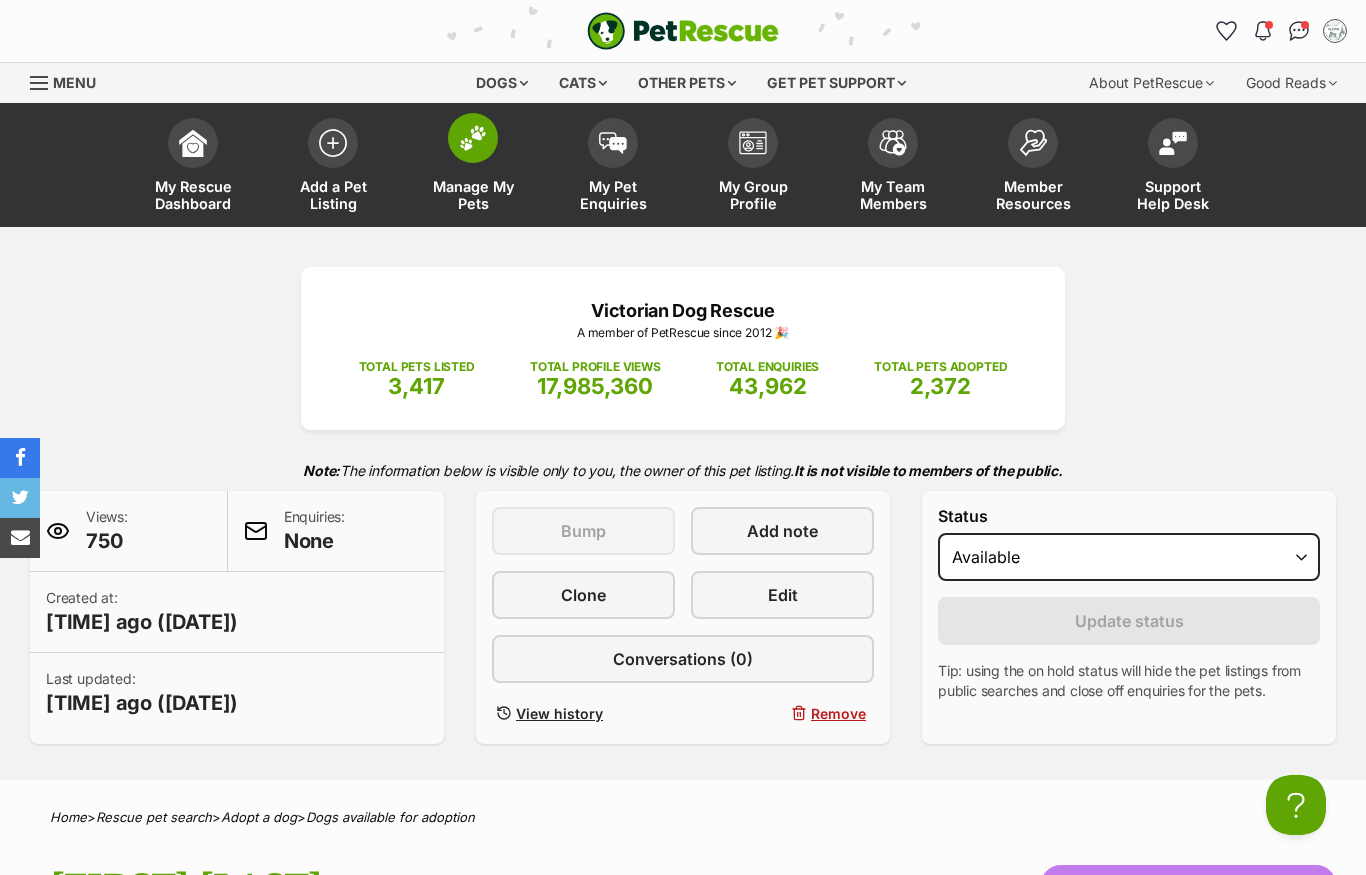 click at bounding box center [473, 138] 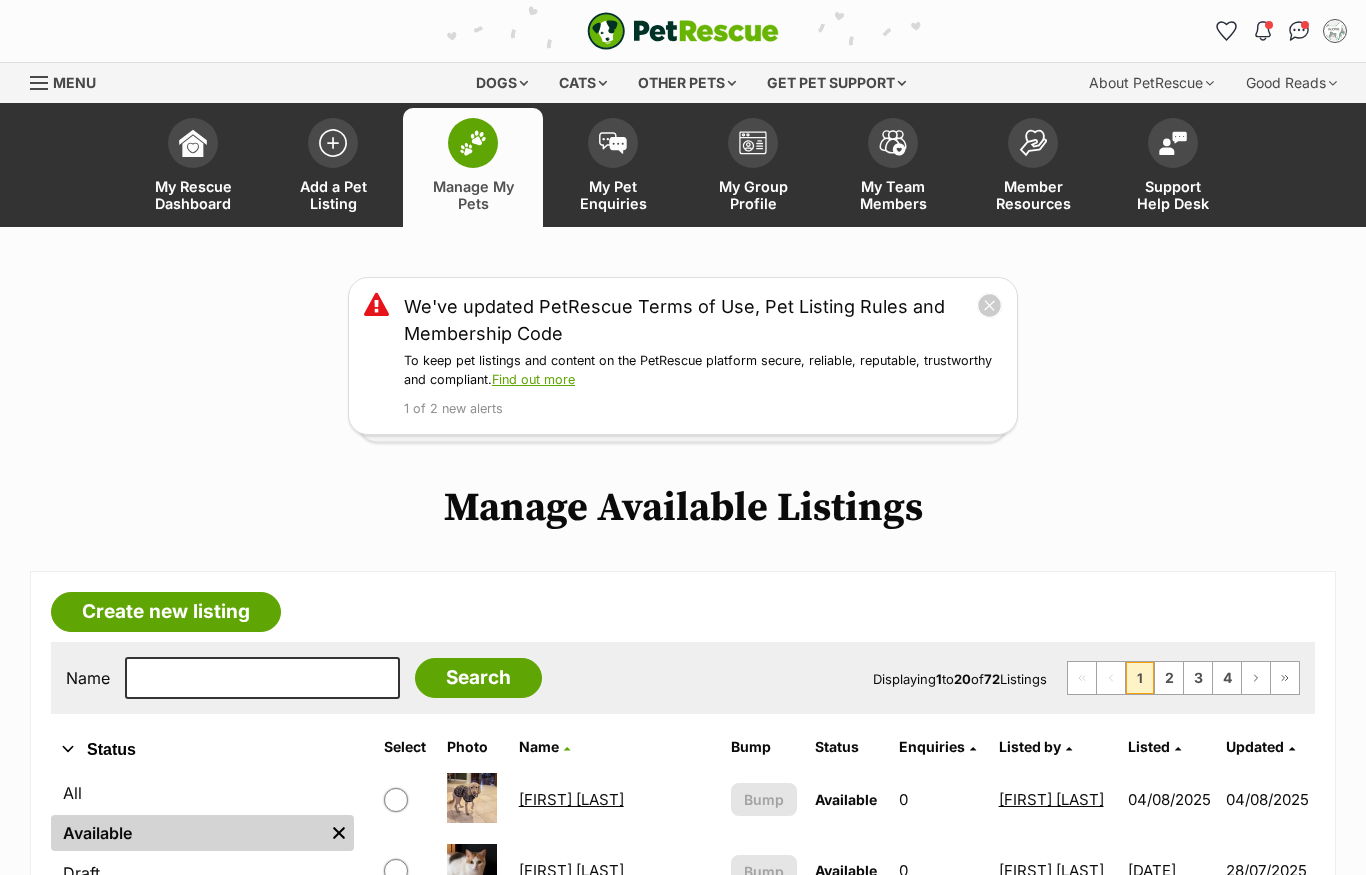 scroll, scrollTop: 0, scrollLeft: 0, axis: both 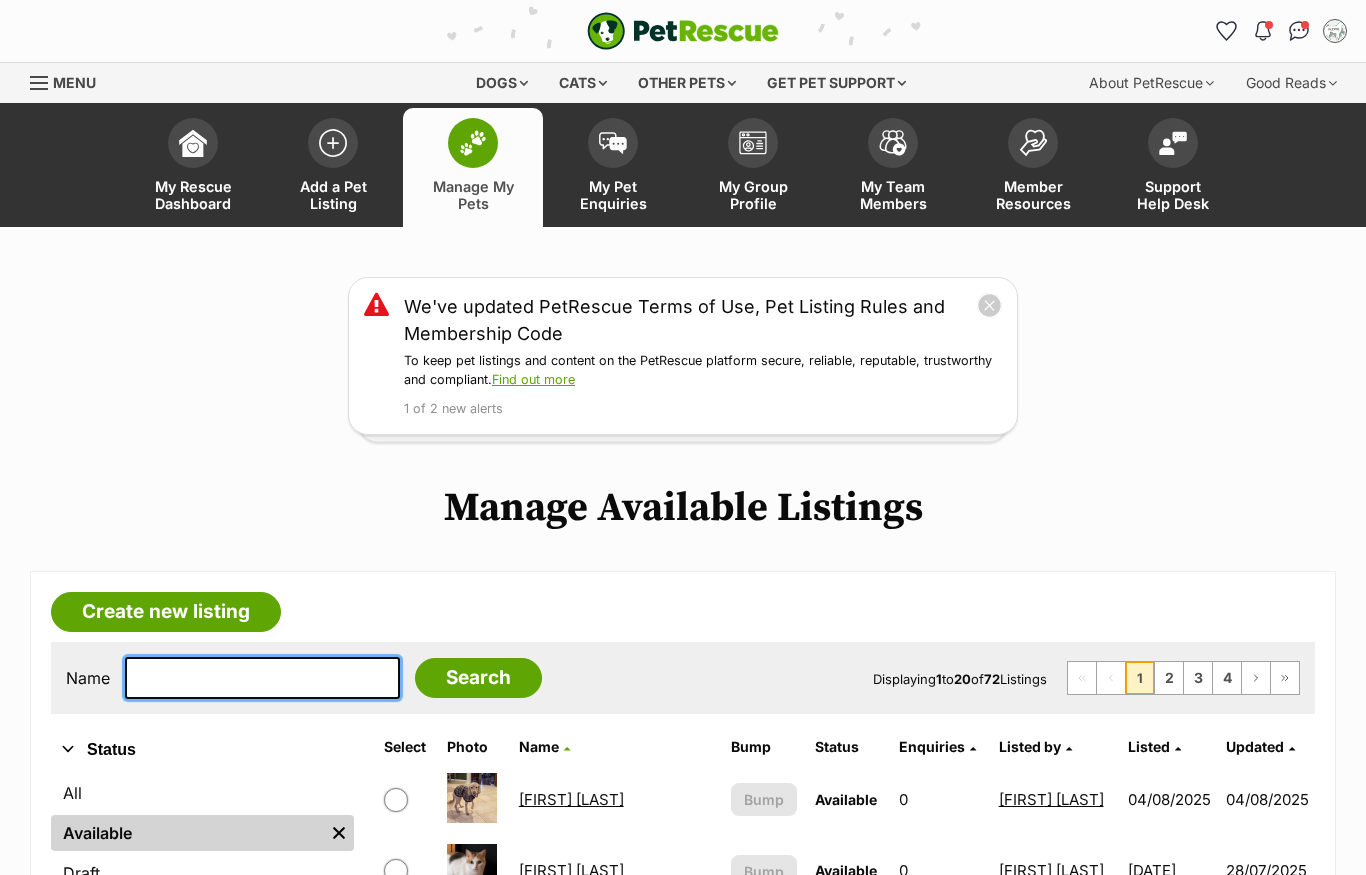 click at bounding box center [262, 678] 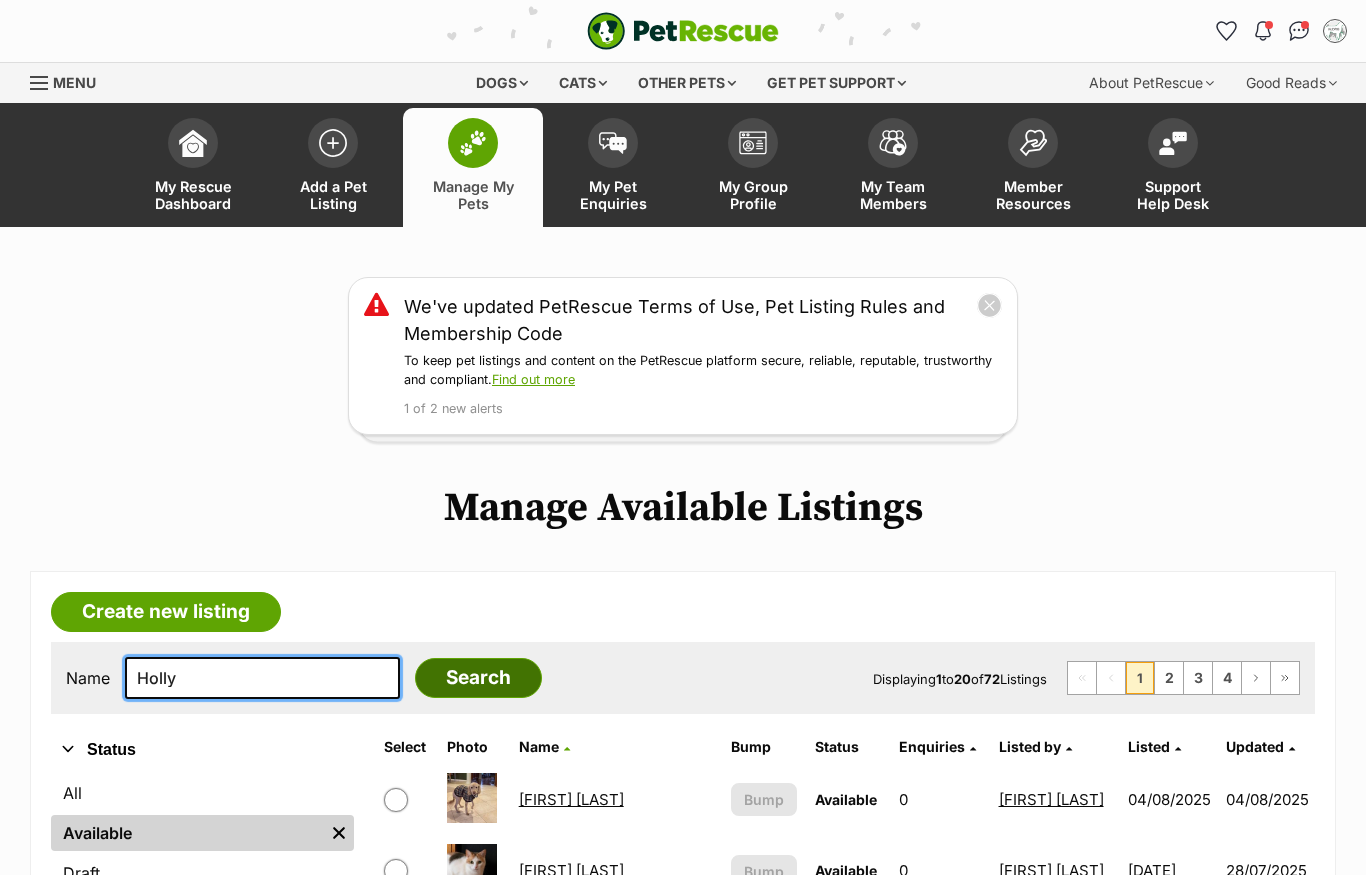type on "Holly" 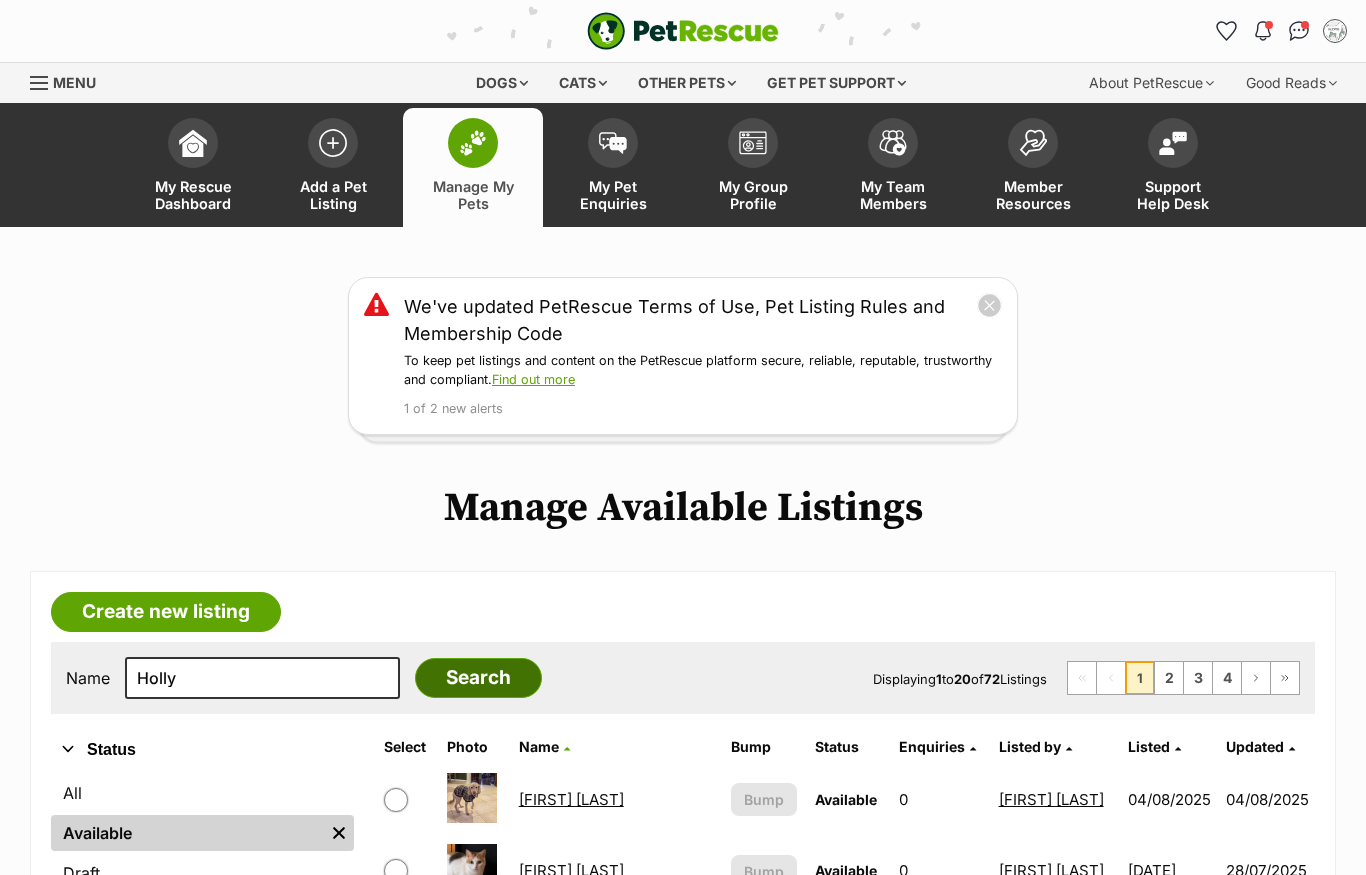 click on "Search" at bounding box center (478, 678) 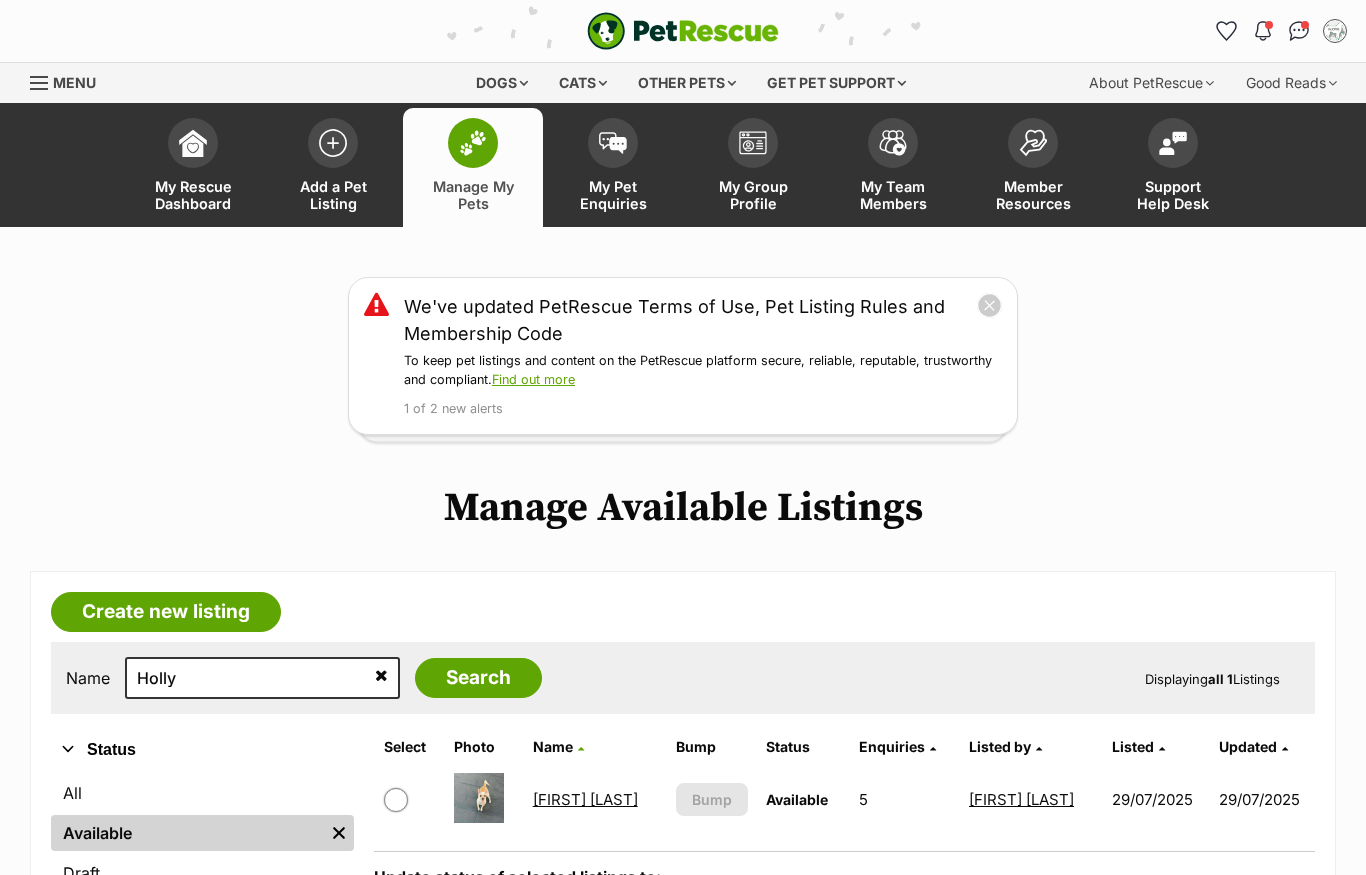 scroll, scrollTop: 0, scrollLeft: 0, axis: both 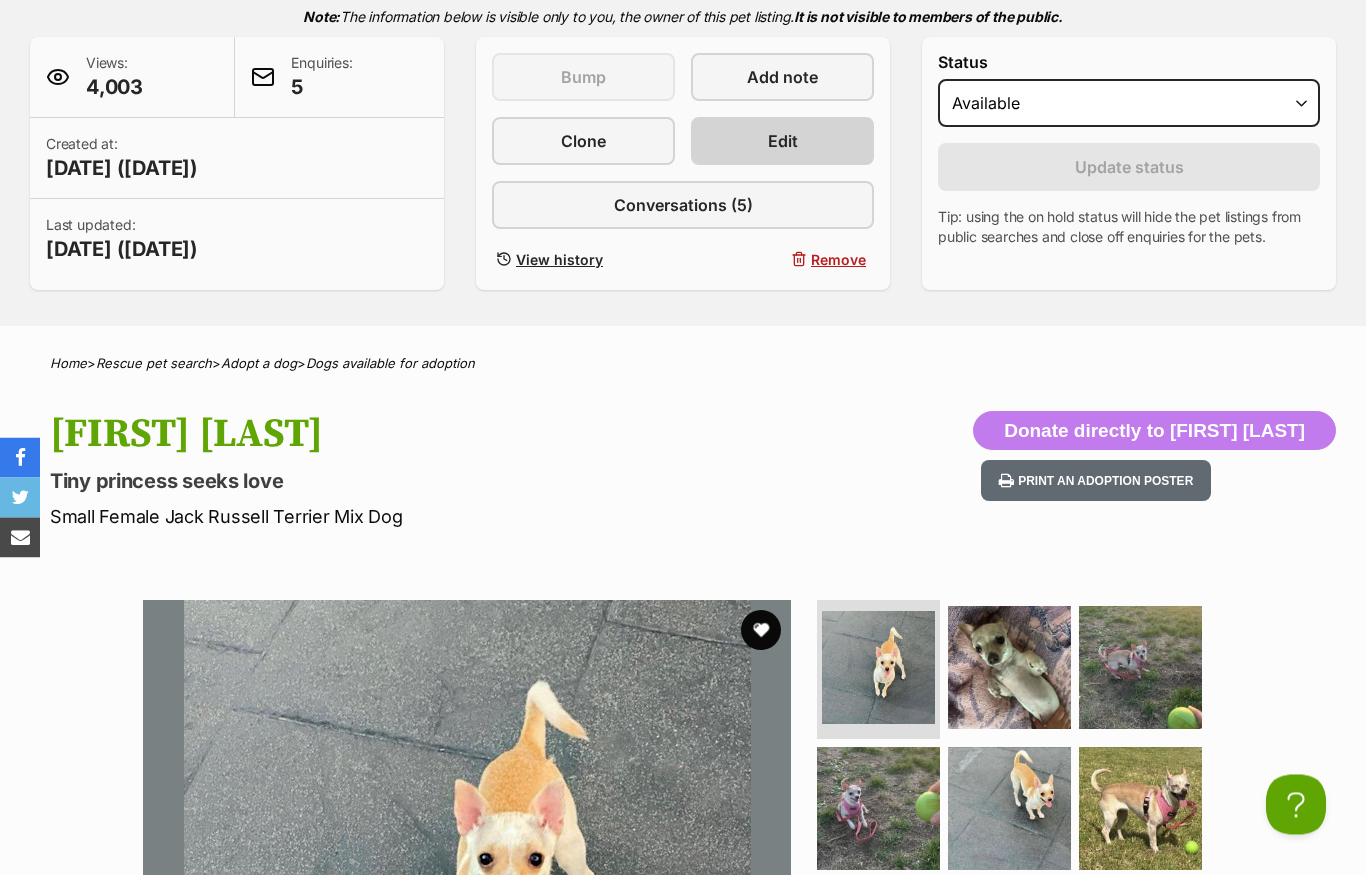 click on "Edit" at bounding box center (782, 142) 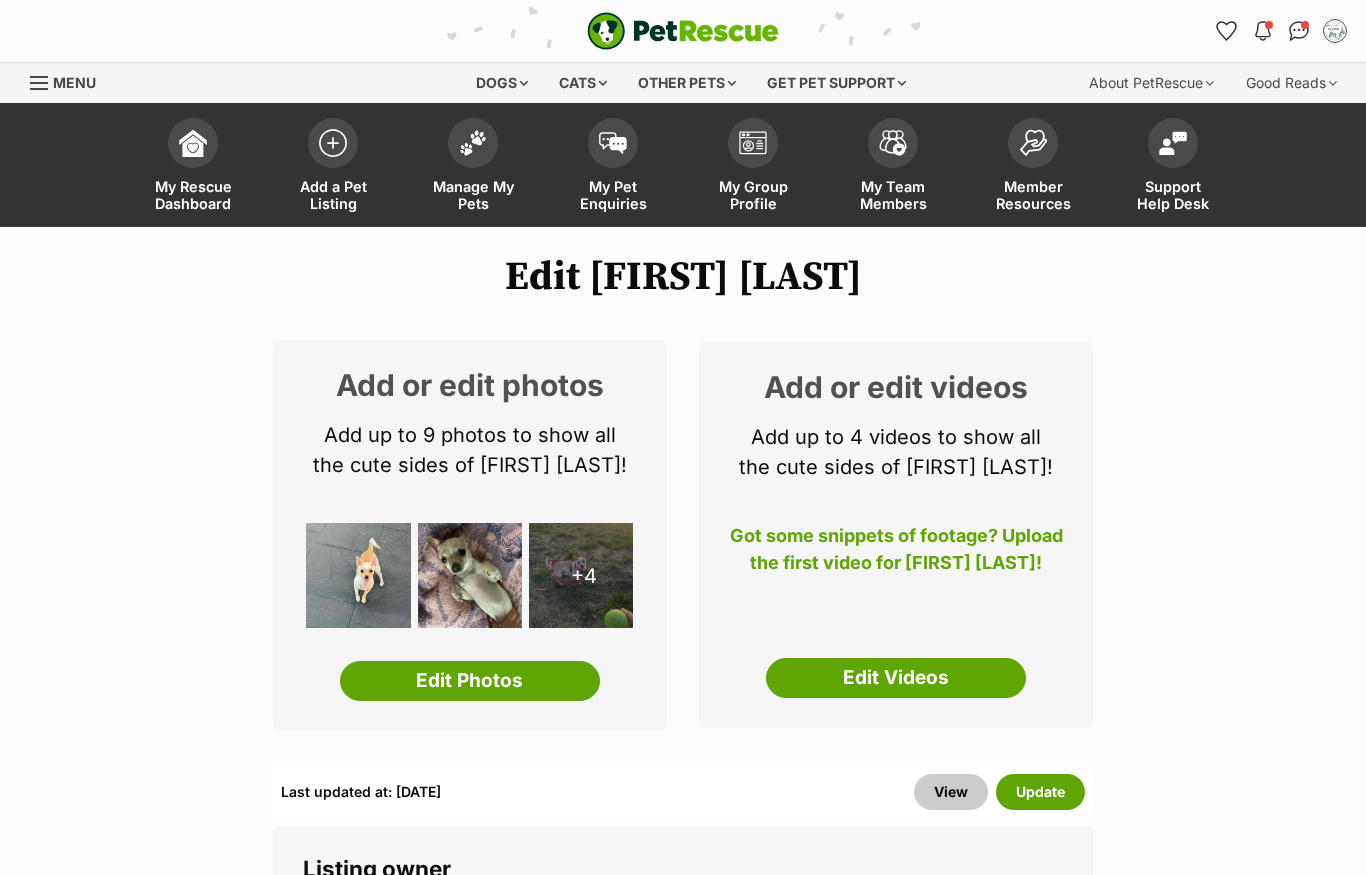 scroll, scrollTop: 0, scrollLeft: 0, axis: both 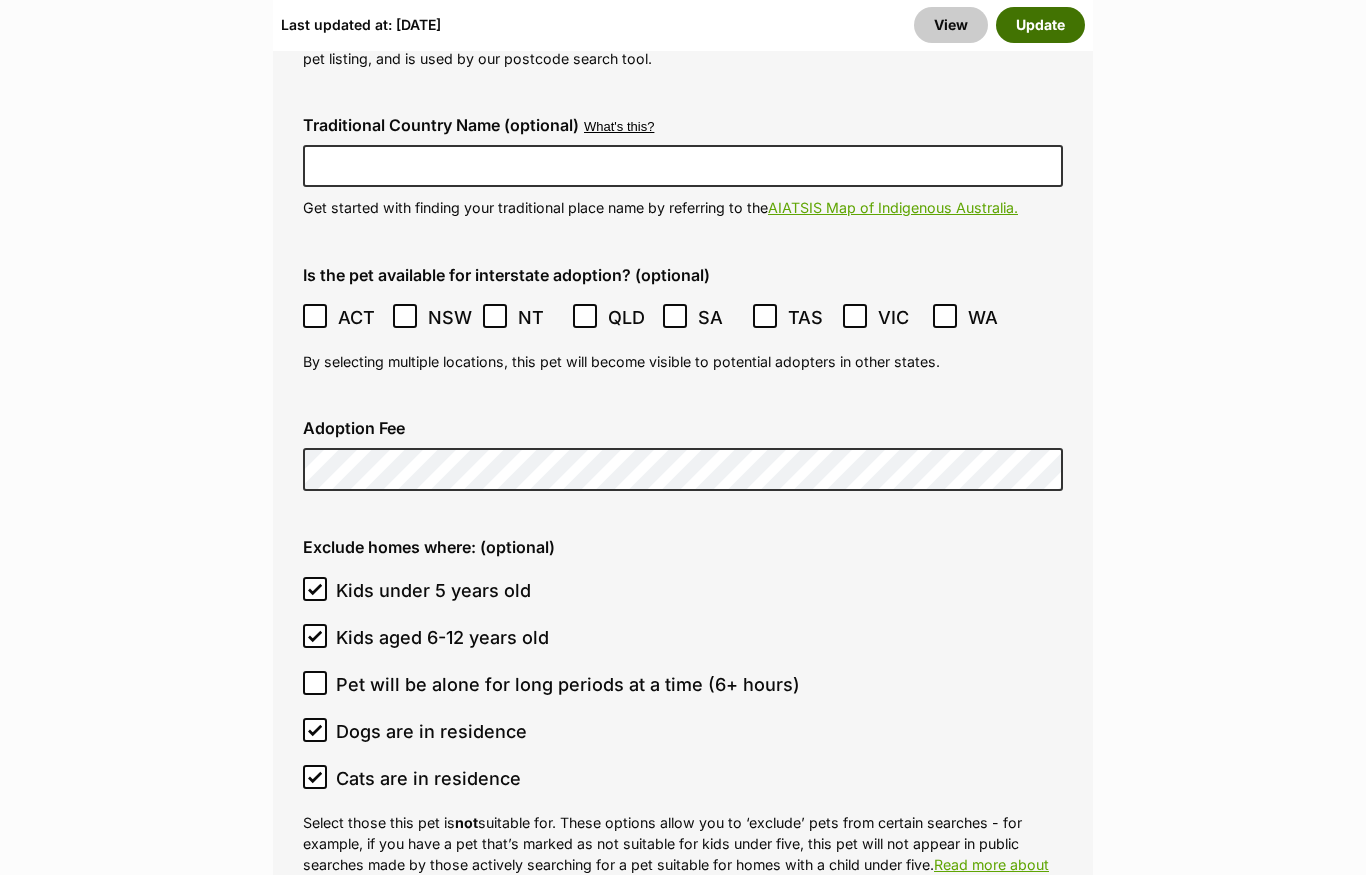 click on "Update" at bounding box center [1040, 25] 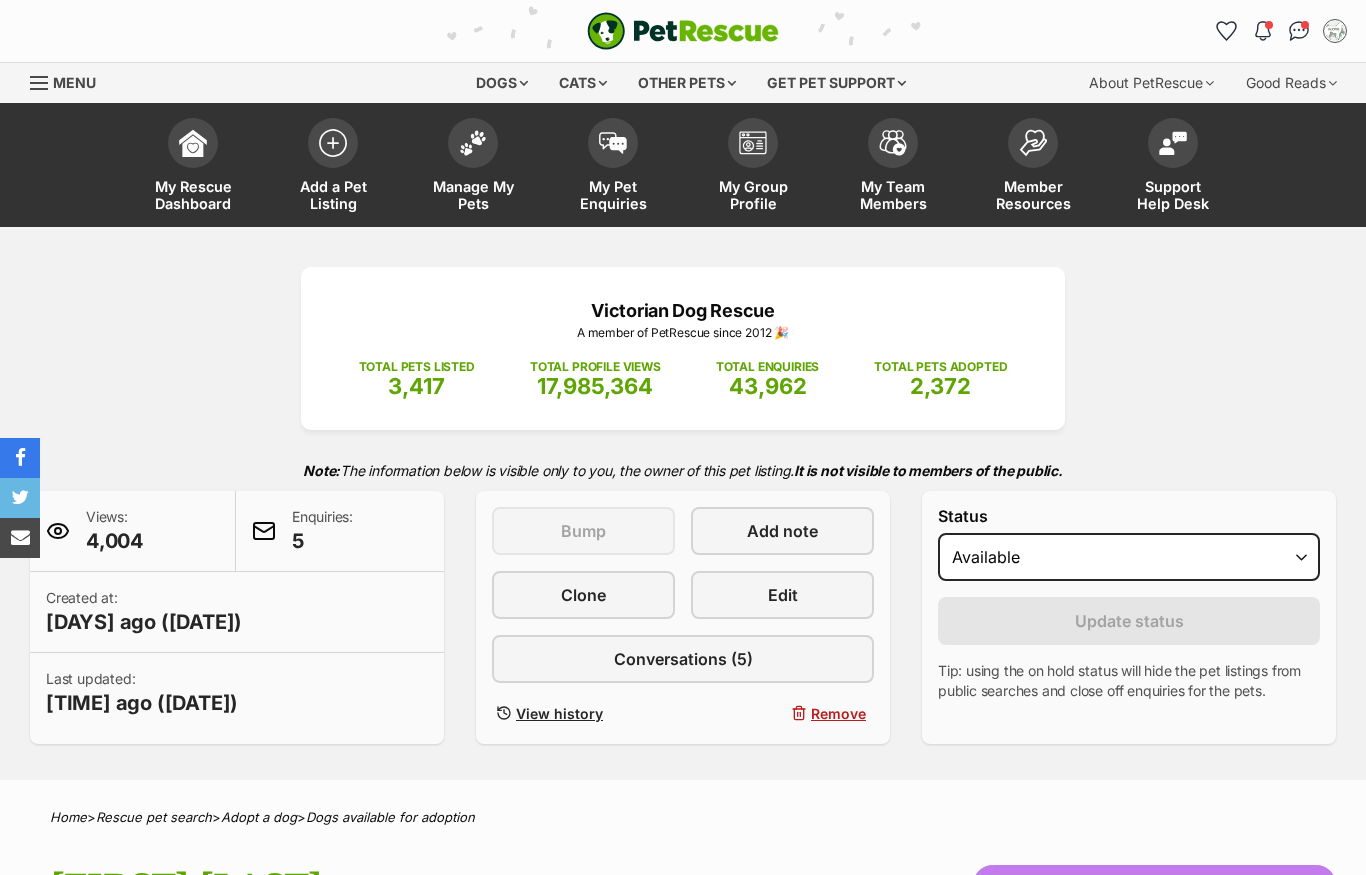 scroll, scrollTop: 0, scrollLeft: 0, axis: both 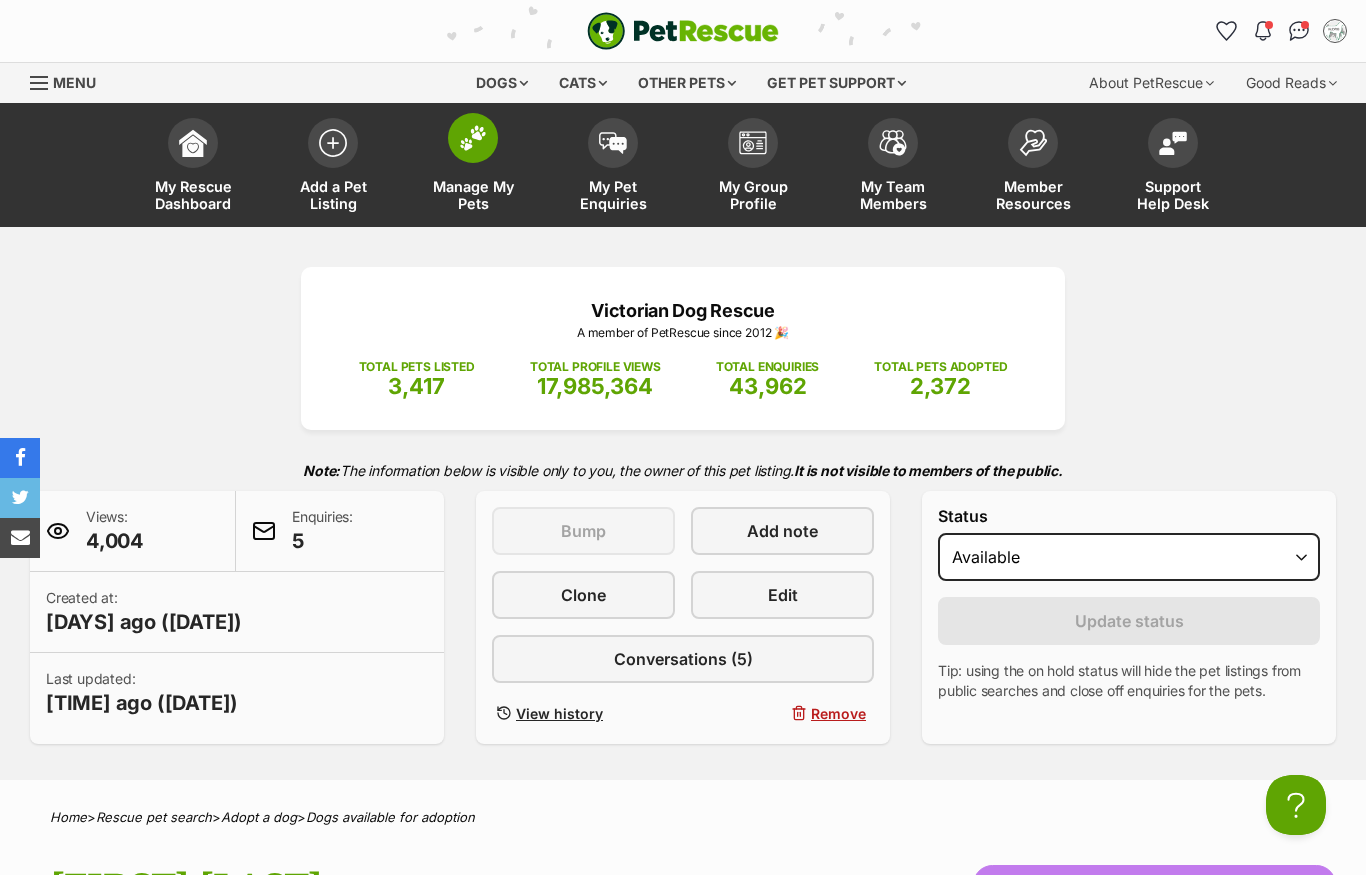 click on "Manage My Pets" at bounding box center (473, 167) 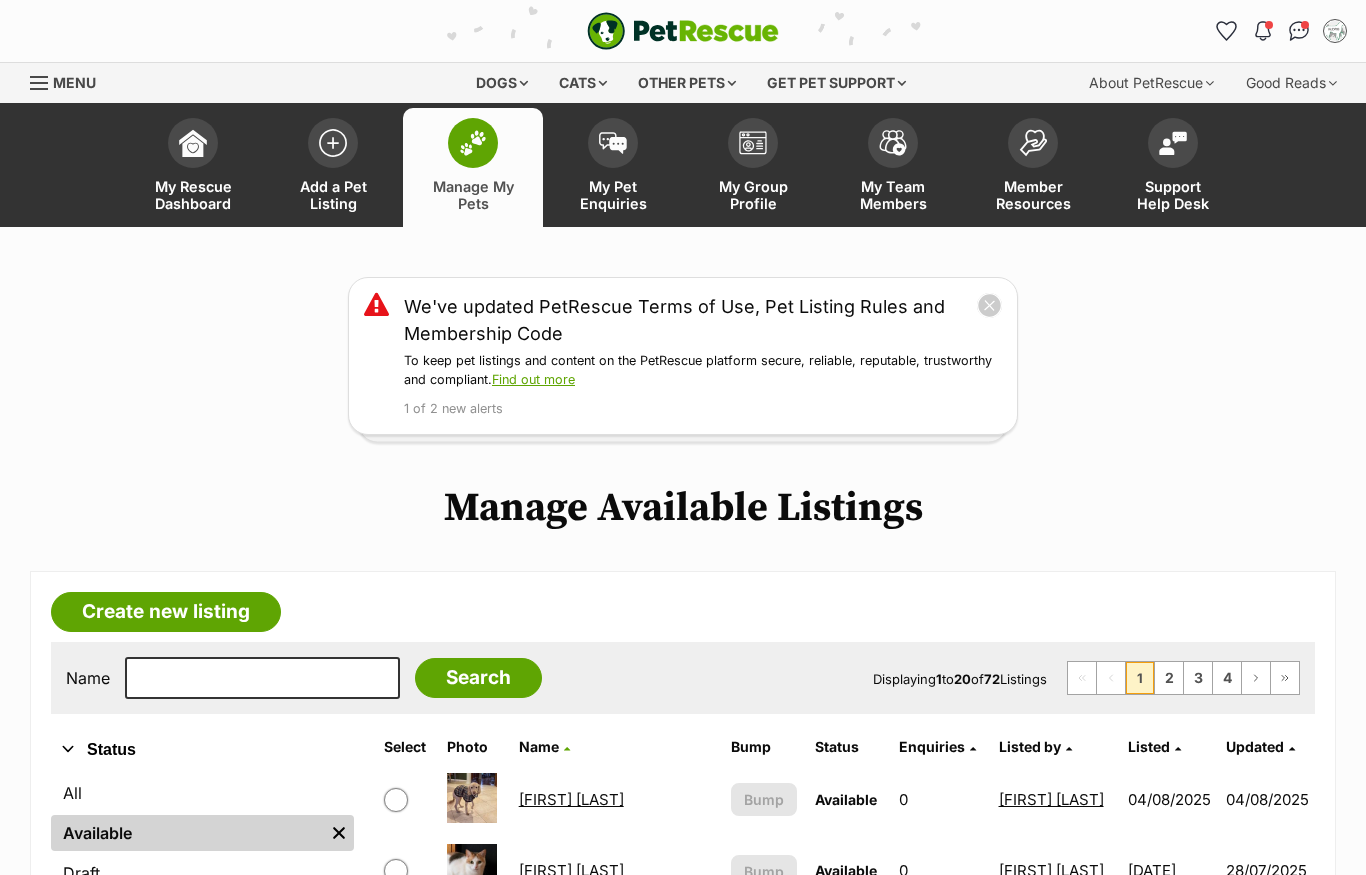 scroll, scrollTop: 0, scrollLeft: 0, axis: both 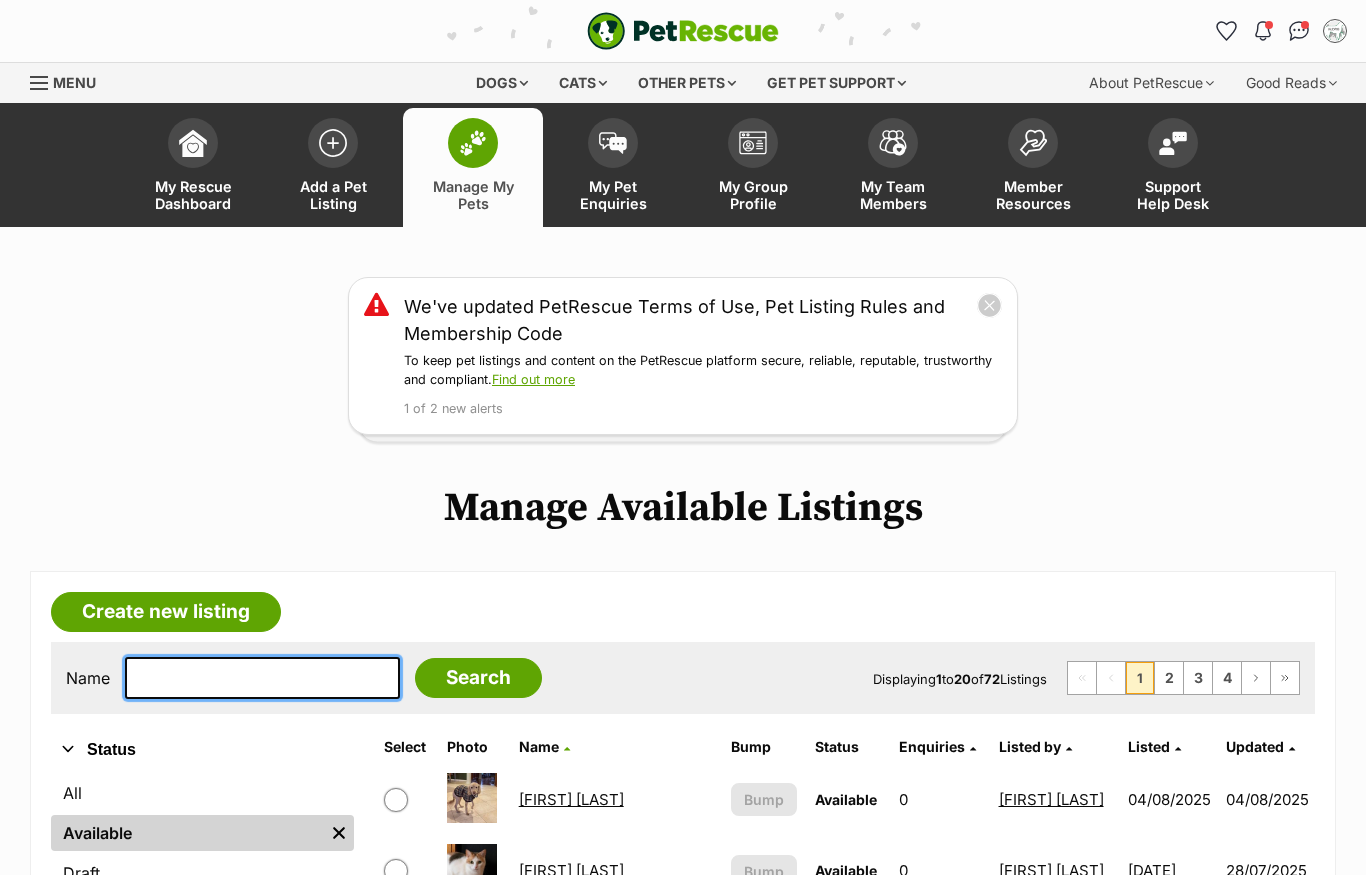 click at bounding box center (262, 678) 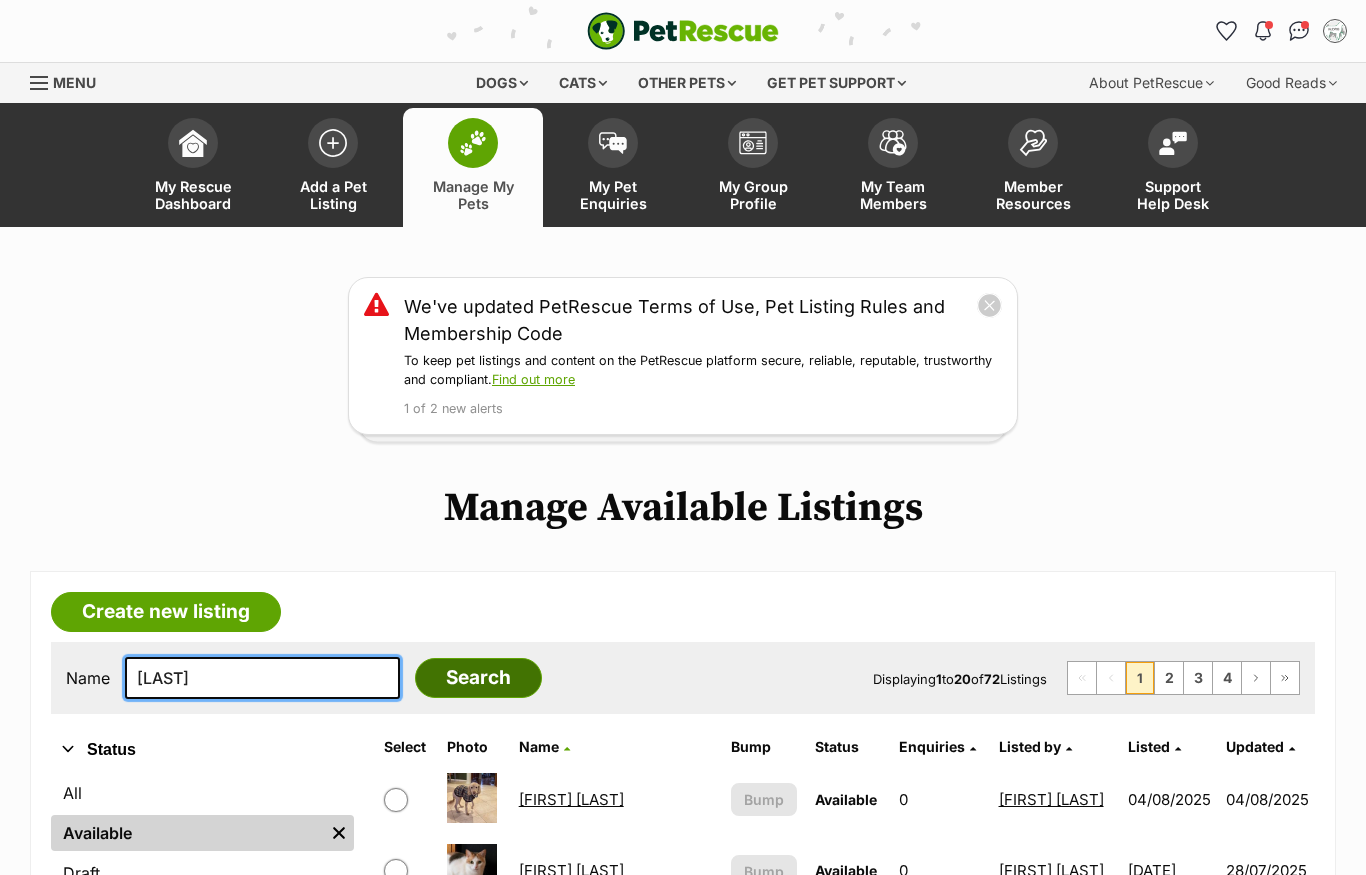 type on "Hans" 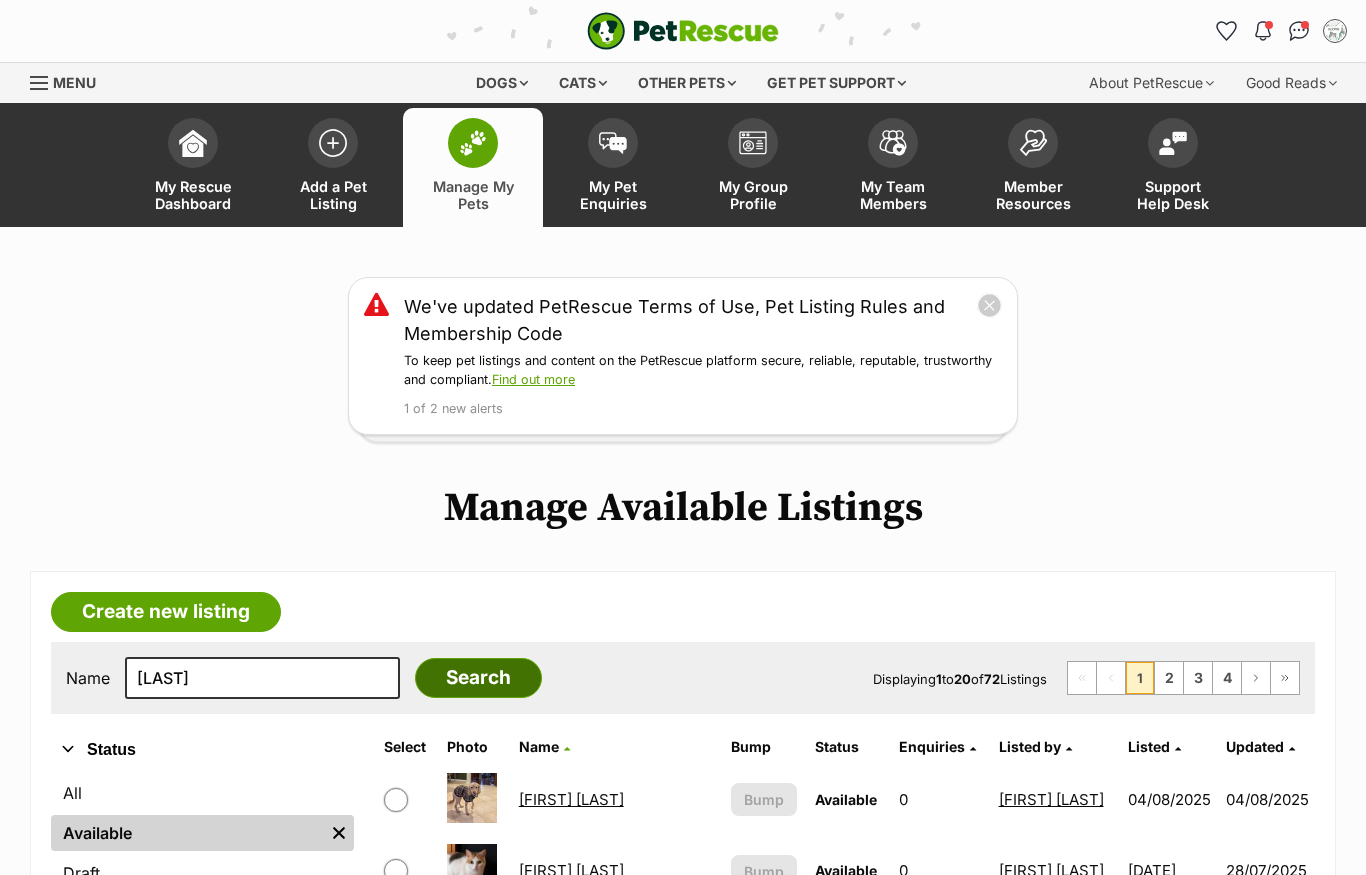 click on "Search" at bounding box center (478, 678) 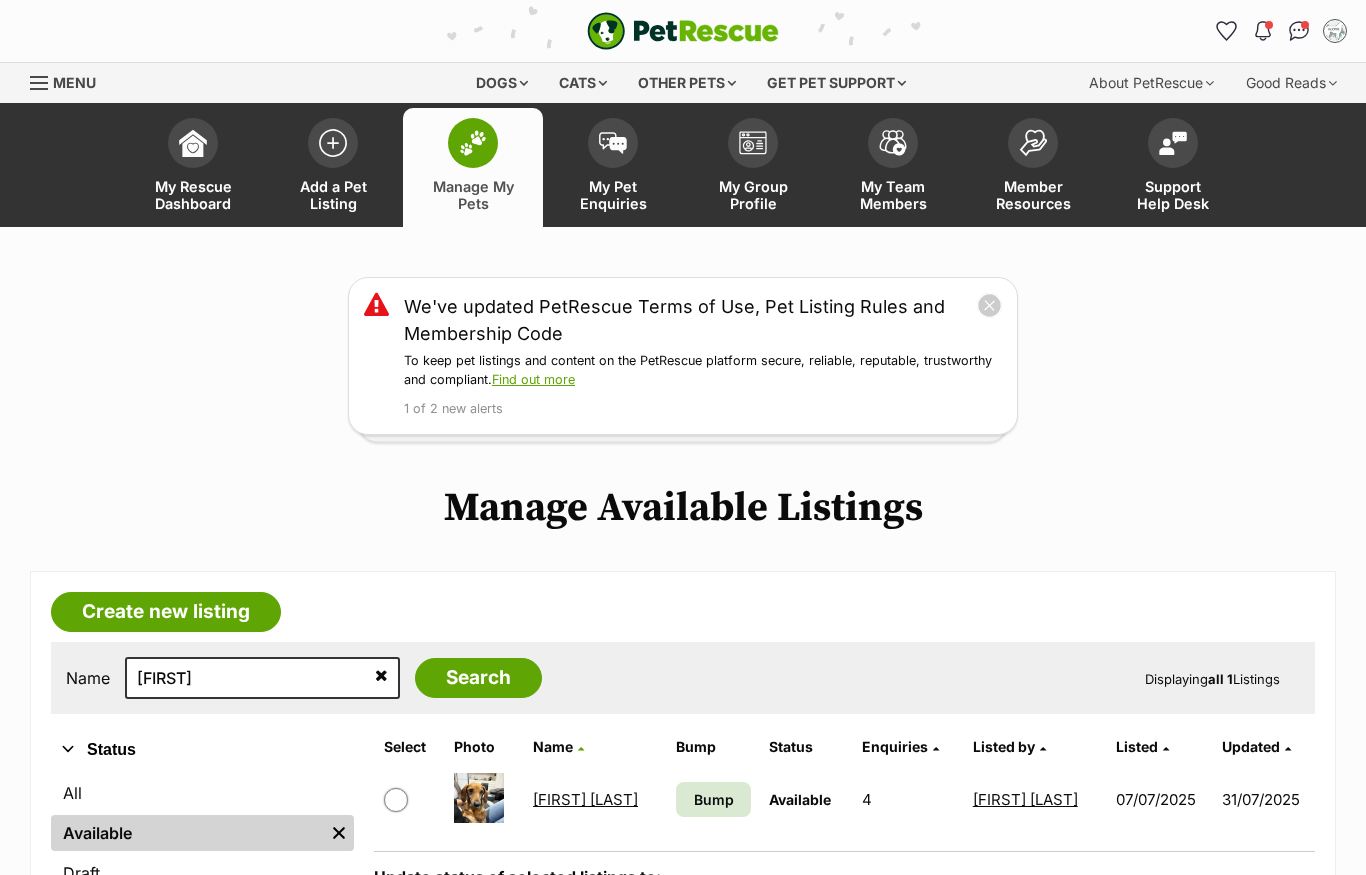 scroll, scrollTop: 0, scrollLeft: 0, axis: both 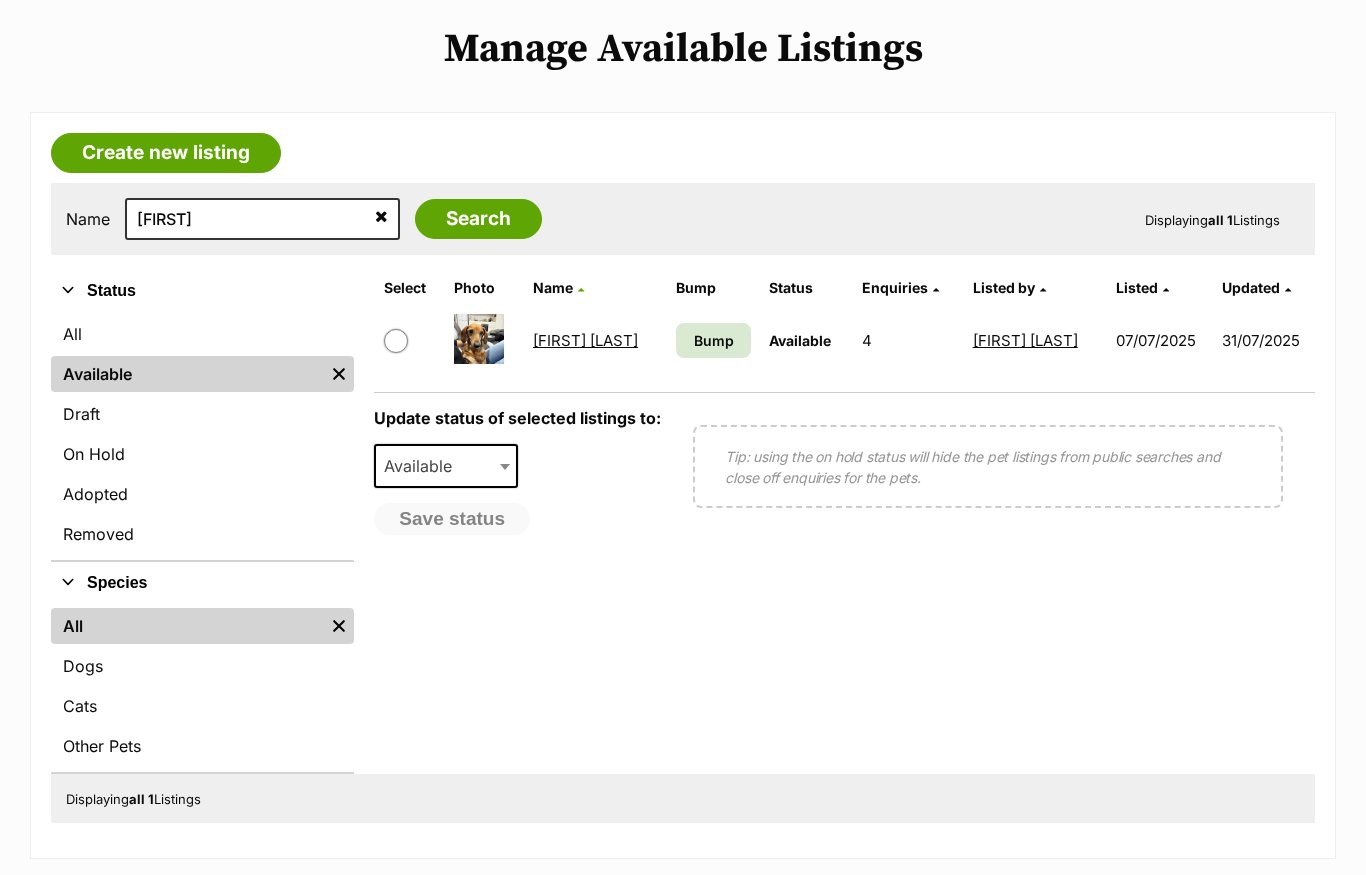 click on "[PERSON] [LAST]" at bounding box center [585, 340] 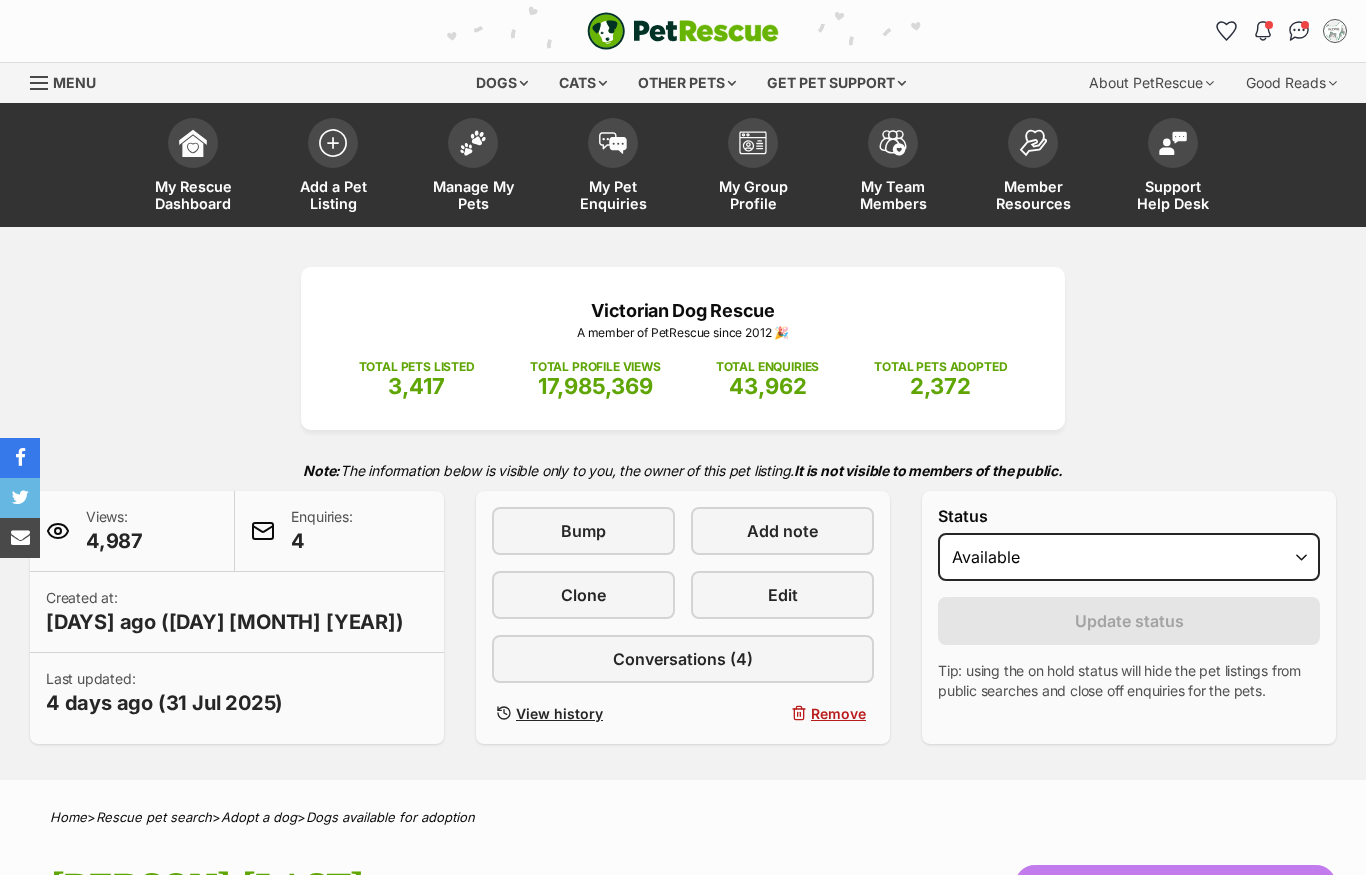 scroll, scrollTop: 0, scrollLeft: 0, axis: both 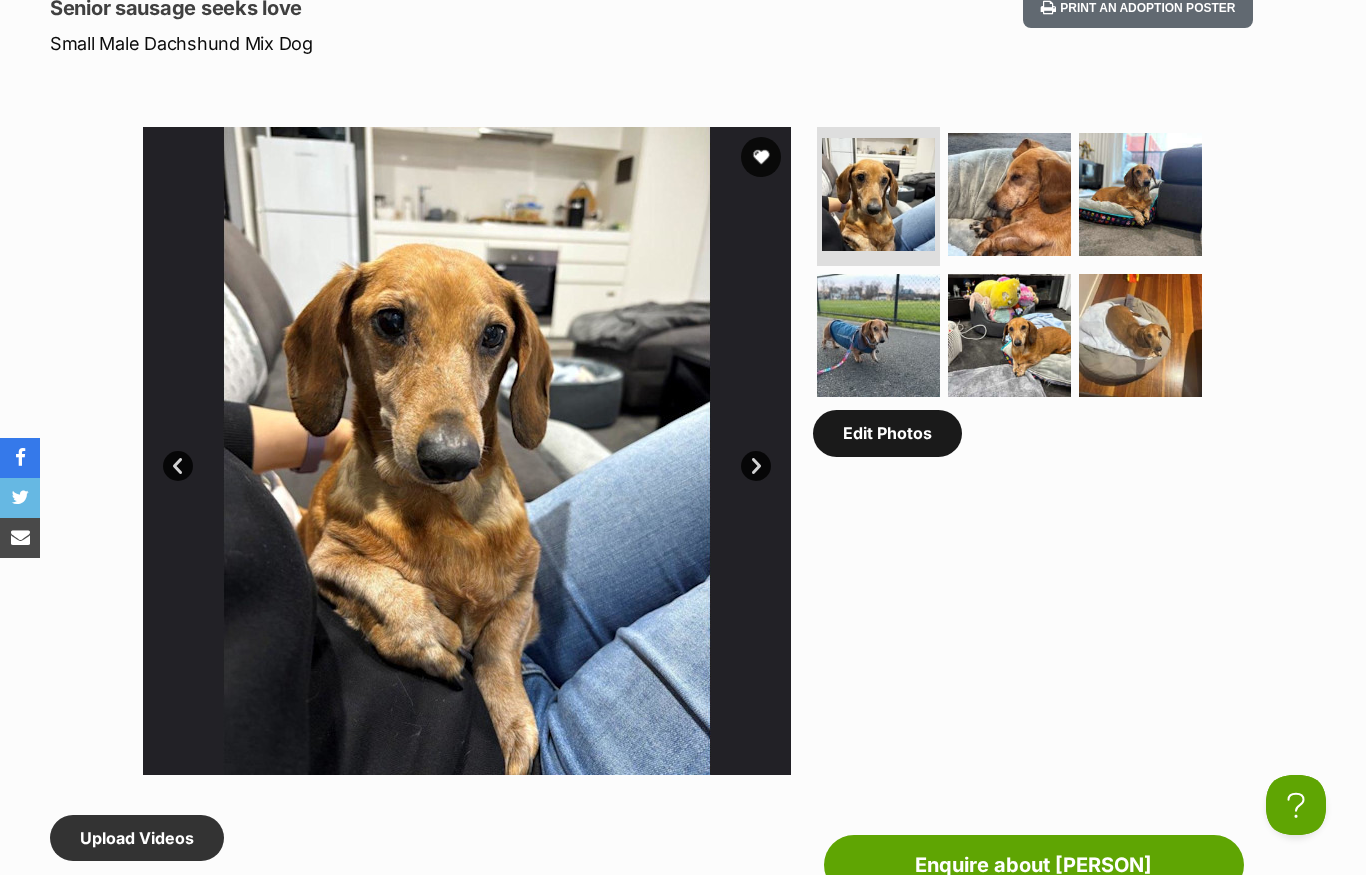 click on "Edit Photos" at bounding box center [887, 433] 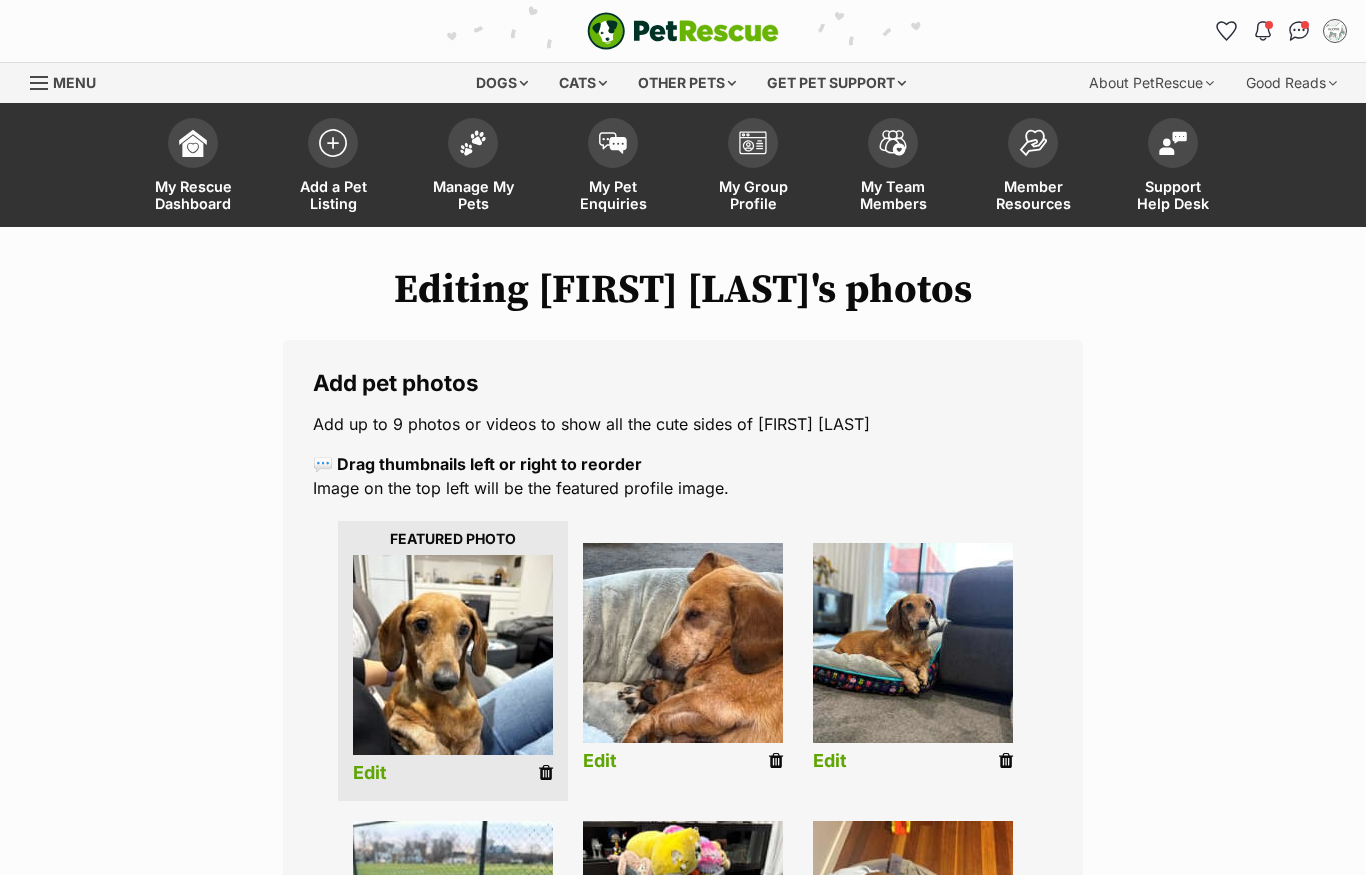 scroll, scrollTop: 0, scrollLeft: 0, axis: both 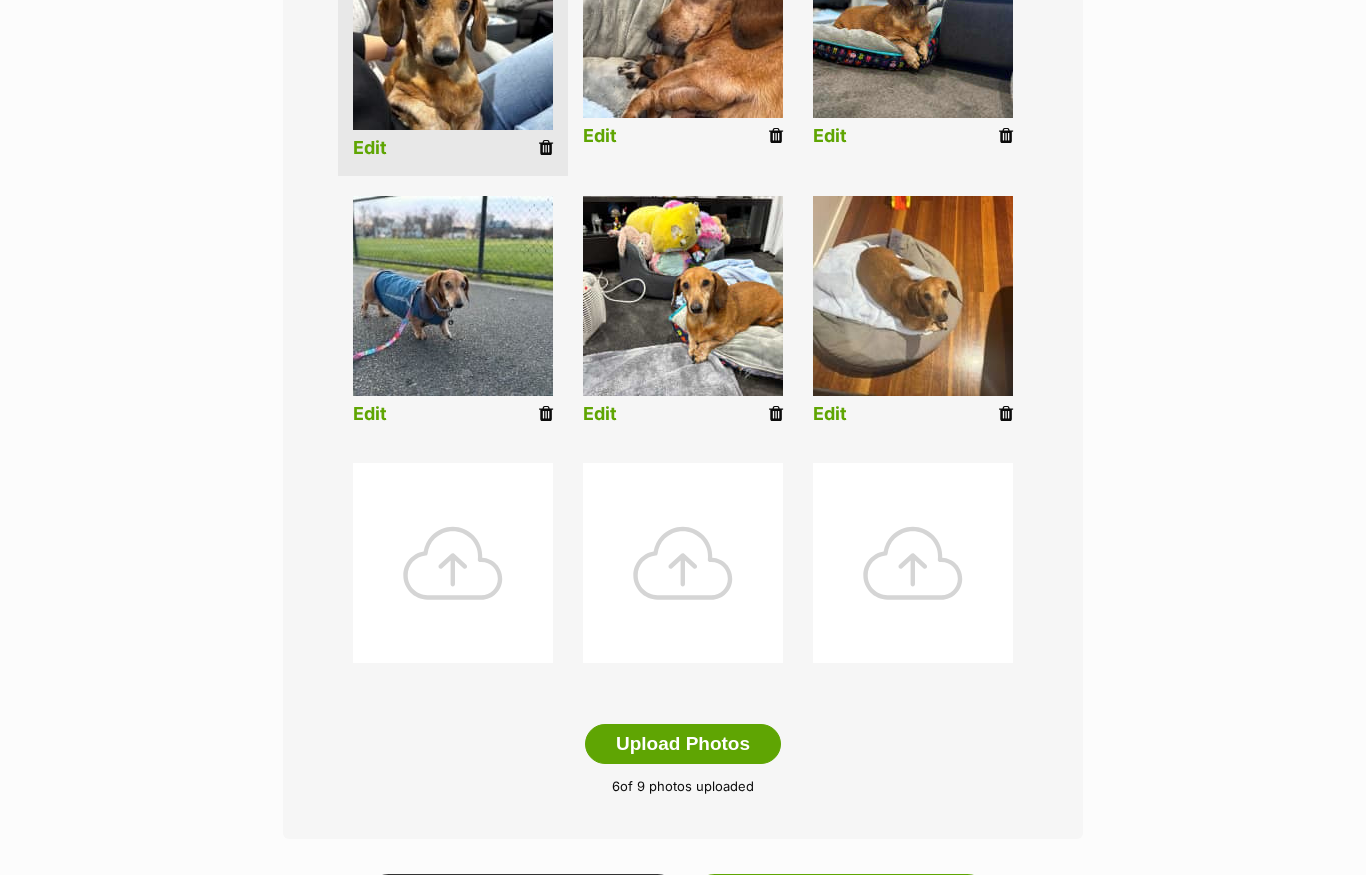 click at bounding box center (453, 563) 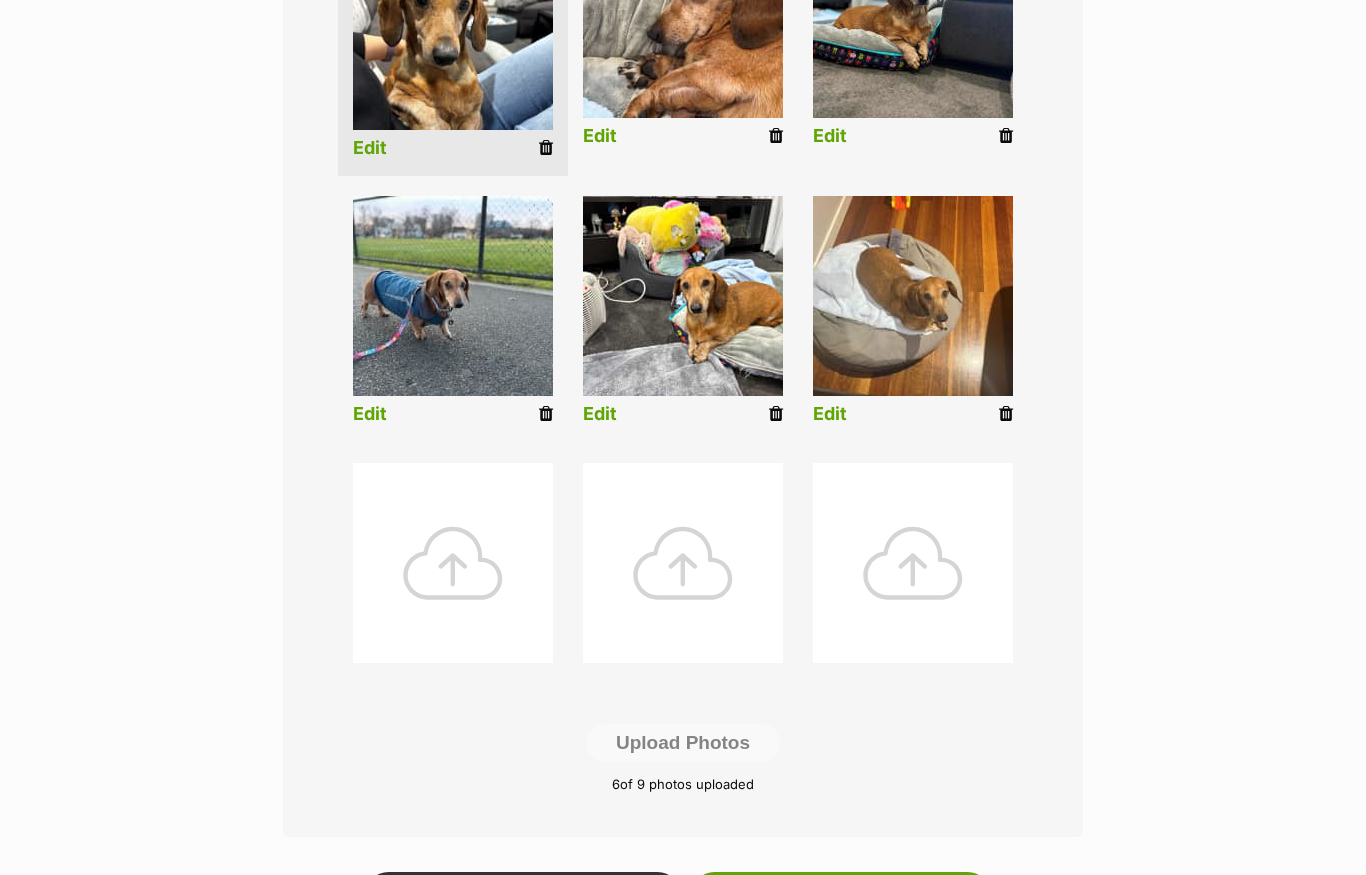 click at bounding box center [453, 563] 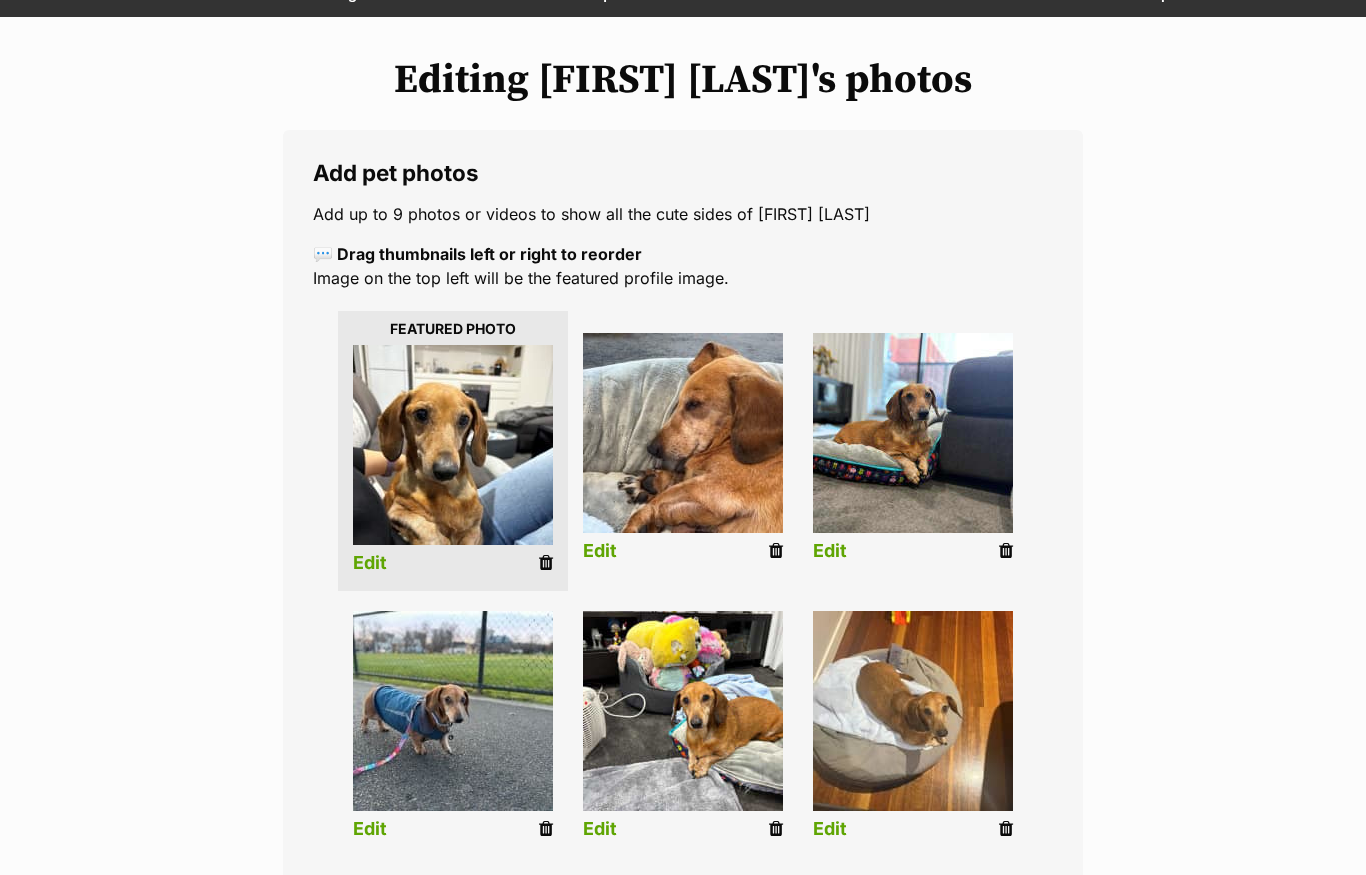 scroll, scrollTop: 0, scrollLeft: 0, axis: both 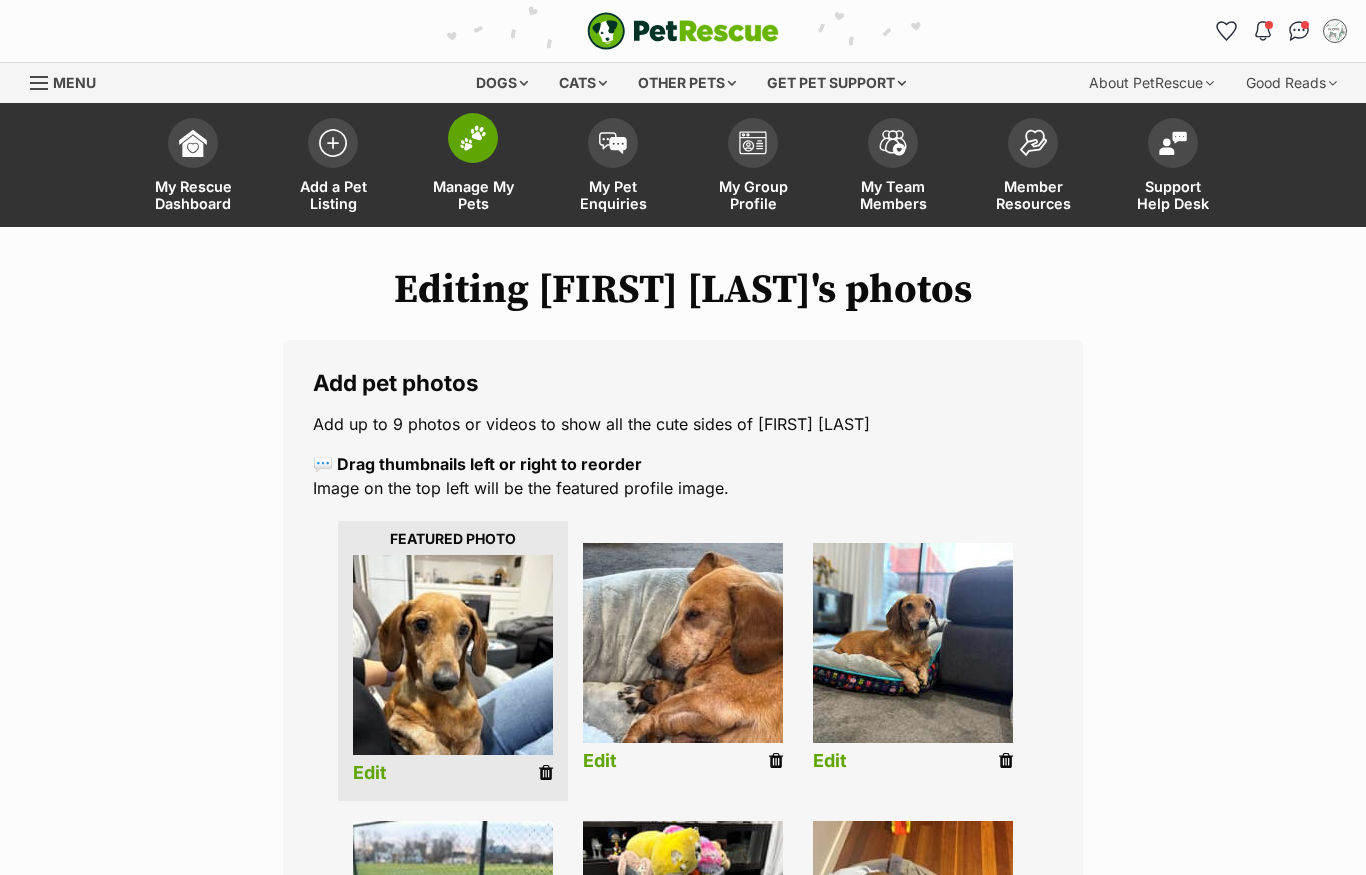 click at bounding box center (473, 138) 